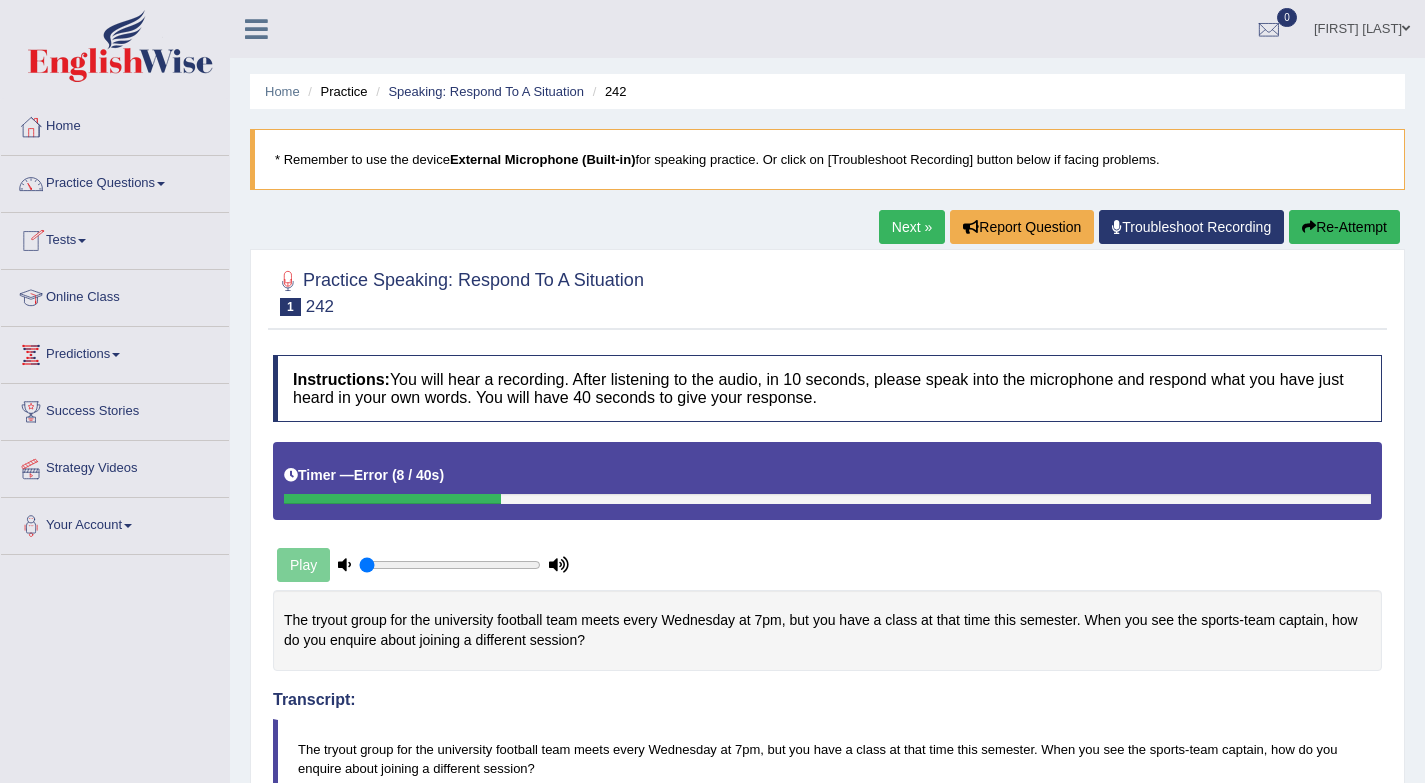 scroll, scrollTop: 4, scrollLeft: 0, axis: vertical 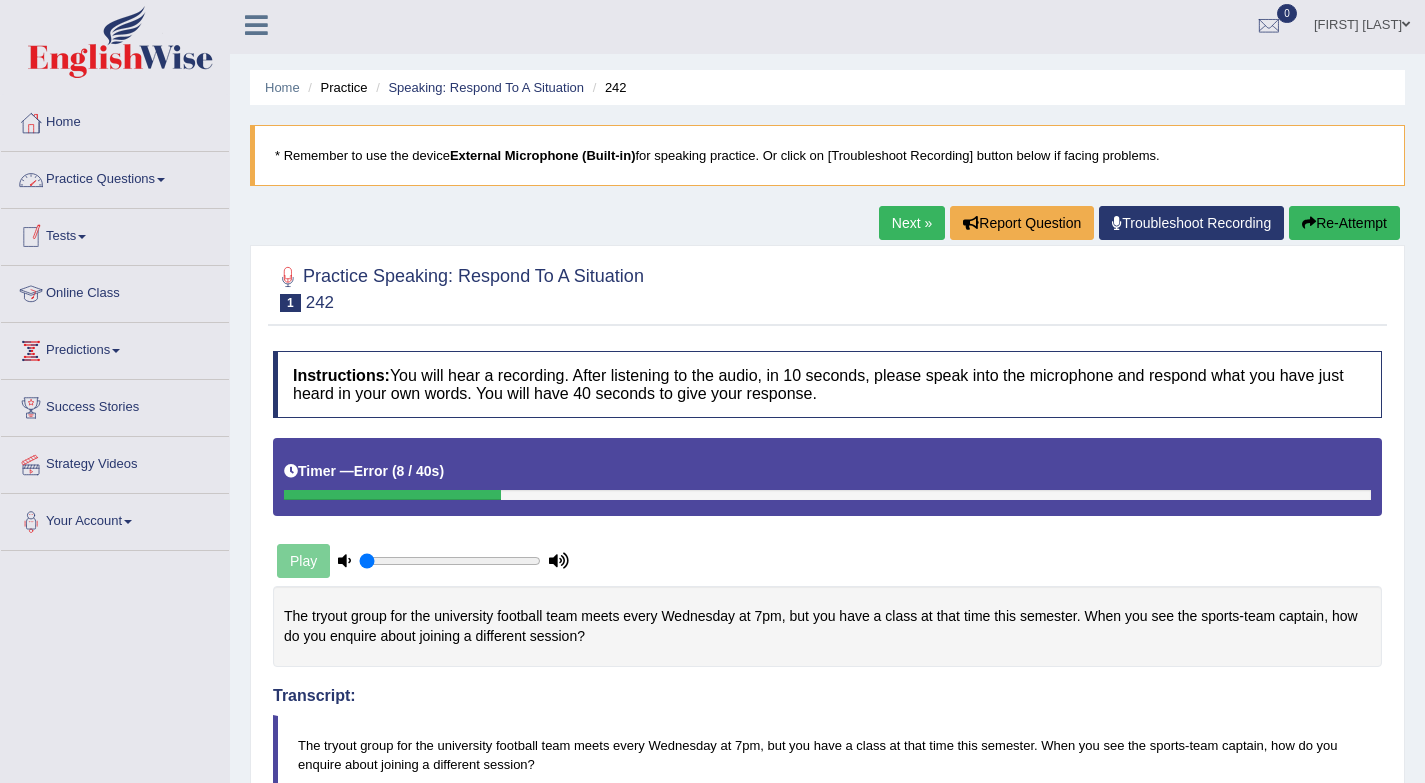 click on "Practice Questions" at bounding box center [115, 177] 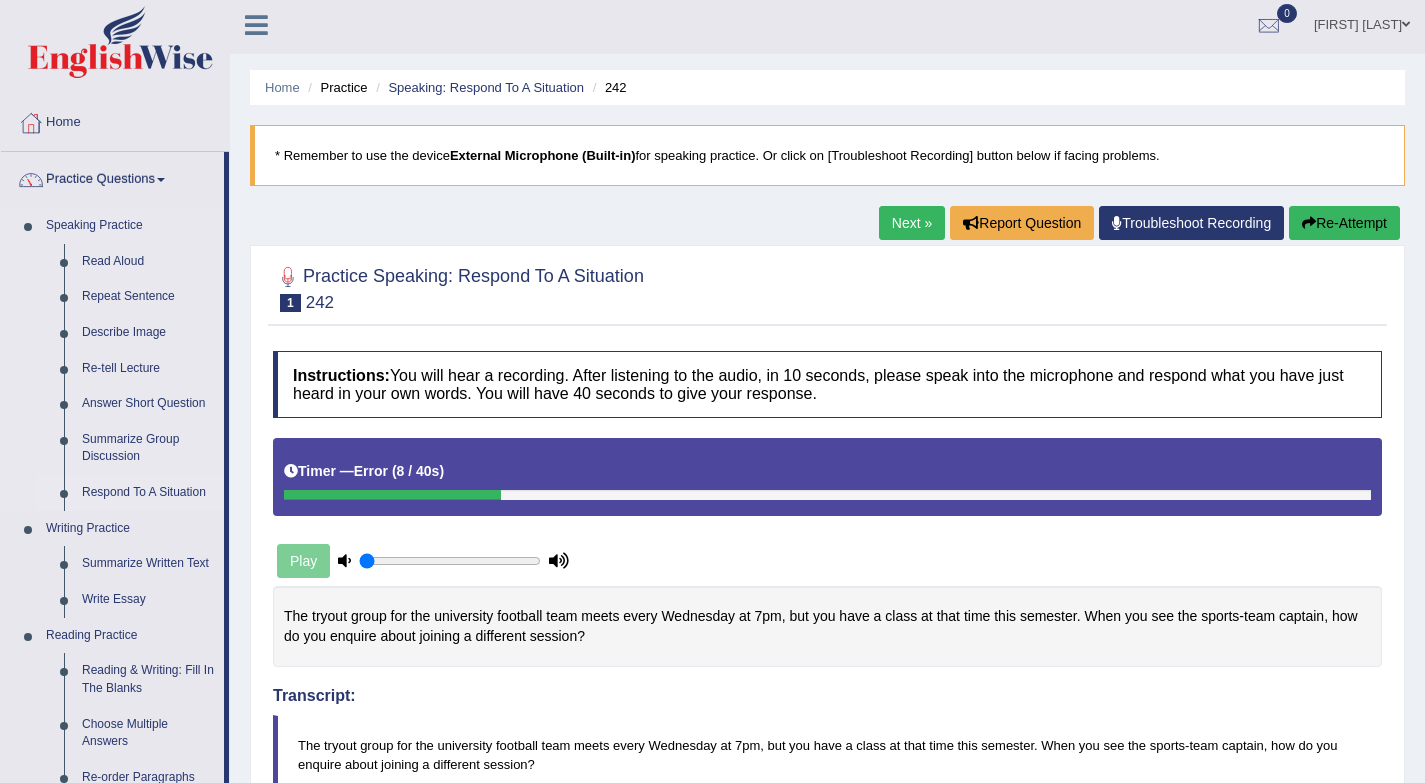 click on "Respond To A Situation" at bounding box center [148, 493] 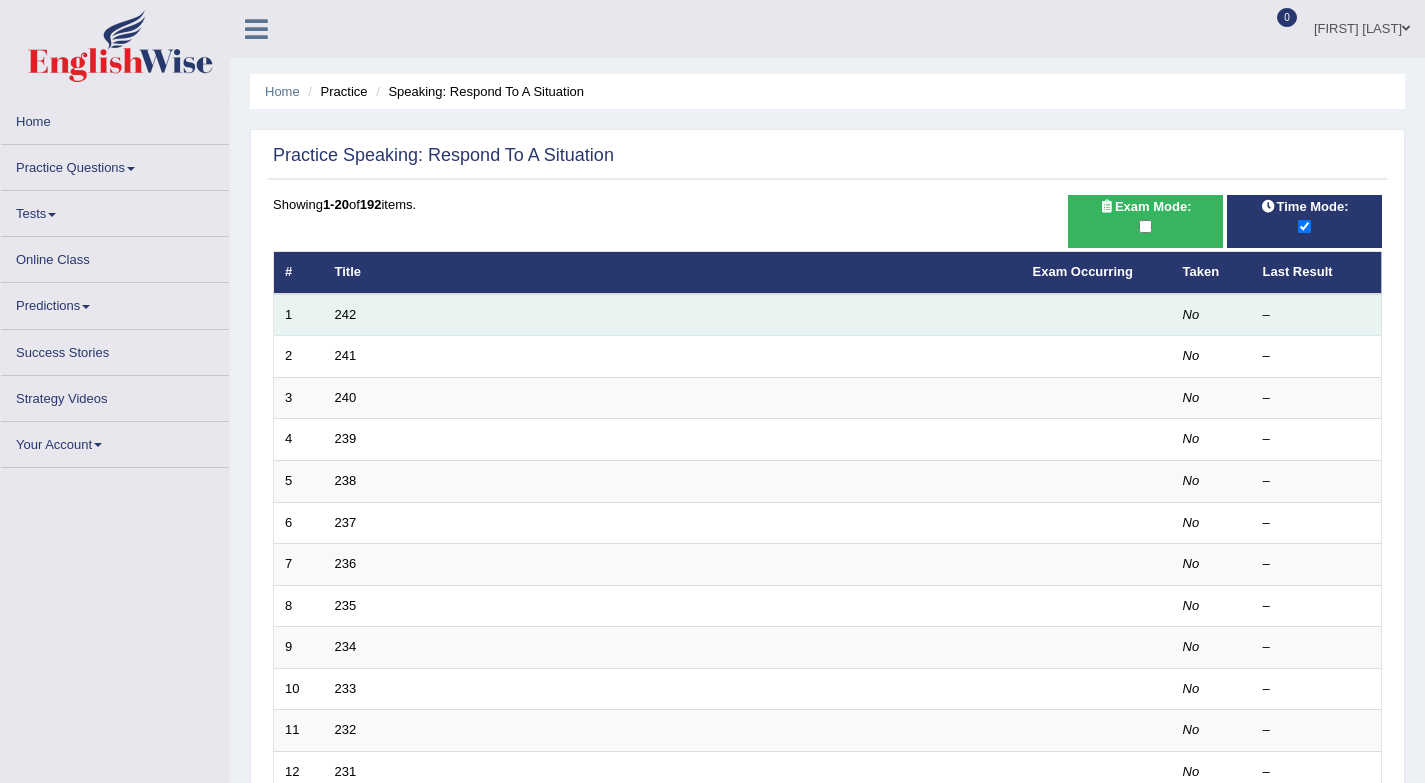scroll, scrollTop: 0, scrollLeft: 0, axis: both 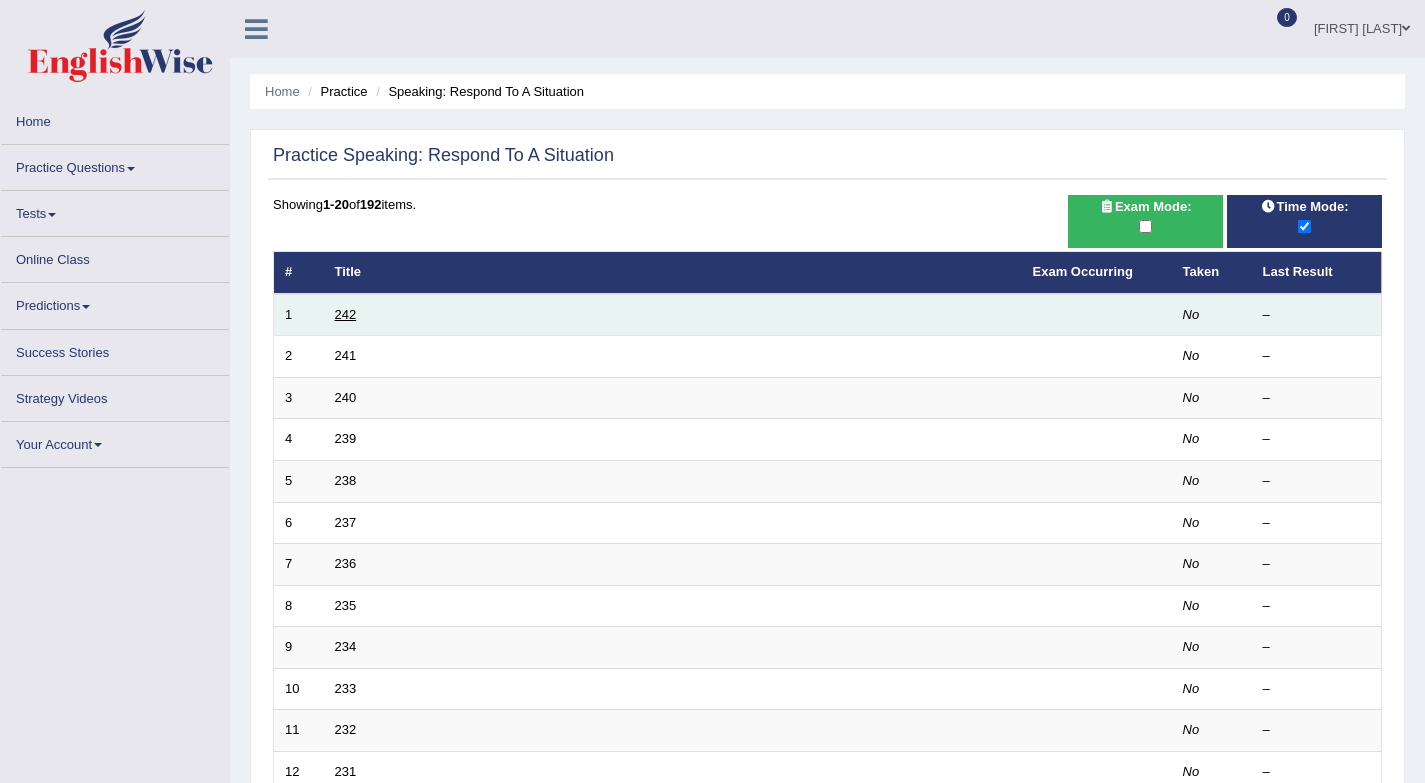 click on "242" at bounding box center (346, 314) 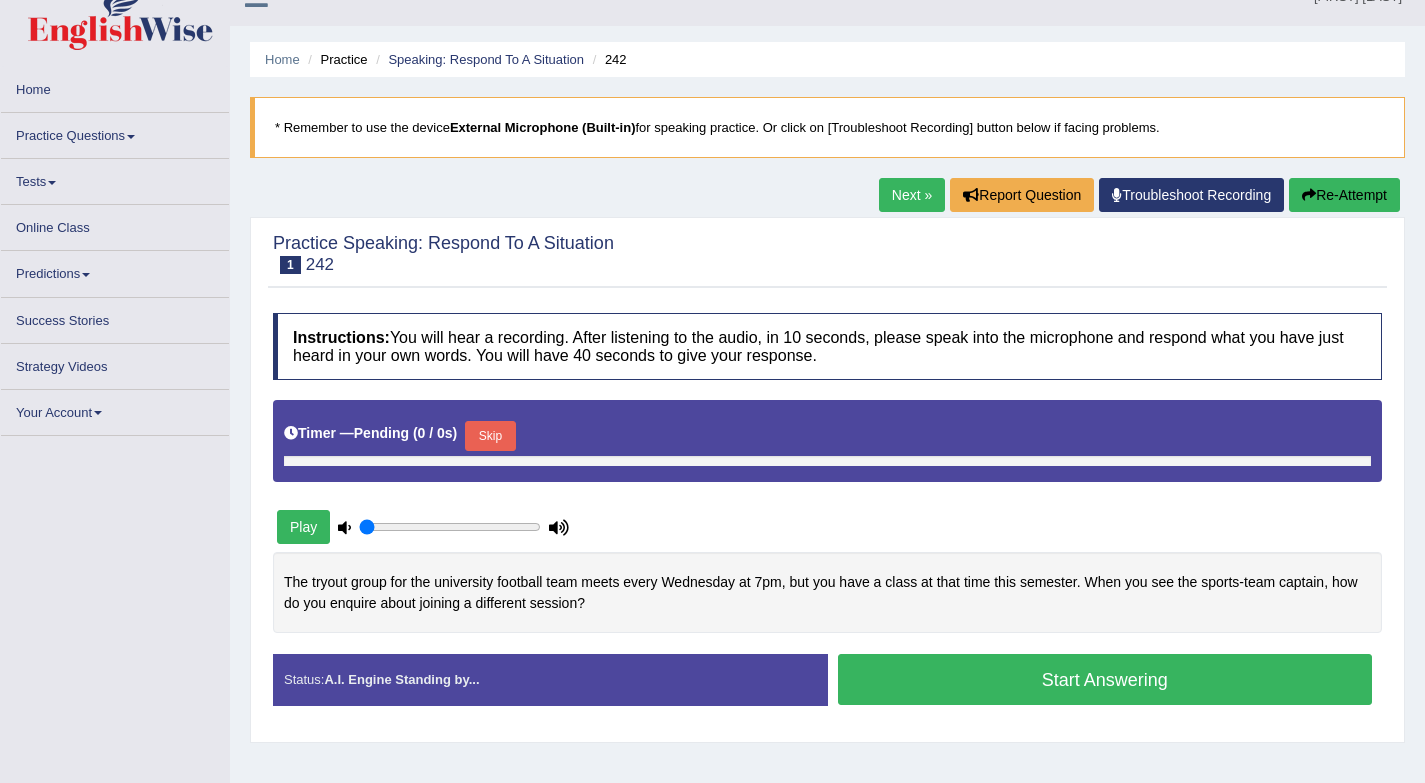 scroll, scrollTop: 0, scrollLeft: 0, axis: both 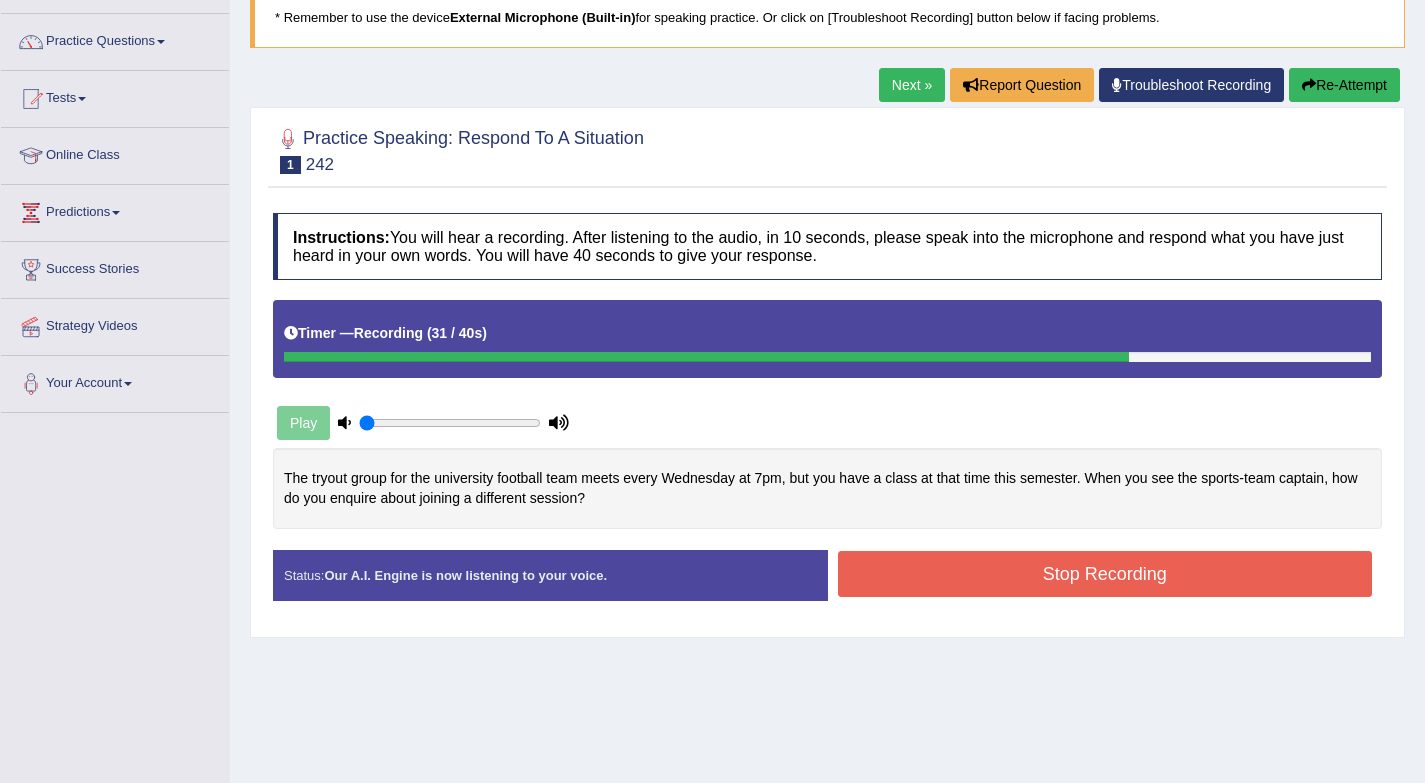click on "Stop Recording" at bounding box center [1105, 574] 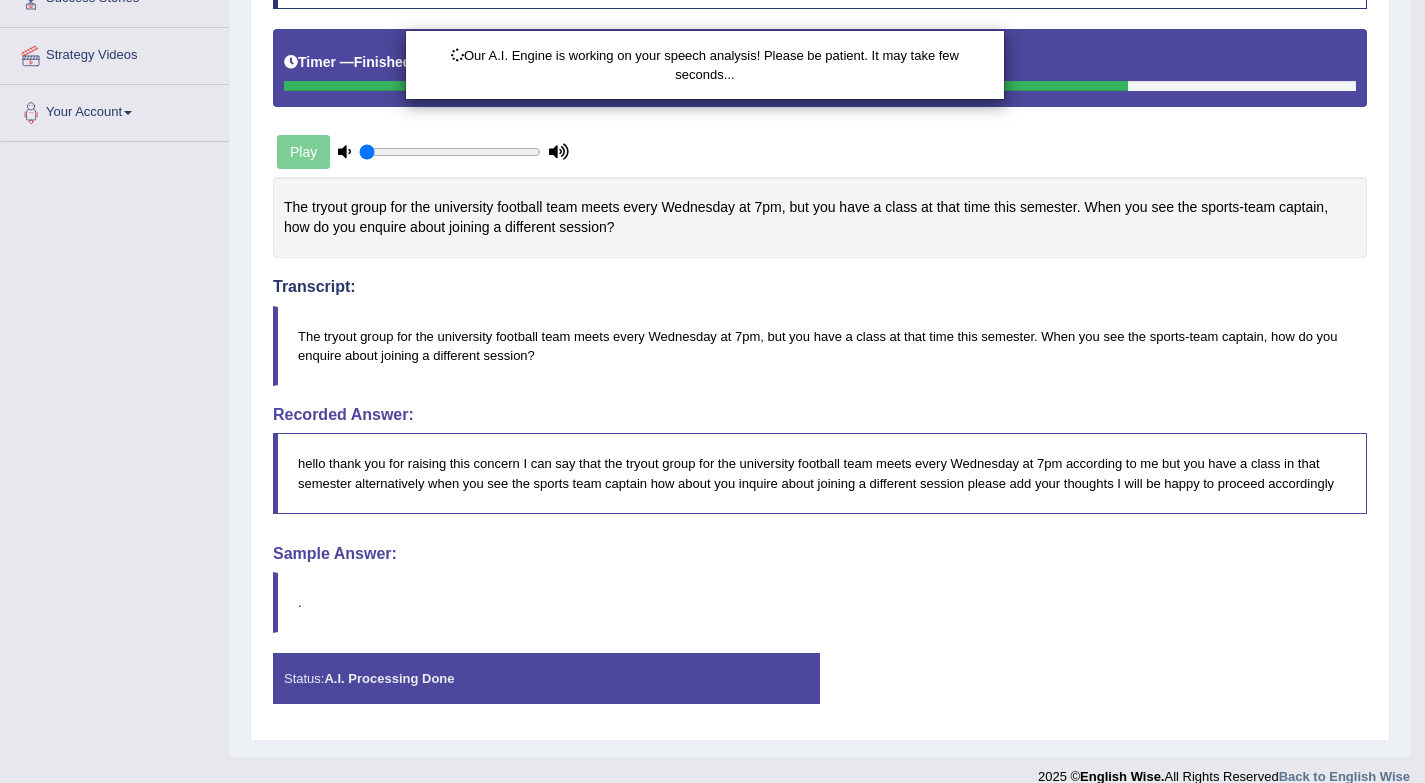scroll, scrollTop: 457, scrollLeft: 0, axis: vertical 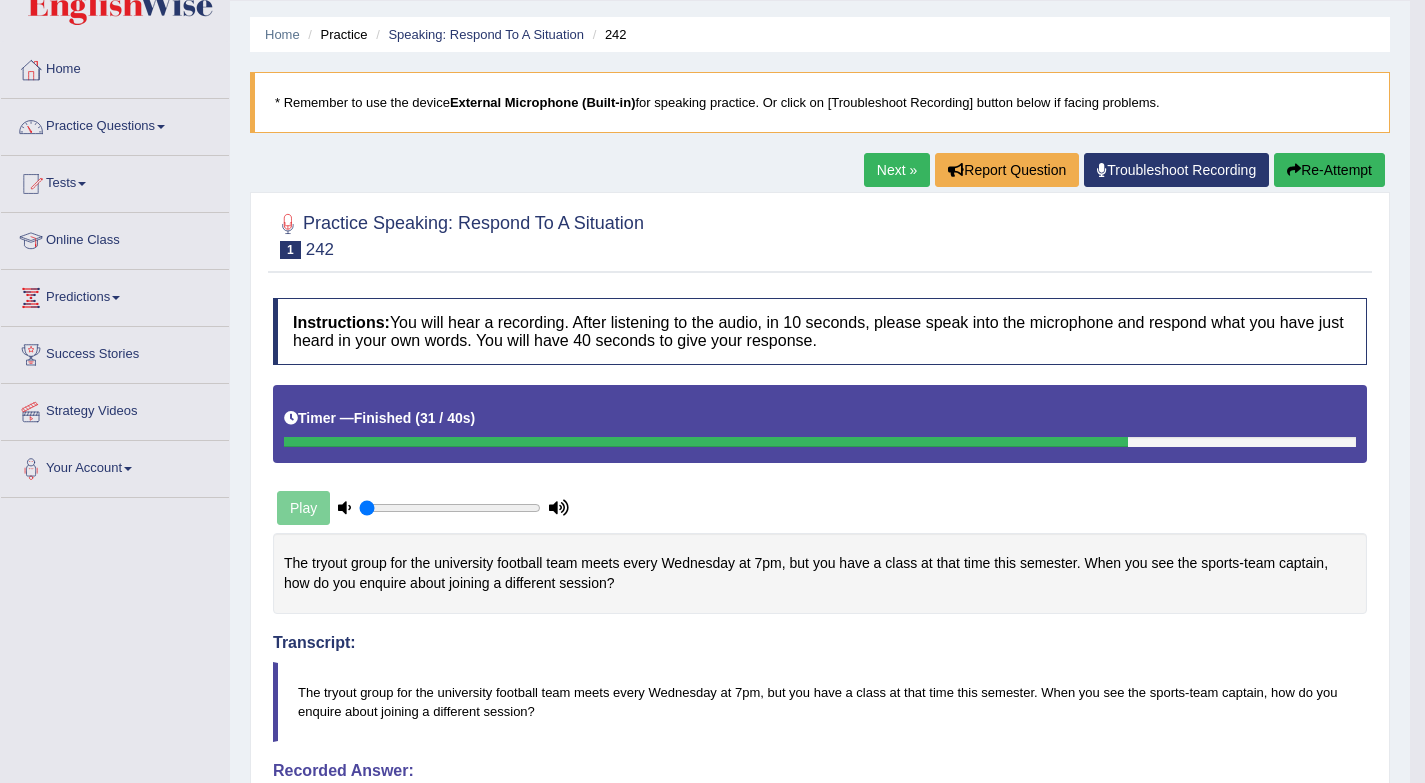 click on "Next »" at bounding box center [897, 170] 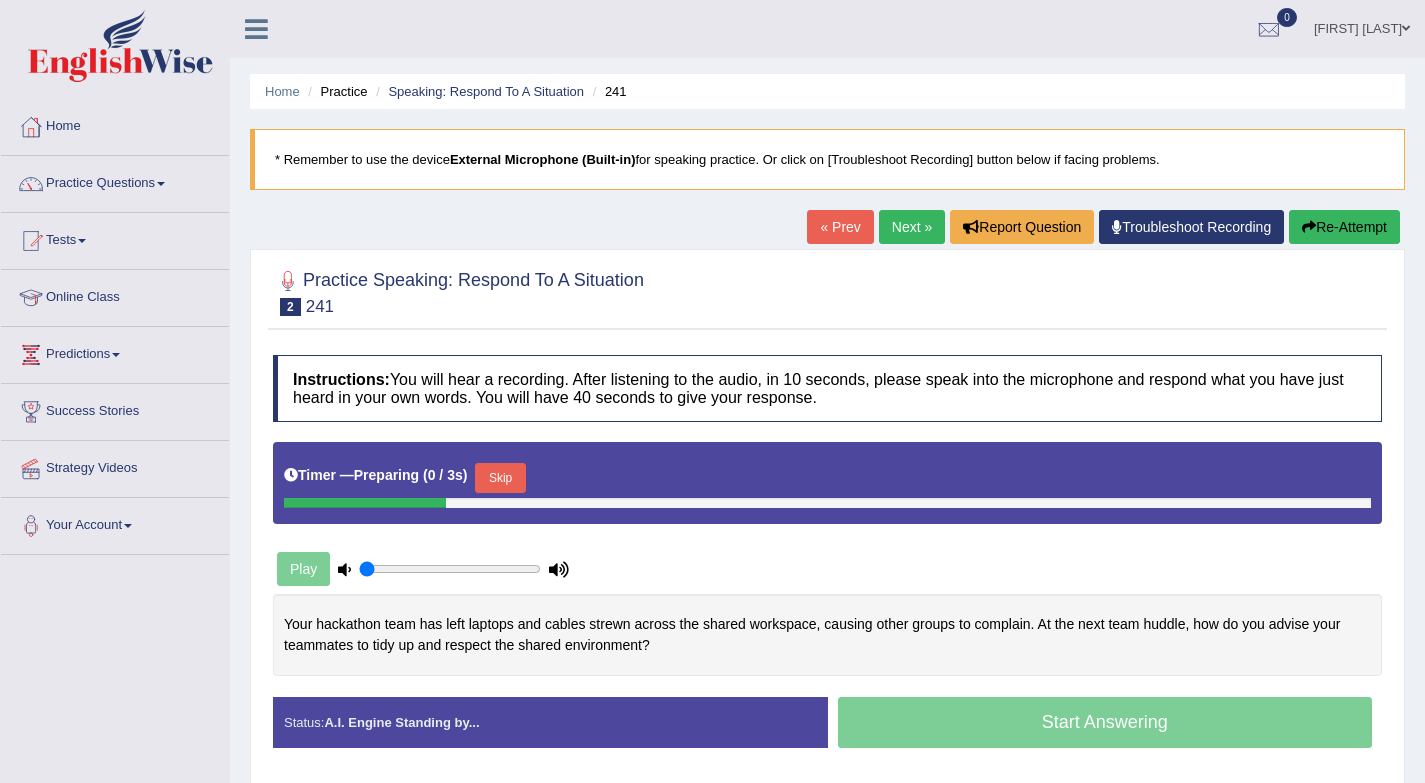 scroll, scrollTop: 131, scrollLeft: 0, axis: vertical 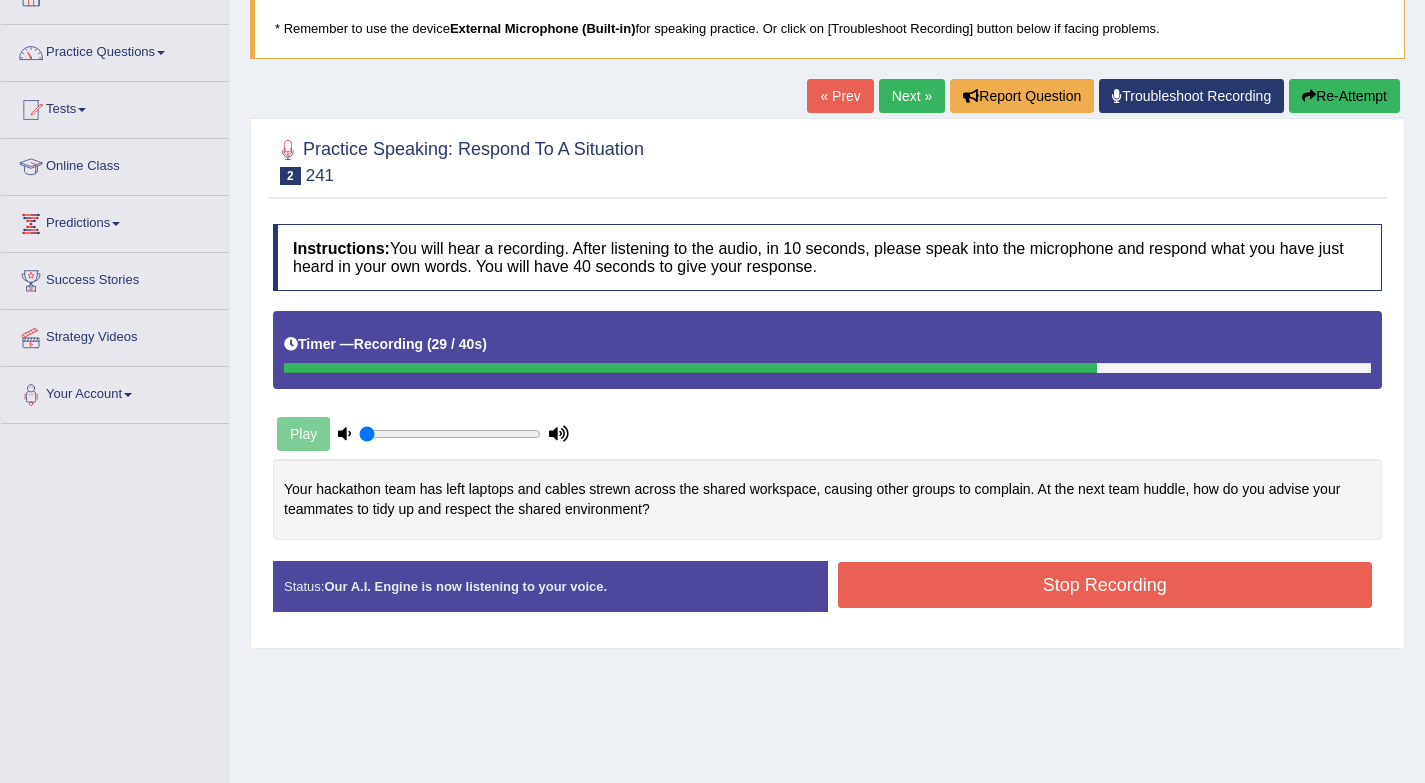 click on "Stop Recording" at bounding box center (1105, 585) 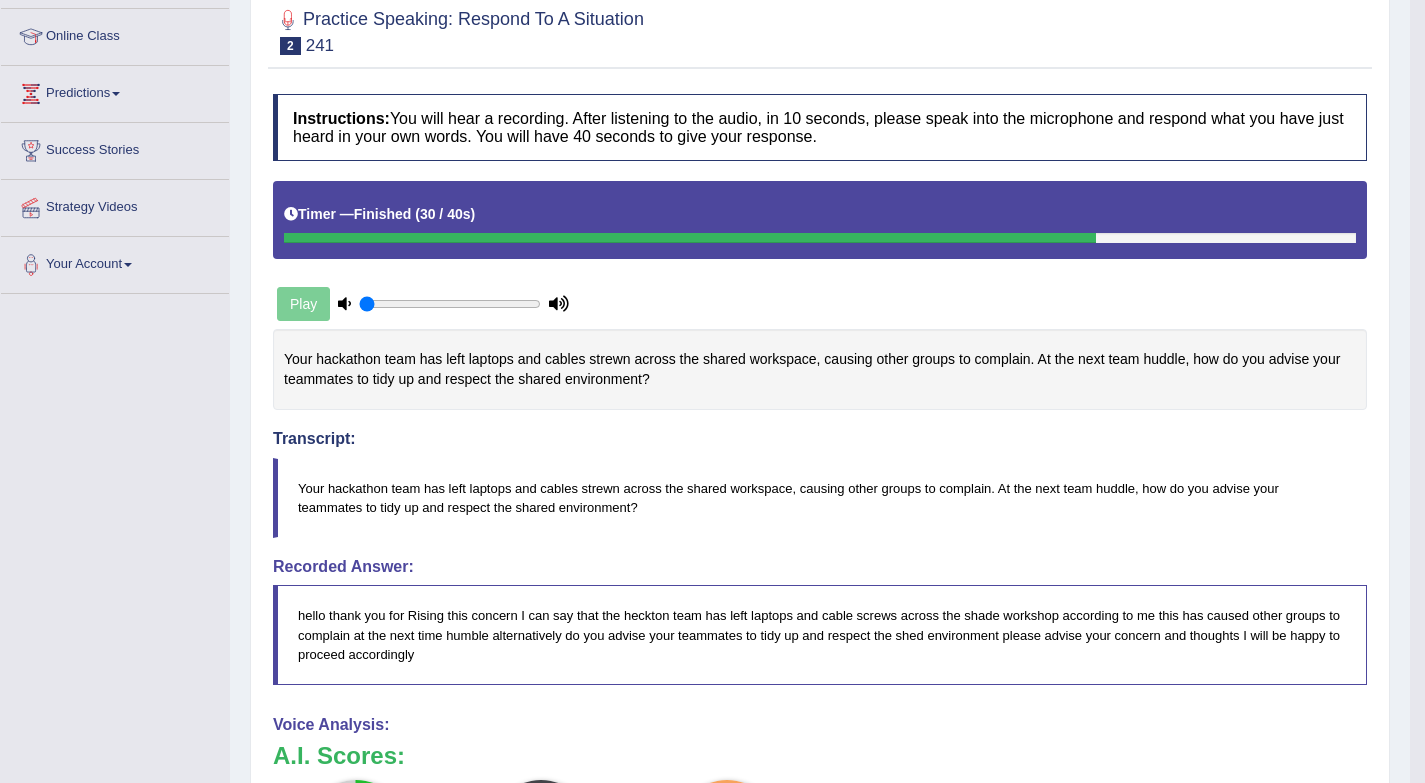 scroll, scrollTop: 185, scrollLeft: 0, axis: vertical 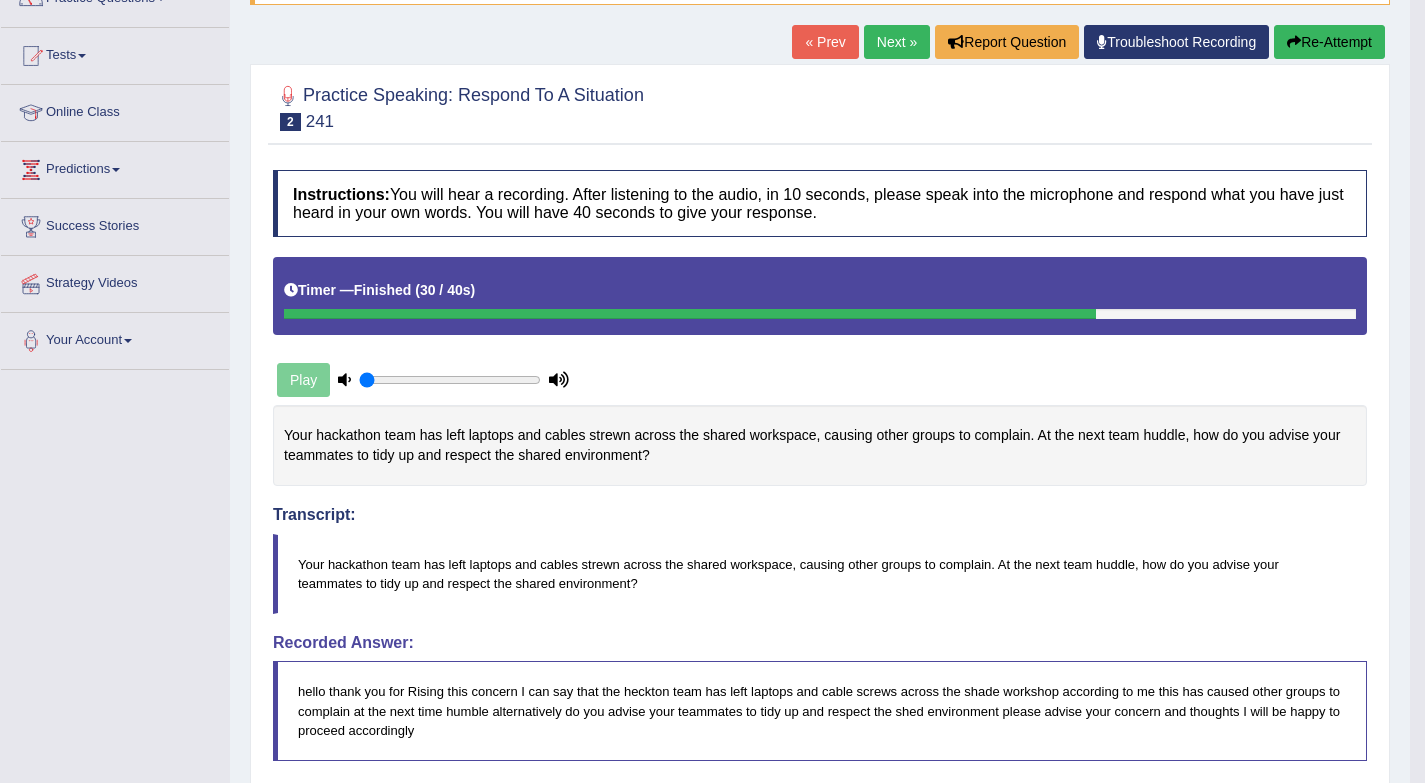 click on "Next »" at bounding box center (897, 42) 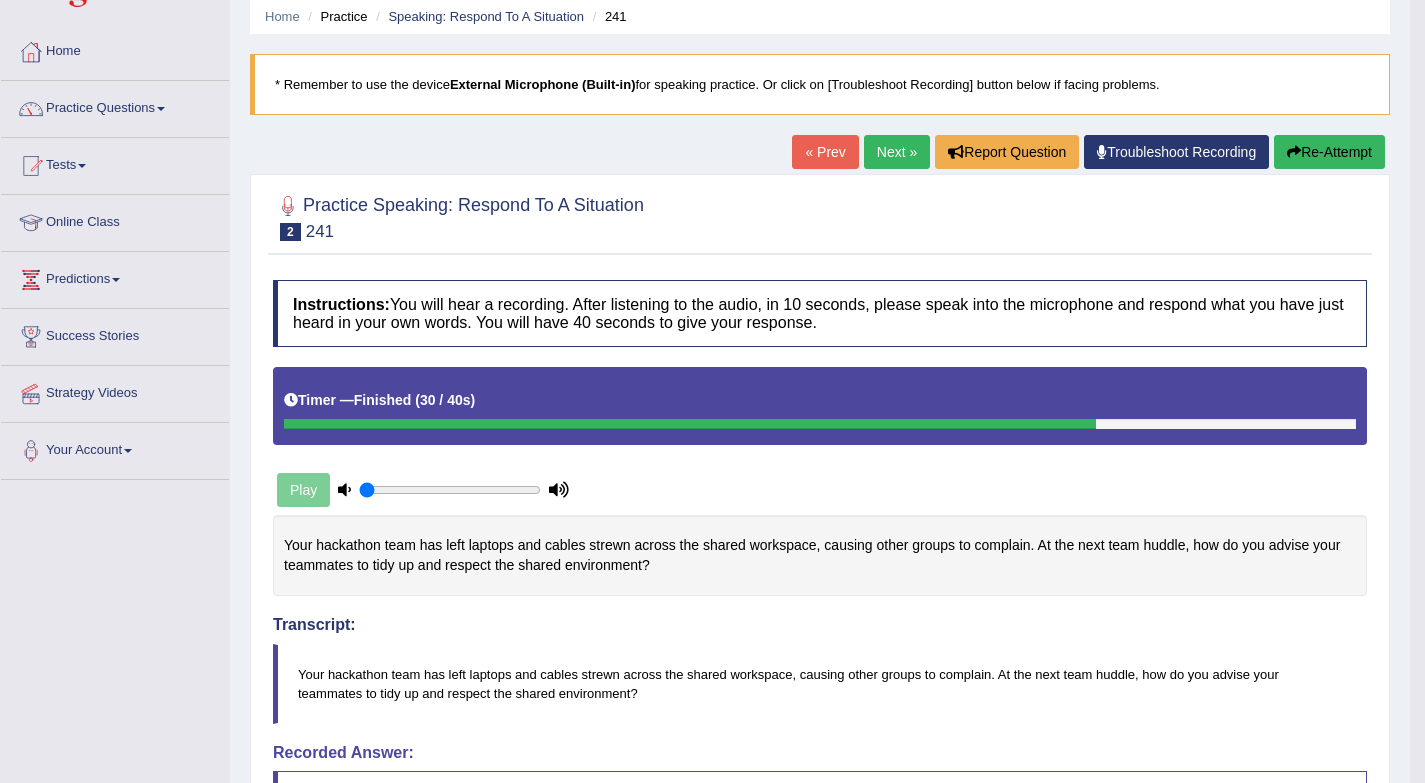 scroll, scrollTop: 58, scrollLeft: 0, axis: vertical 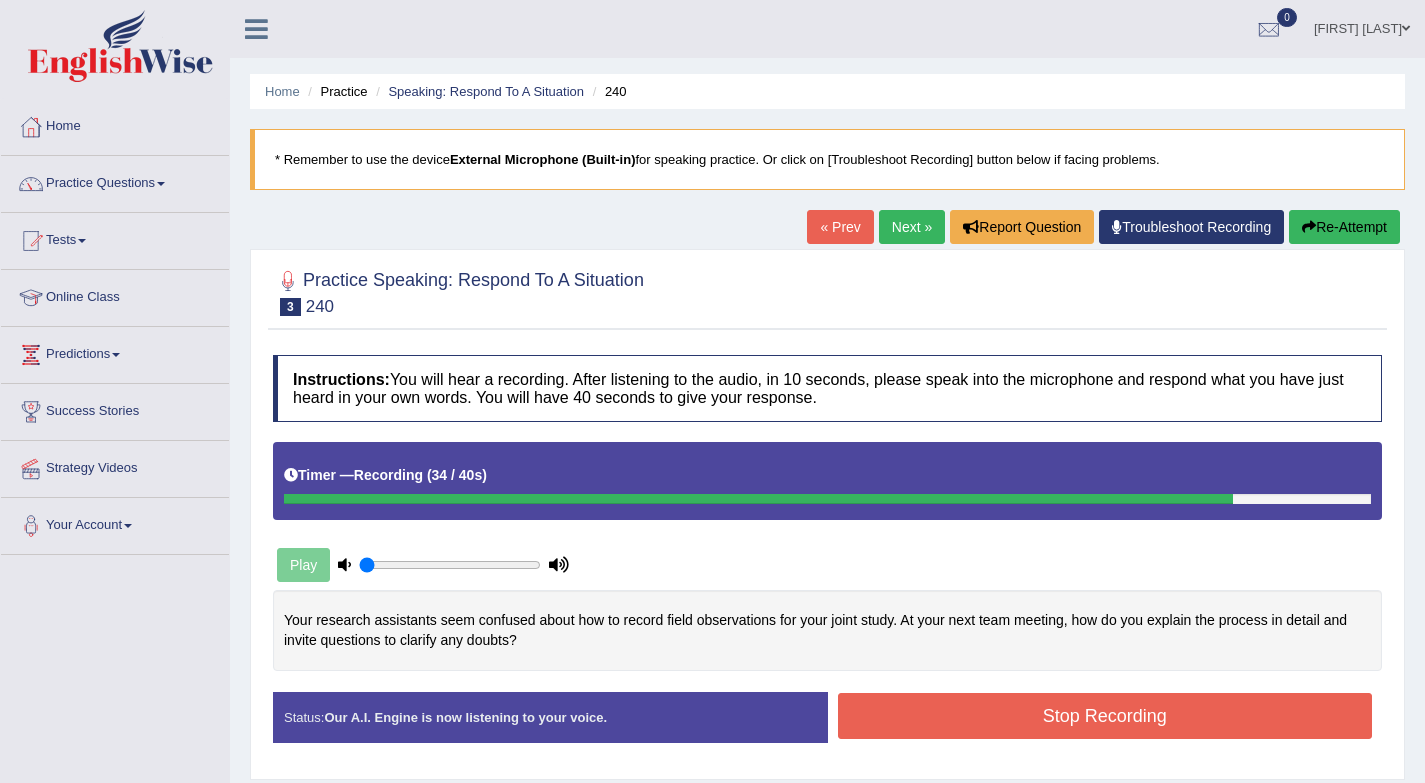 click on "Stop Recording" at bounding box center [1105, 716] 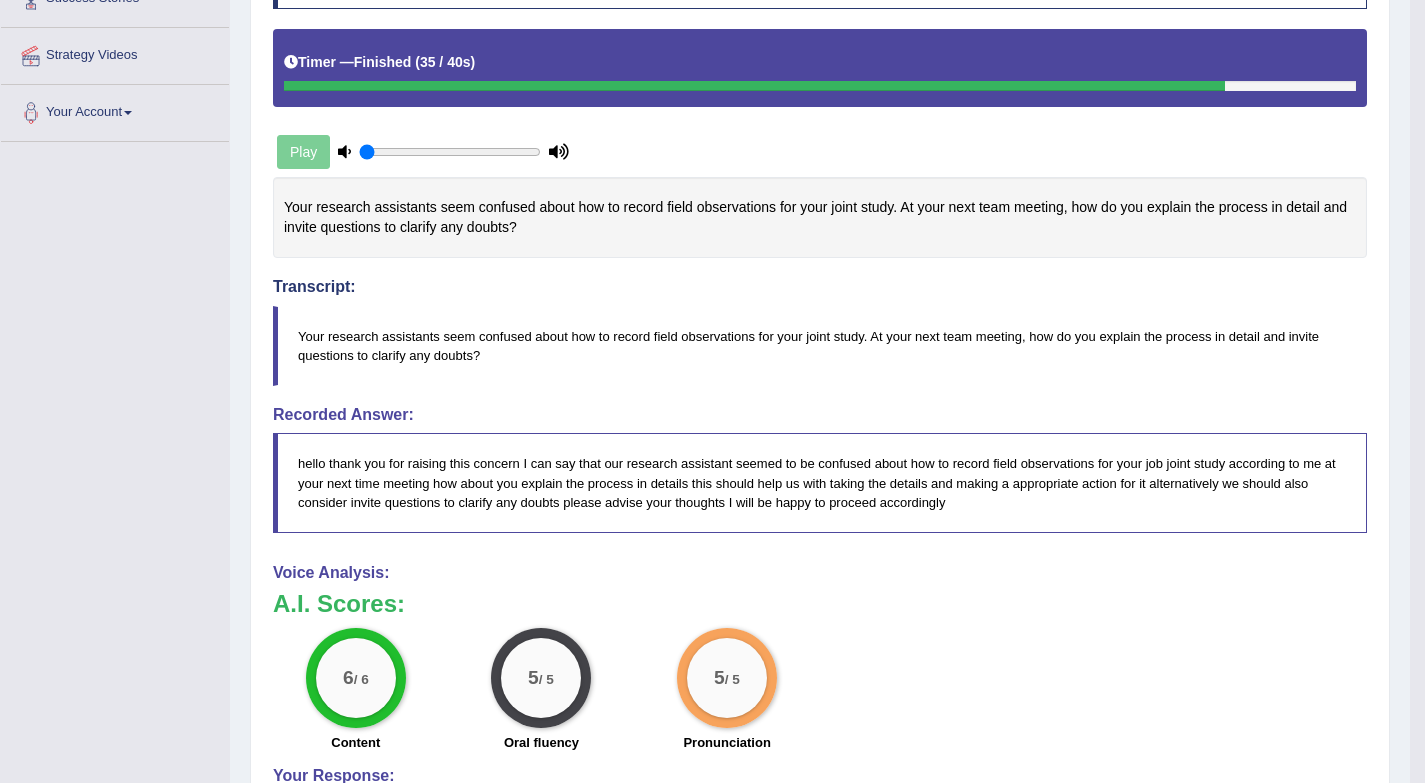 scroll, scrollTop: 218, scrollLeft: 0, axis: vertical 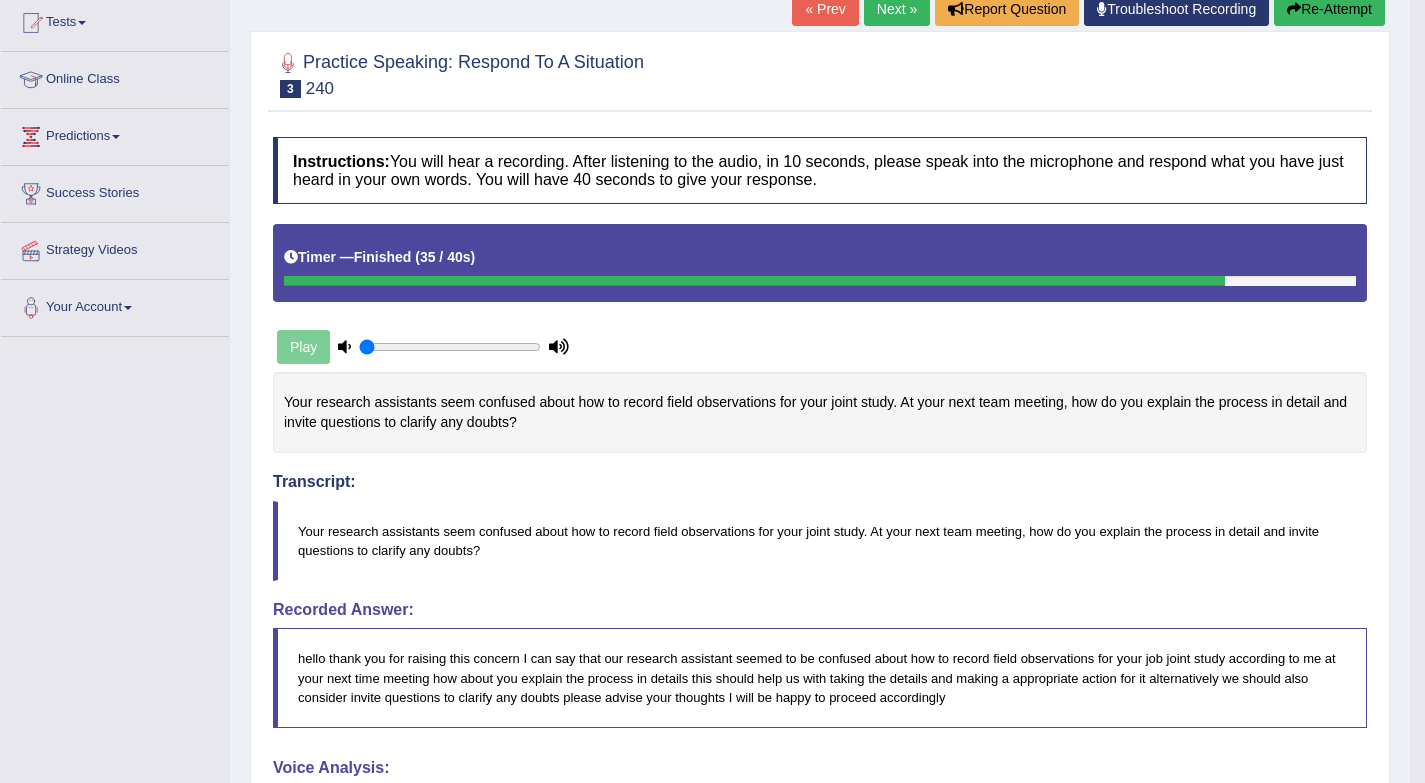 click on "Next »" at bounding box center (897, 9) 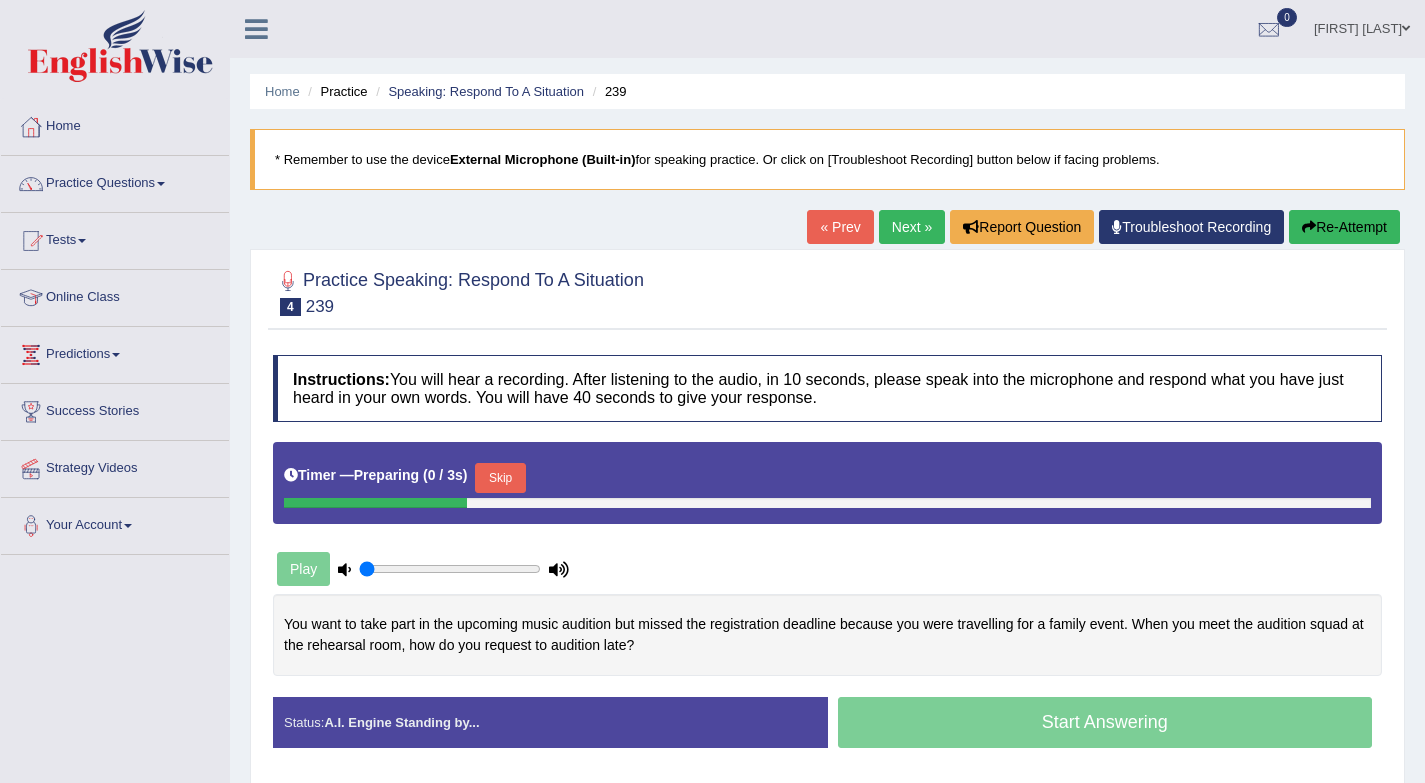 scroll, scrollTop: 3, scrollLeft: 0, axis: vertical 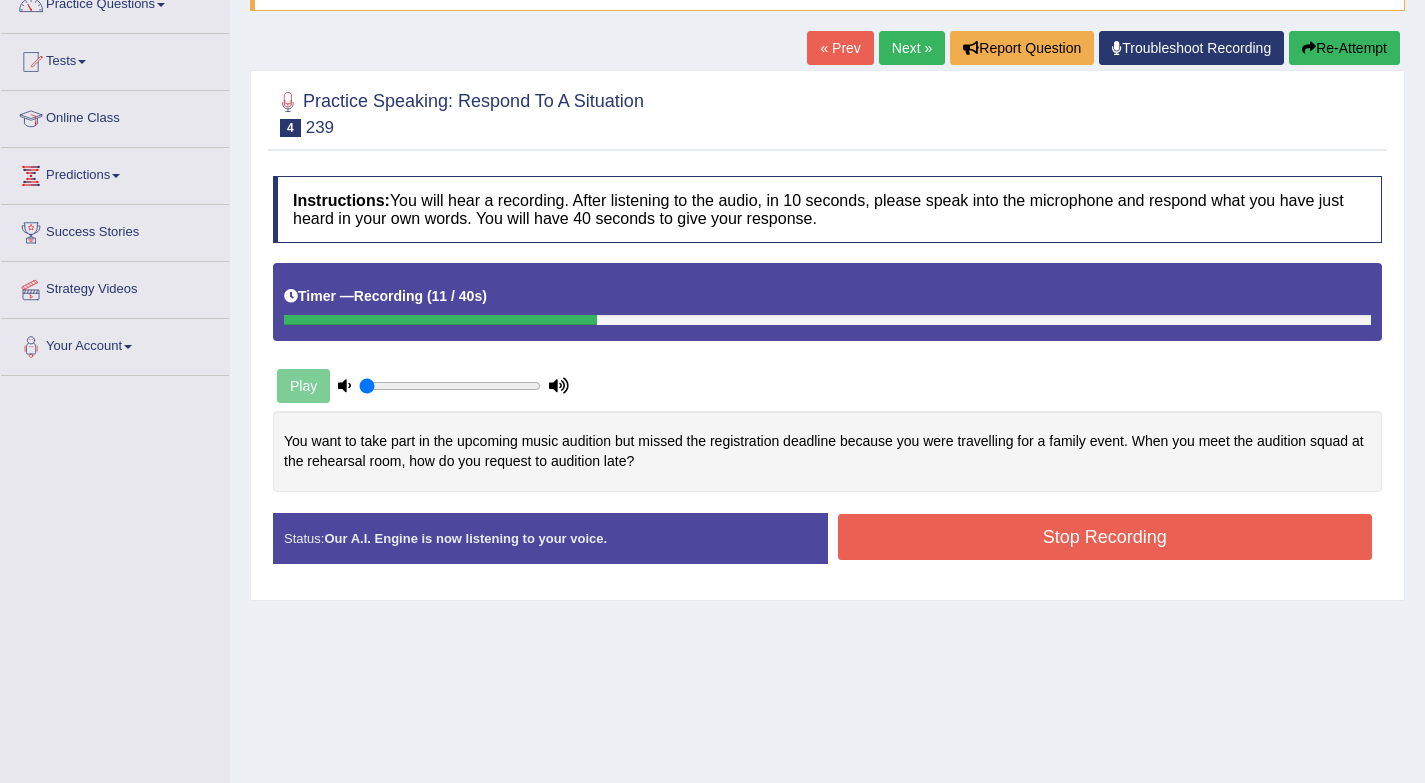 click on "Re-Attempt" at bounding box center [1344, 48] 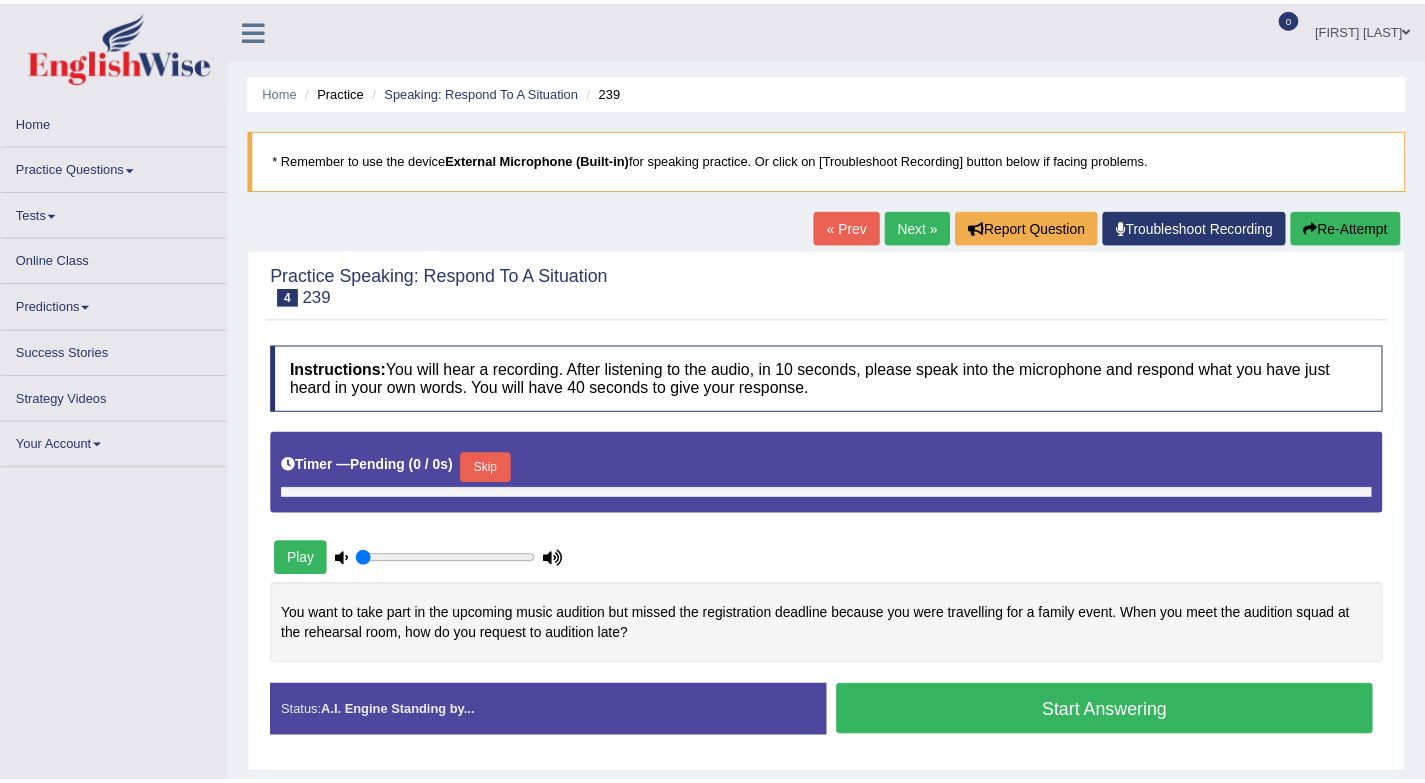 scroll, scrollTop: 190, scrollLeft: 0, axis: vertical 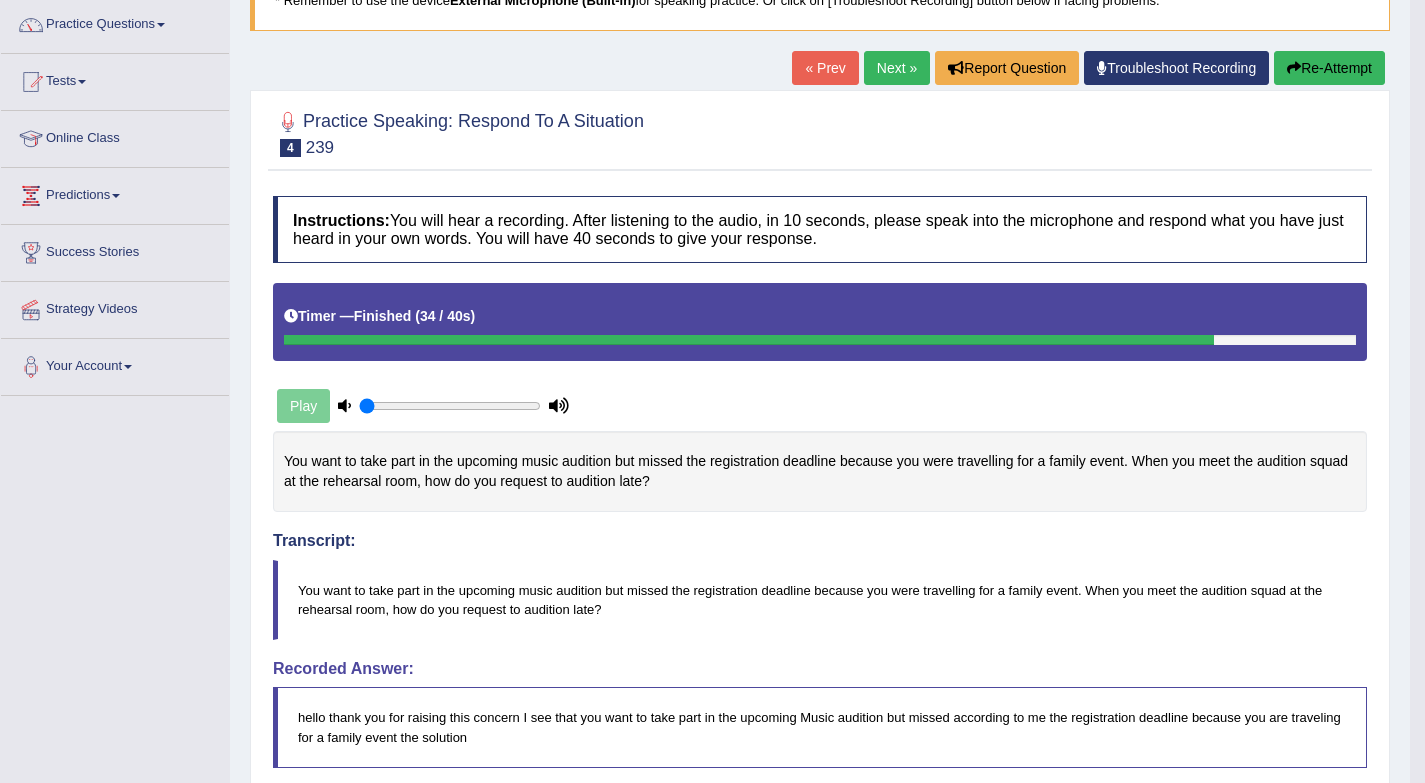 click on "Next »" at bounding box center [897, 68] 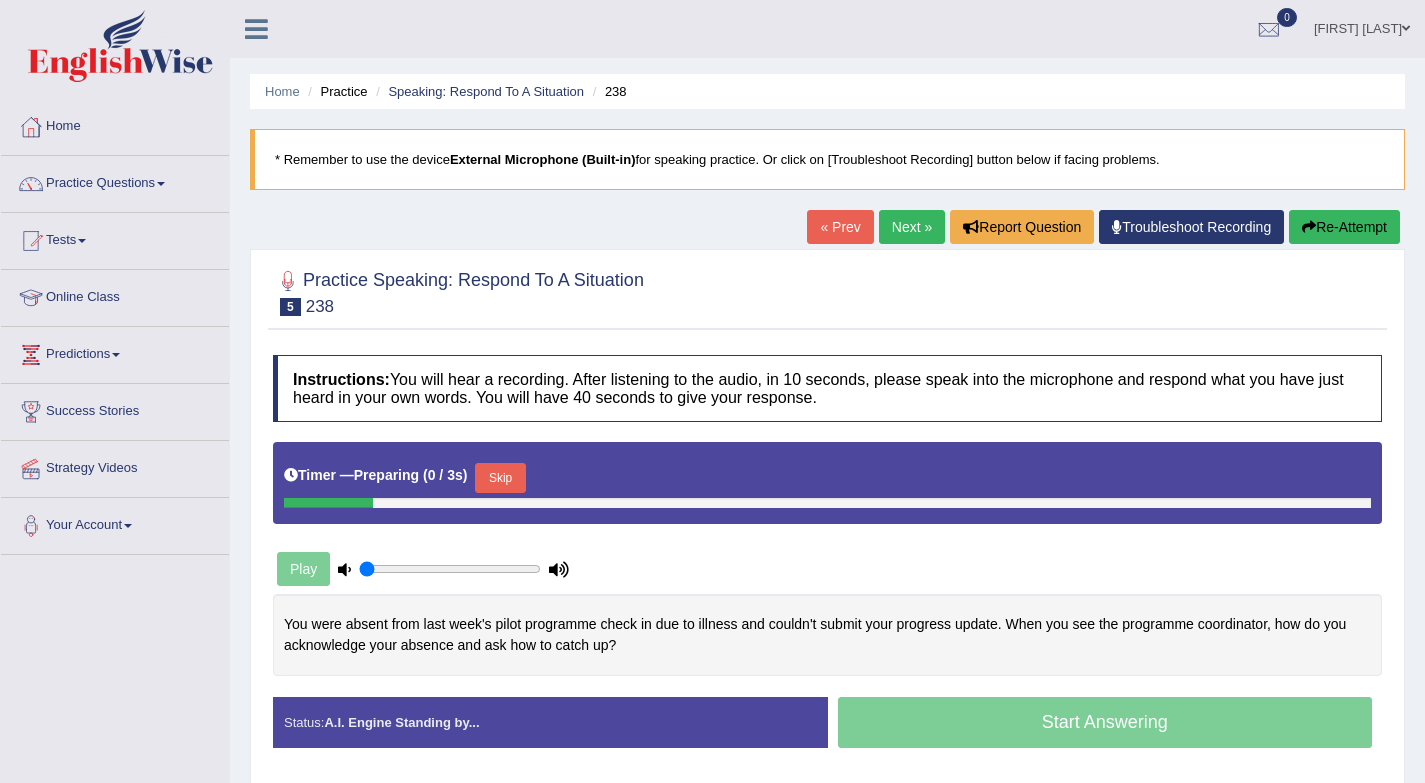 scroll, scrollTop: 0, scrollLeft: 0, axis: both 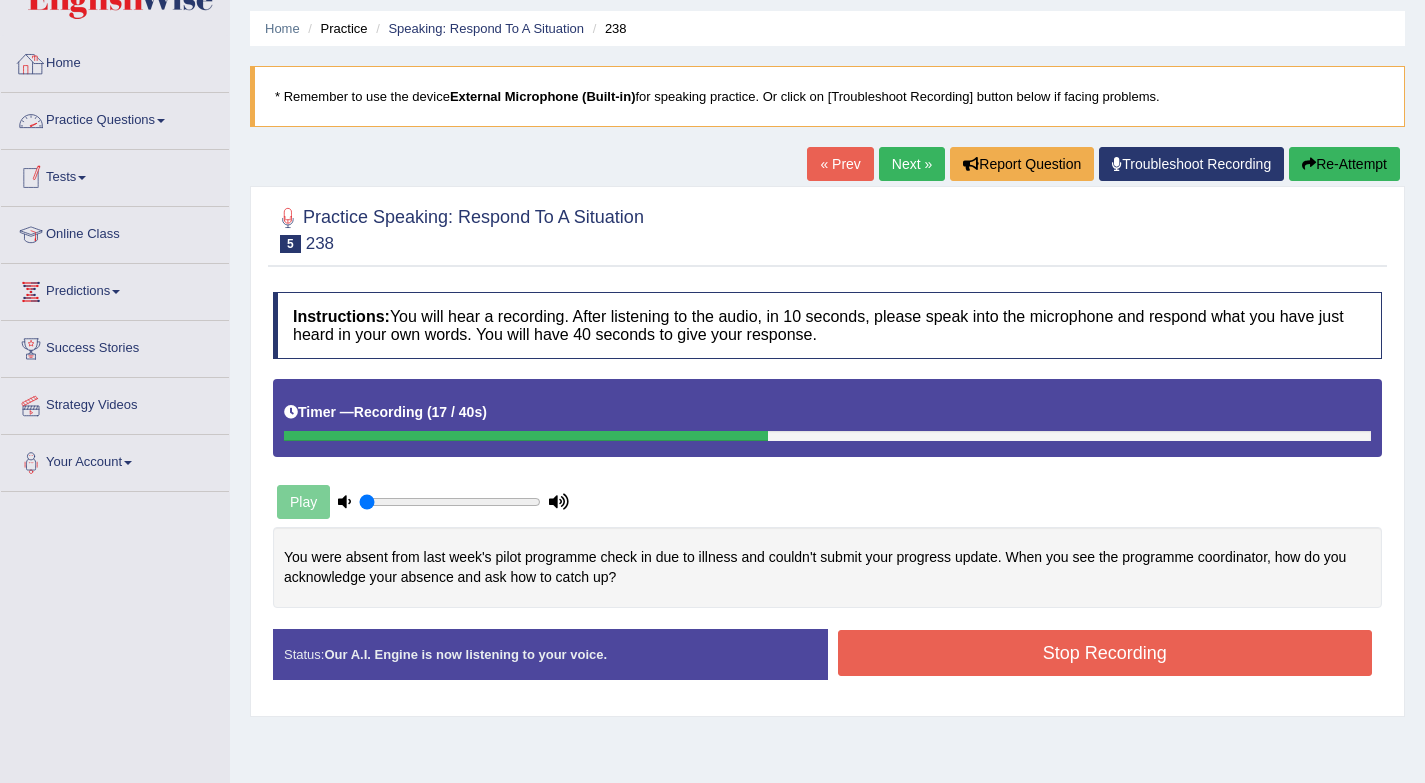 click on "Practice Questions" at bounding box center [115, 118] 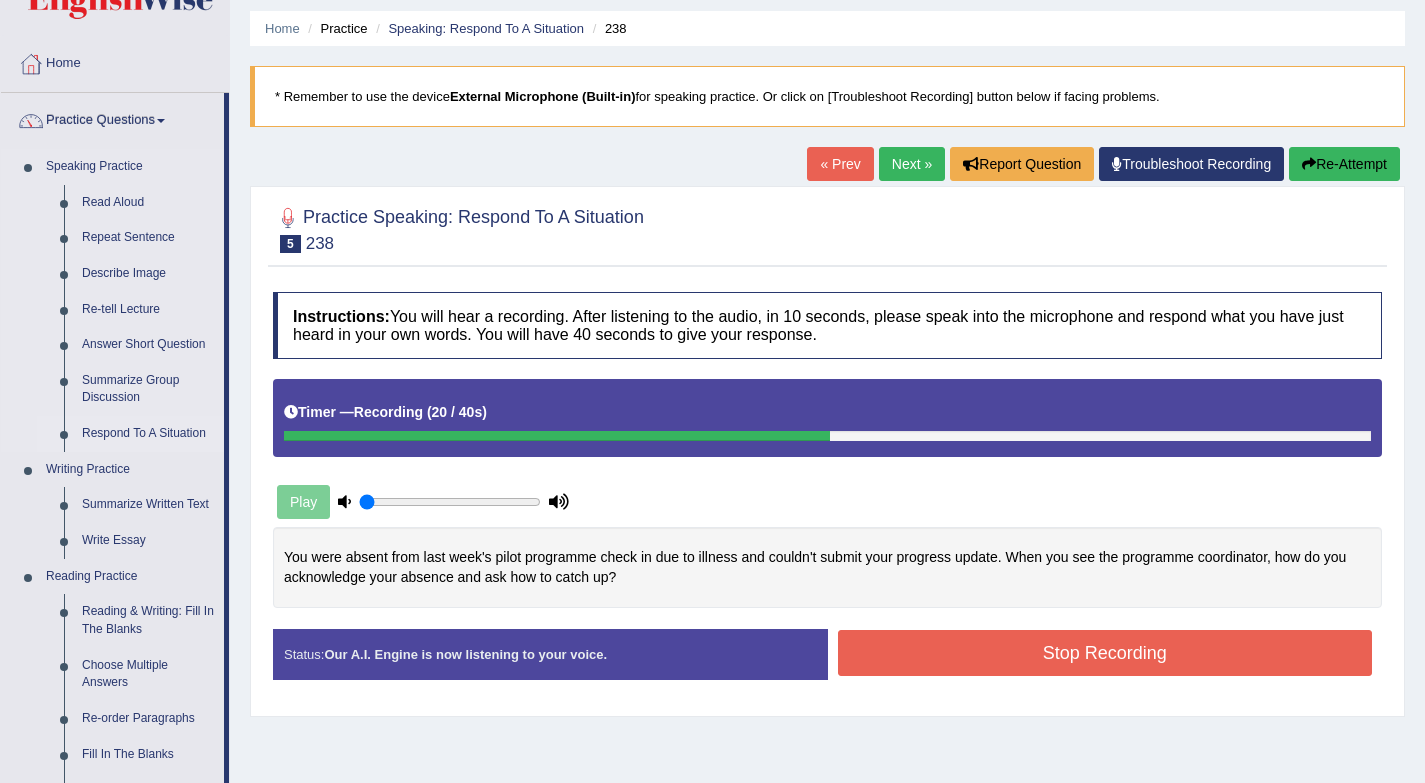 click on "Respond To A Situation" at bounding box center [148, 434] 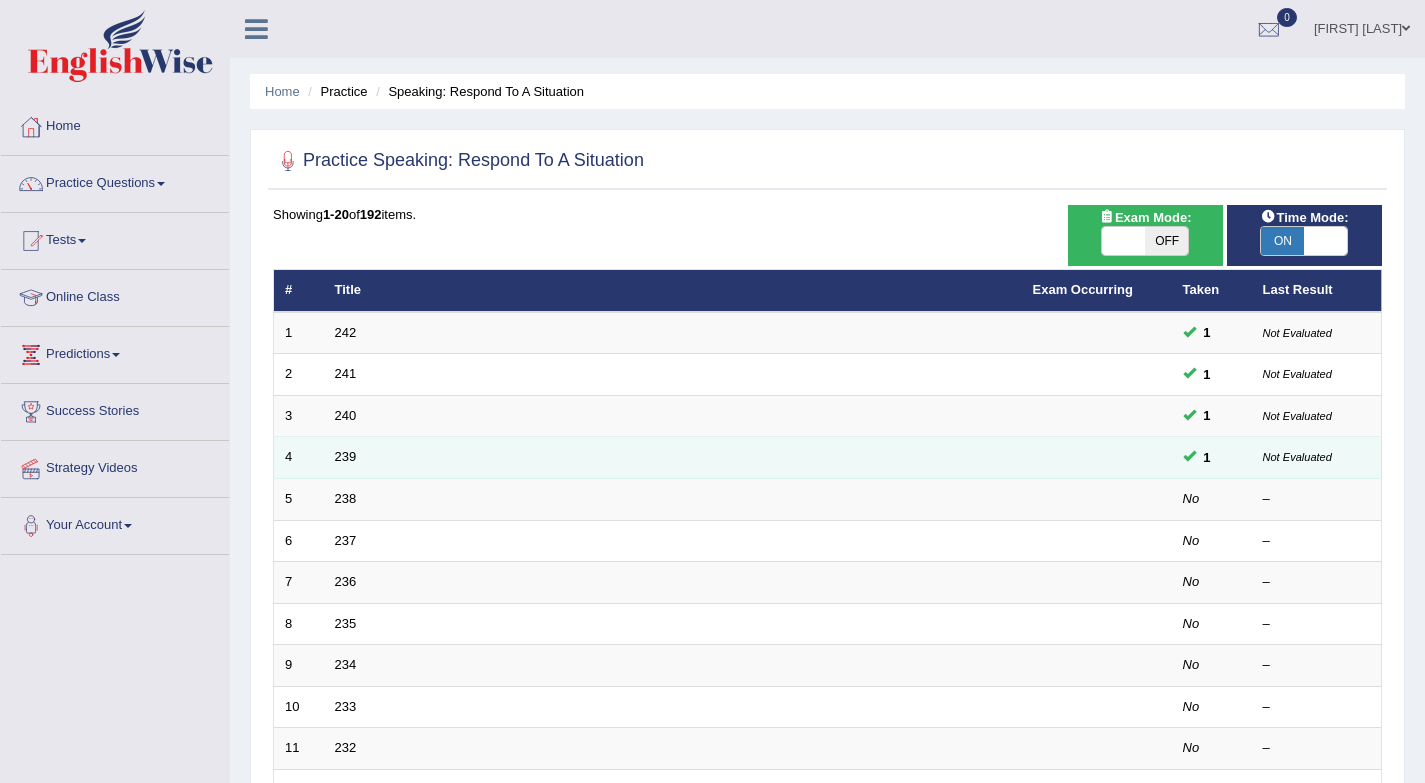 scroll, scrollTop: 0, scrollLeft: 0, axis: both 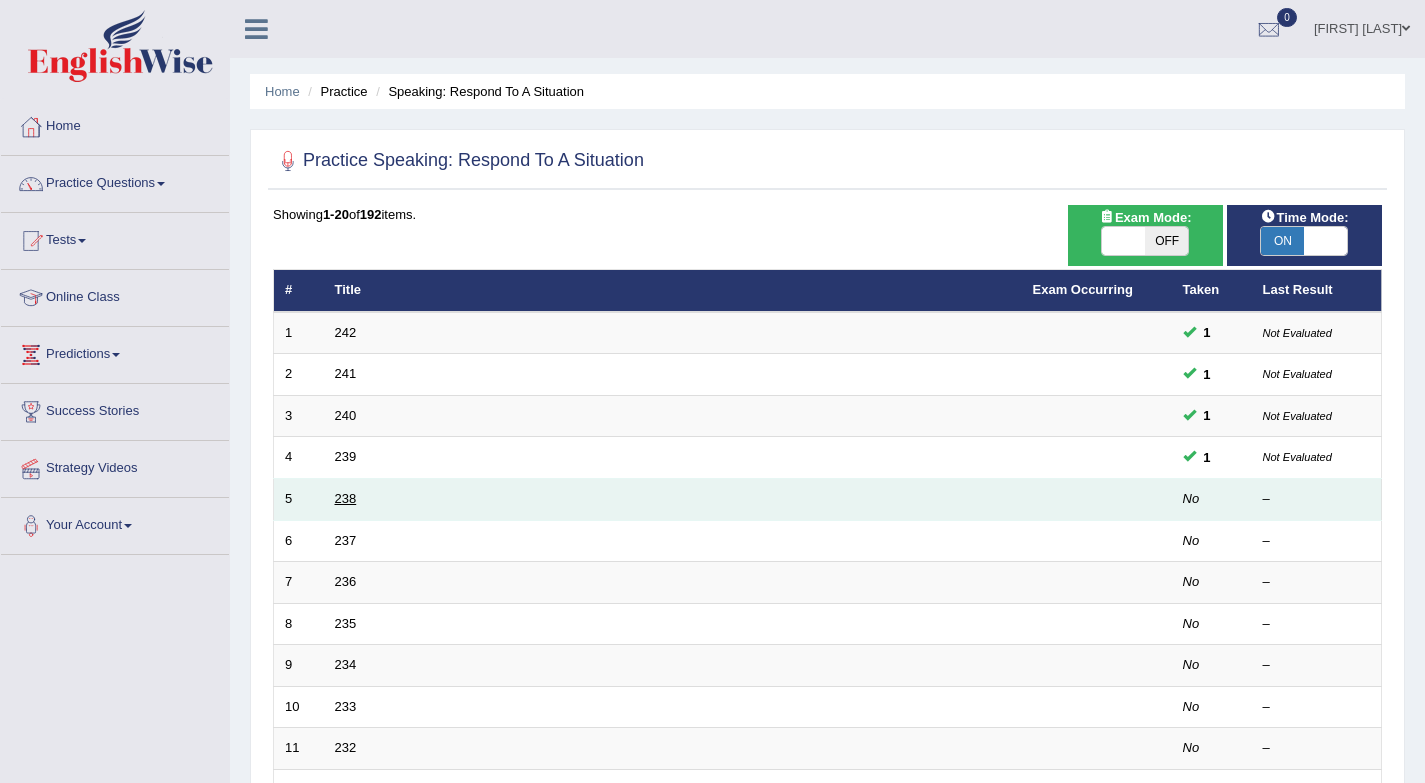 click on "238" at bounding box center [346, 498] 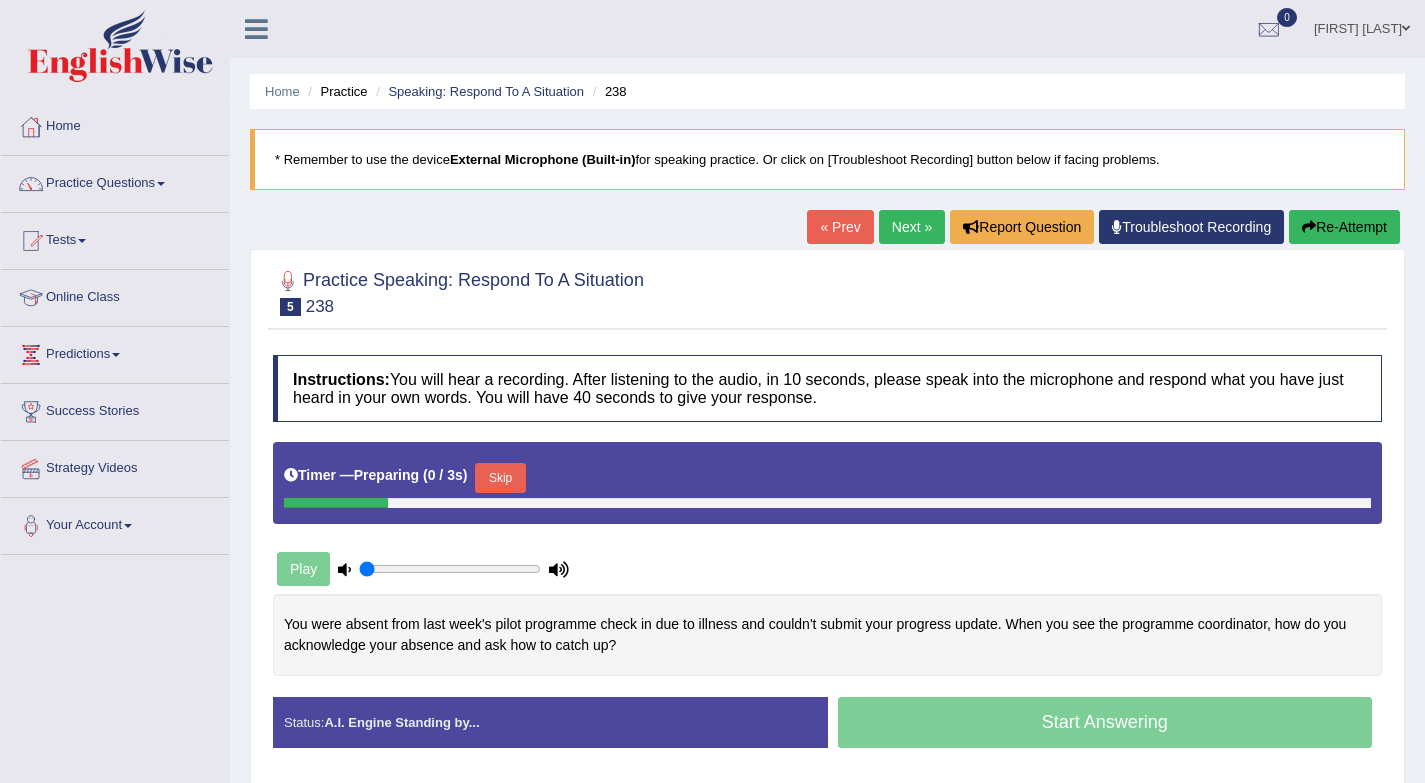 scroll, scrollTop: 0, scrollLeft: 0, axis: both 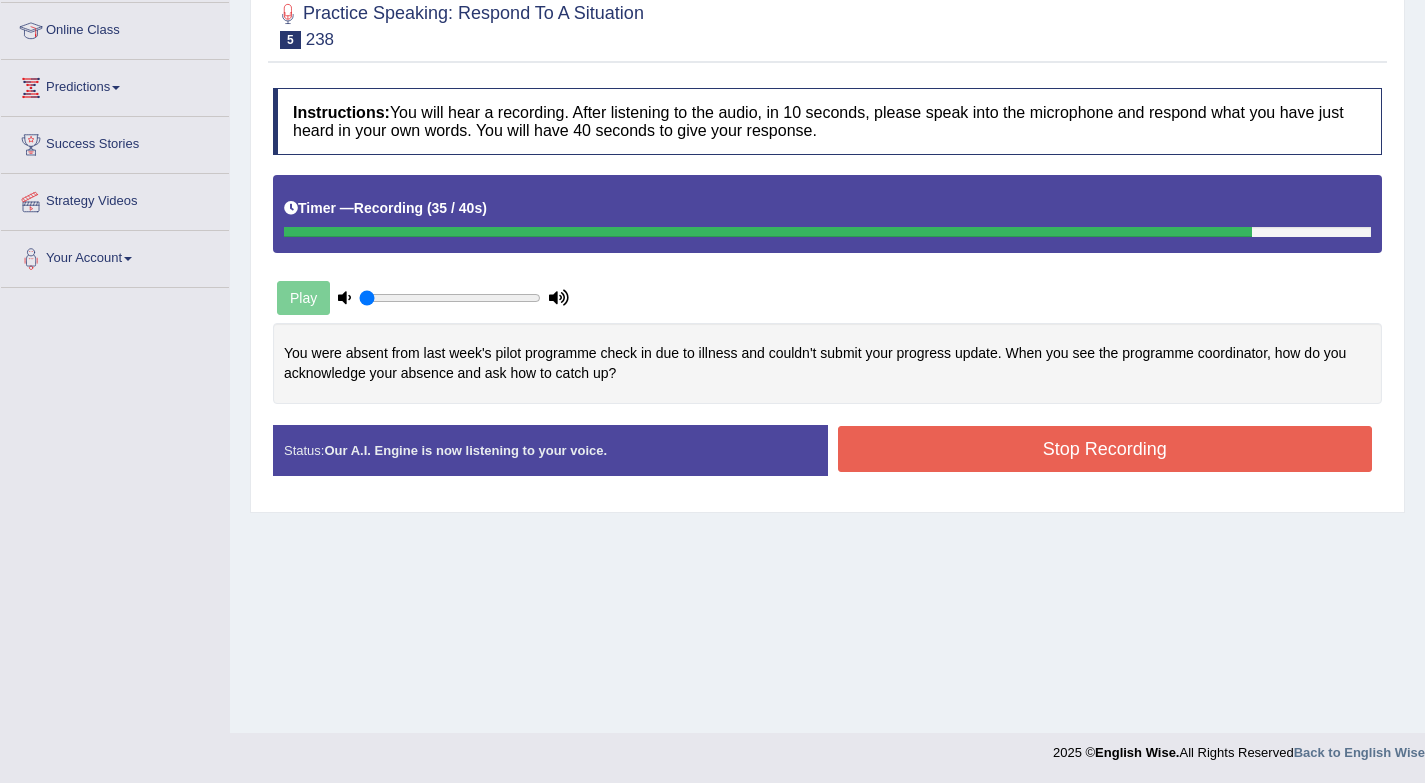 click on "Stop Recording" at bounding box center (1105, 449) 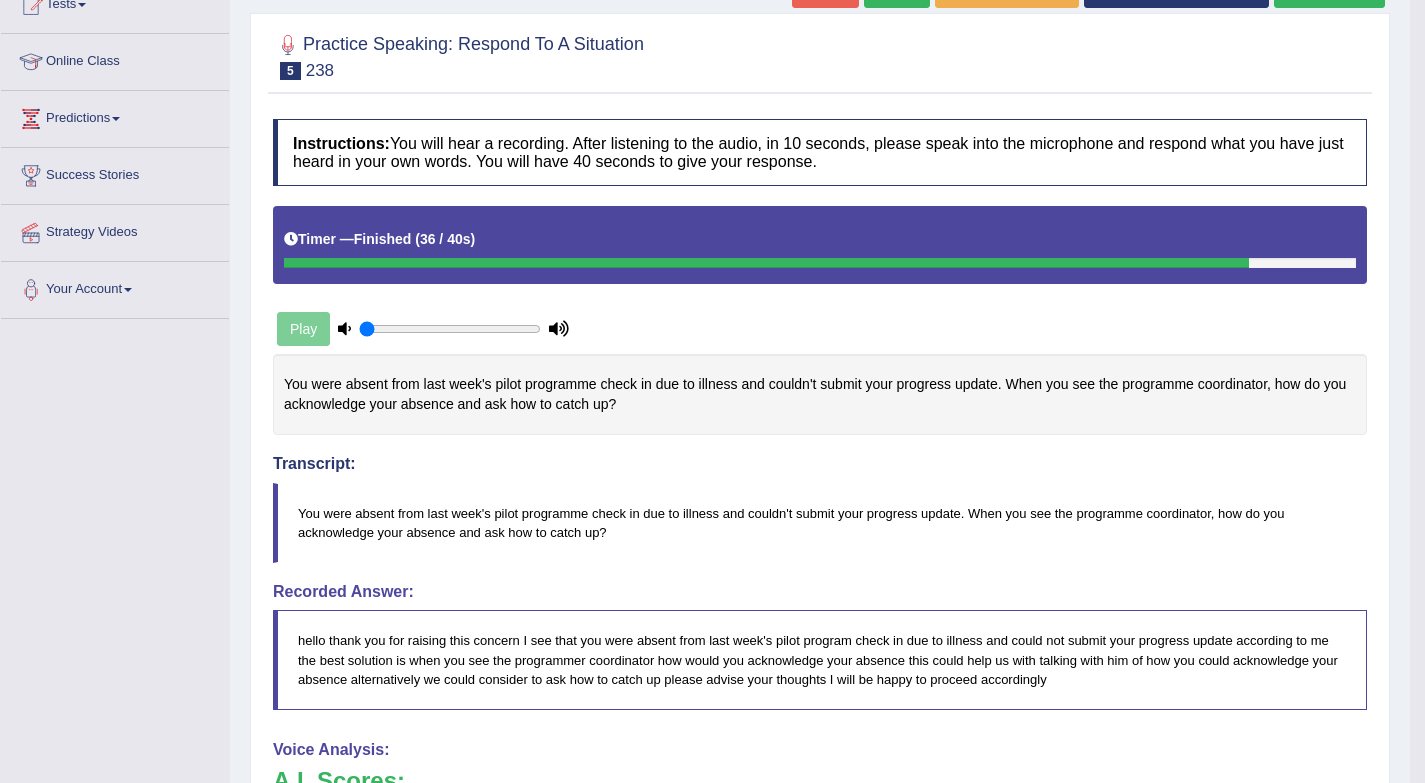 scroll, scrollTop: 32, scrollLeft: 0, axis: vertical 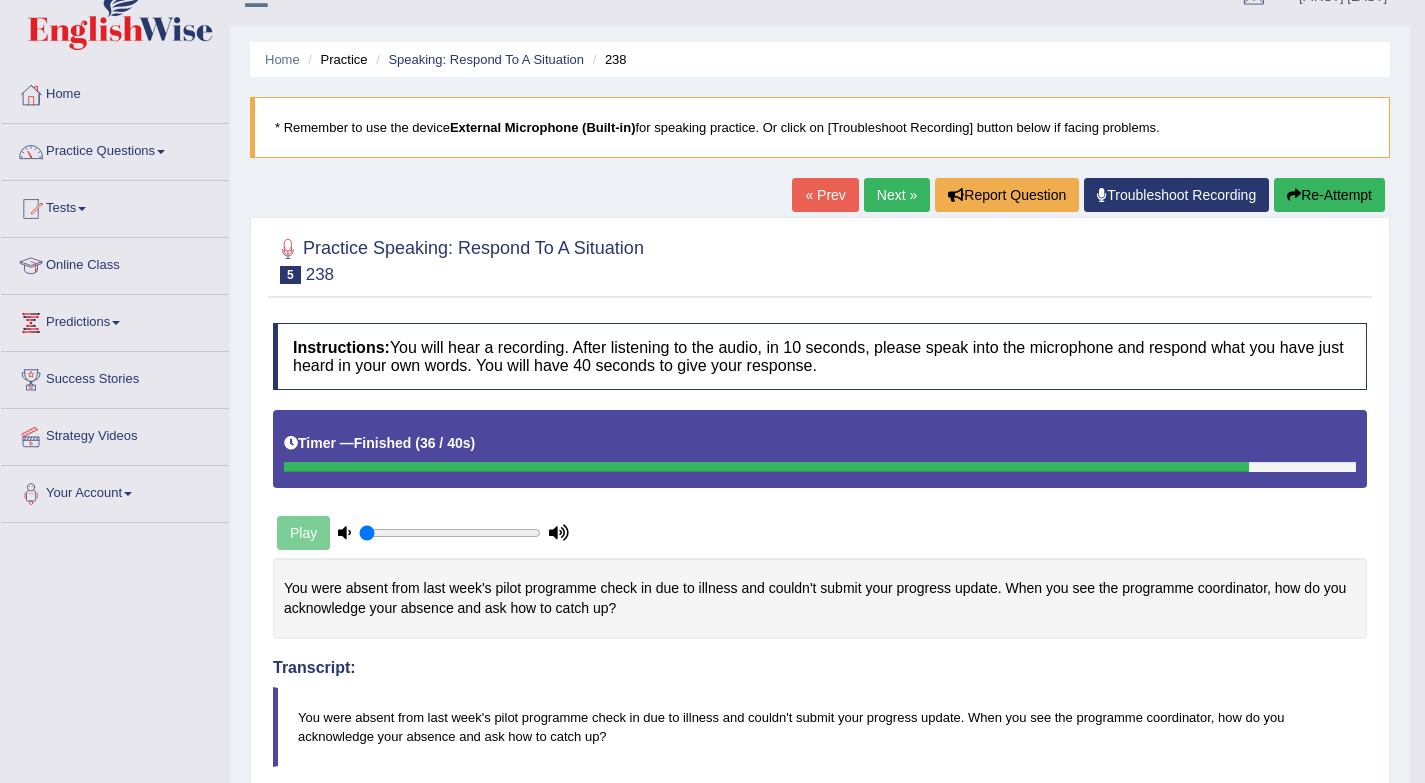 click on "Next »" at bounding box center (897, 195) 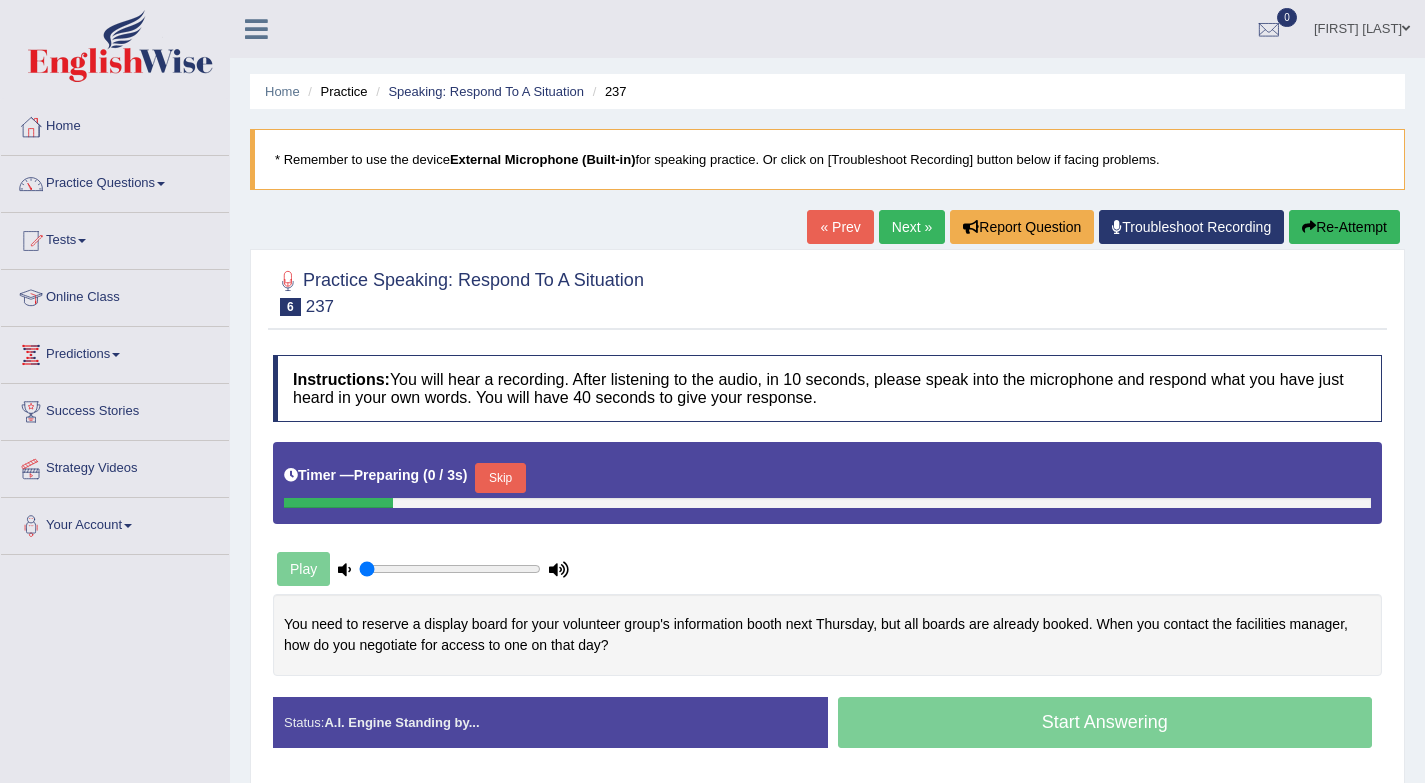 scroll, scrollTop: 0, scrollLeft: 0, axis: both 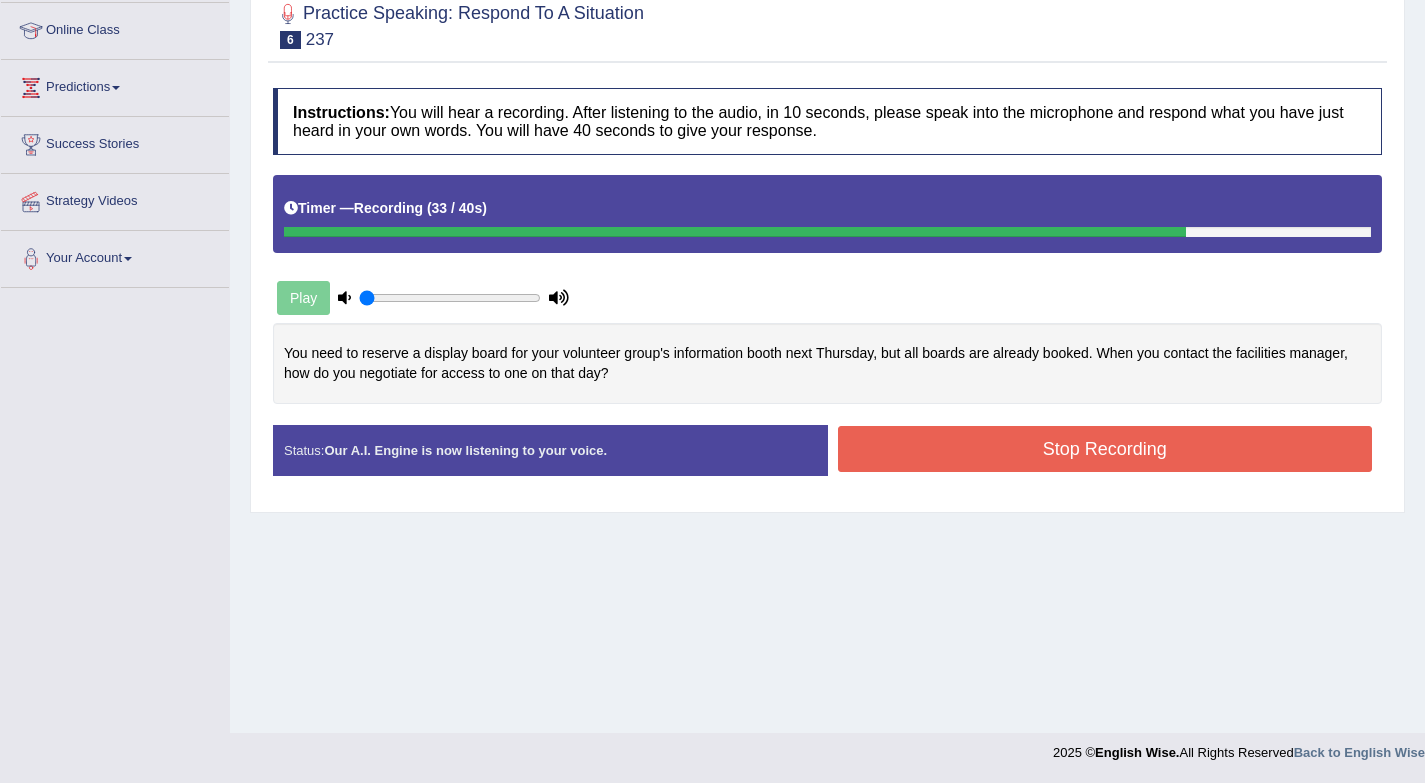 click on "Stop Recording" at bounding box center [1105, 449] 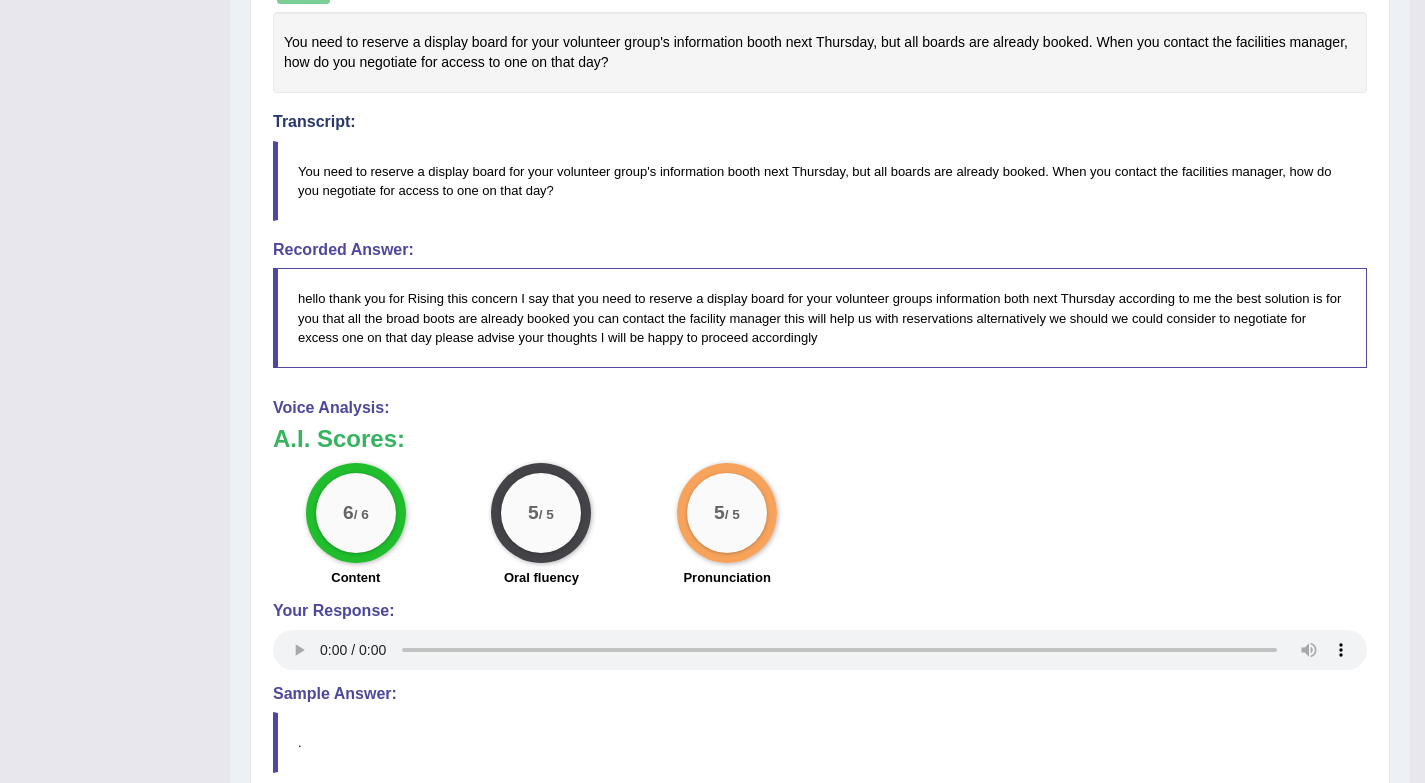 scroll, scrollTop: 0, scrollLeft: 0, axis: both 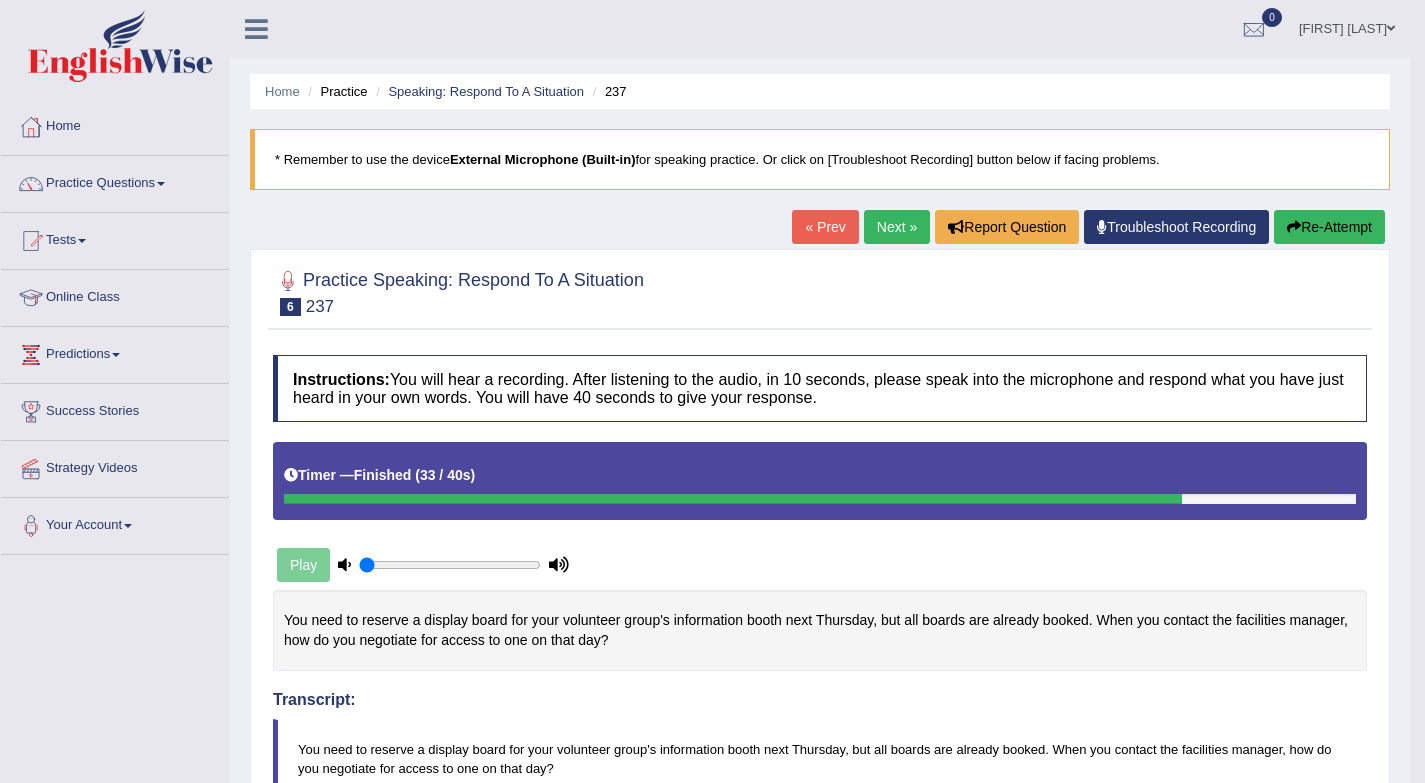click on "Next »" at bounding box center [897, 227] 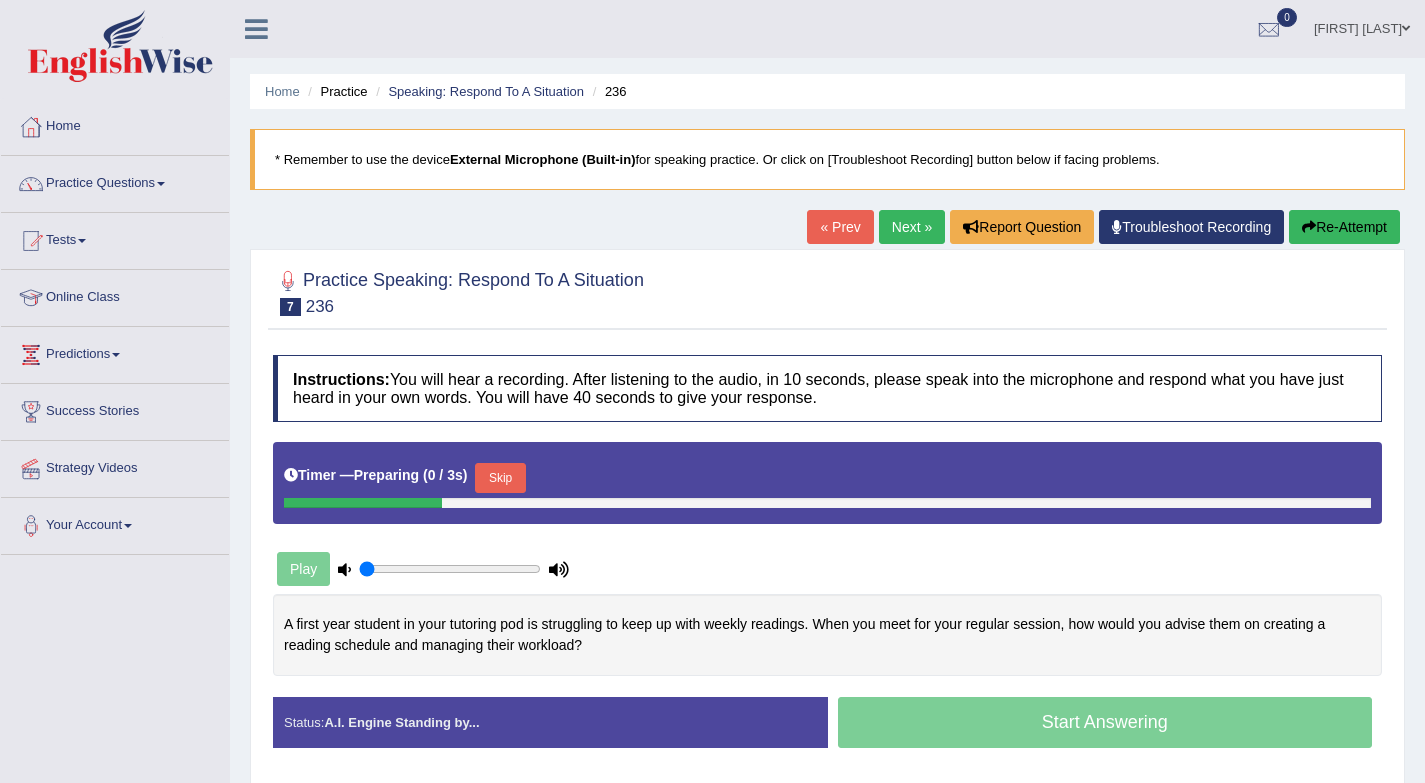scroll, scrollTop: 211, scrollLeft: 0, axis: vertical 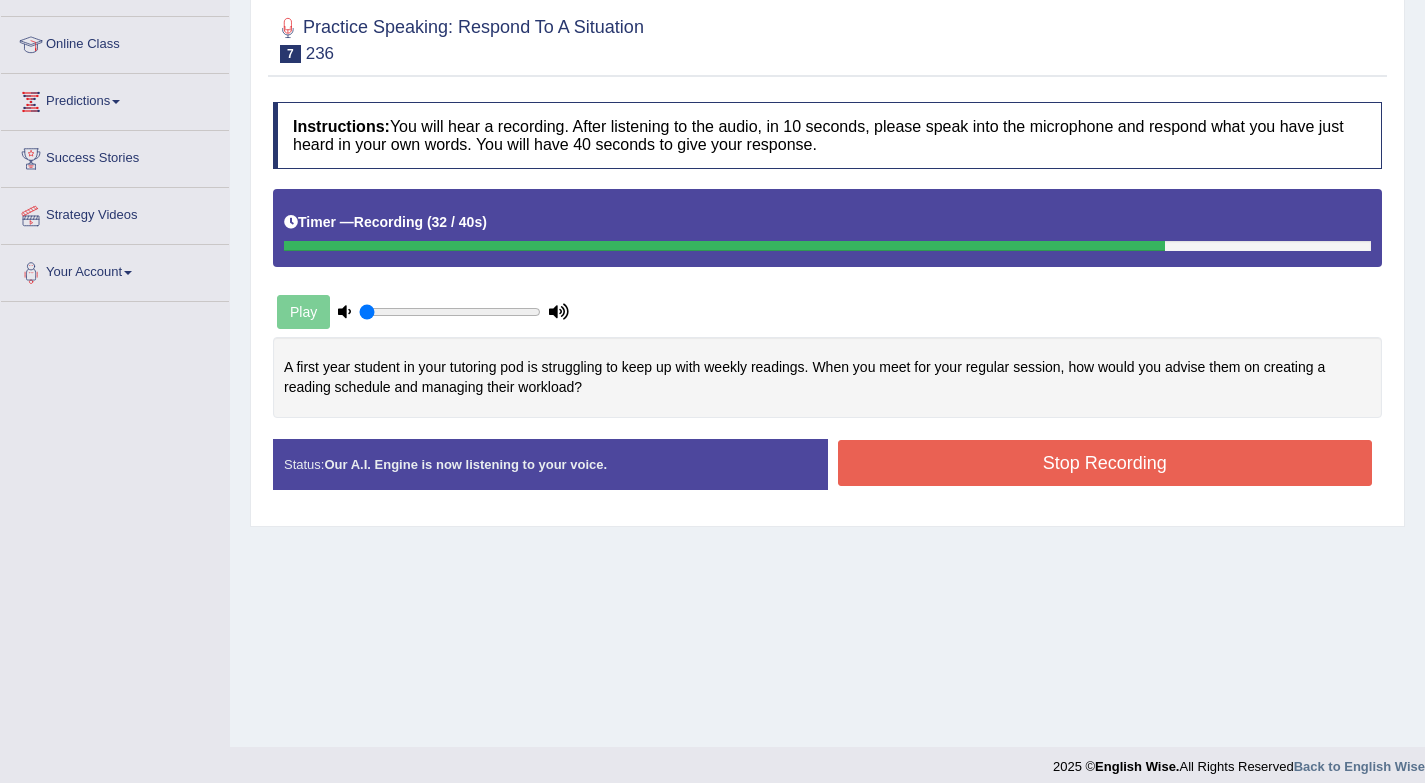 click on "Stop Recording" at bounding box center (1105, 463) 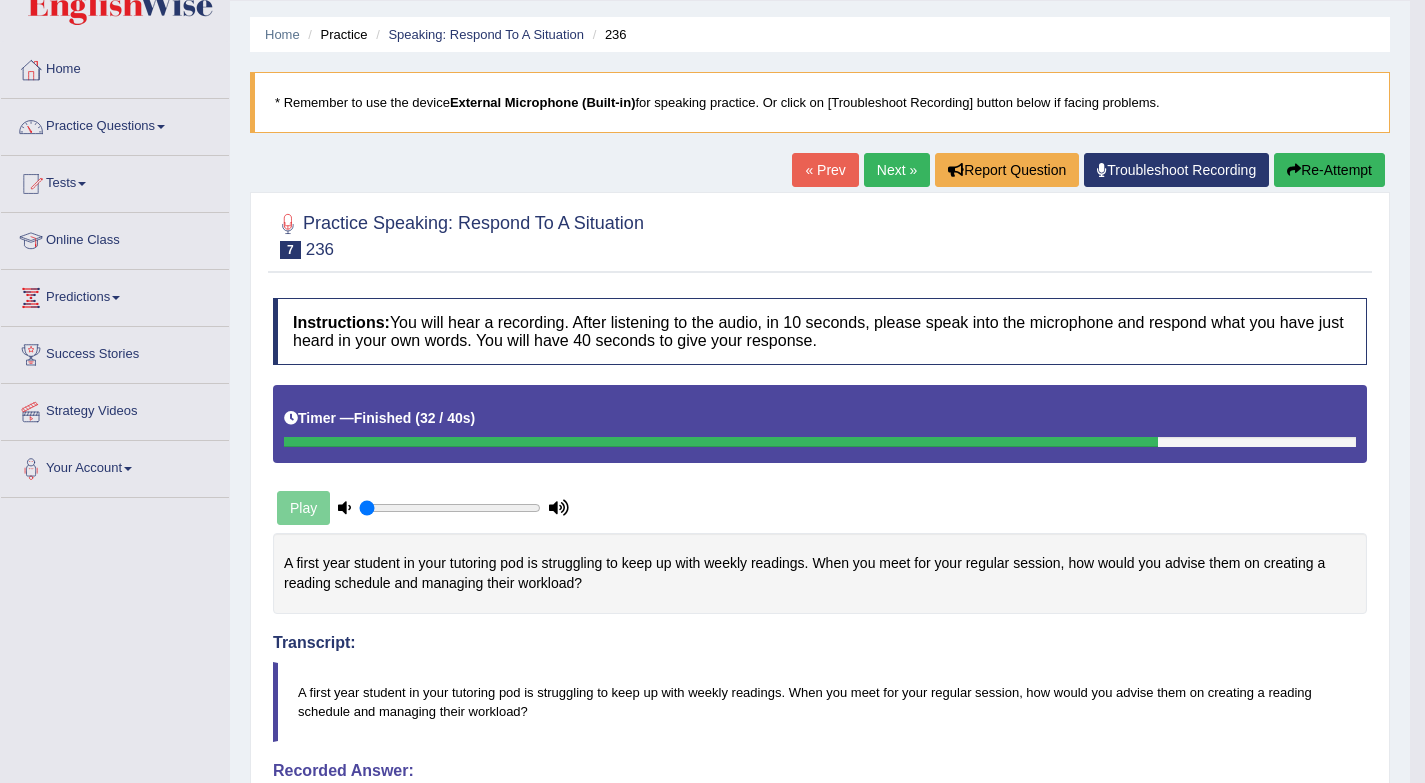 scroll, scrollTop: 0, scrollLeft: 0, axis: both 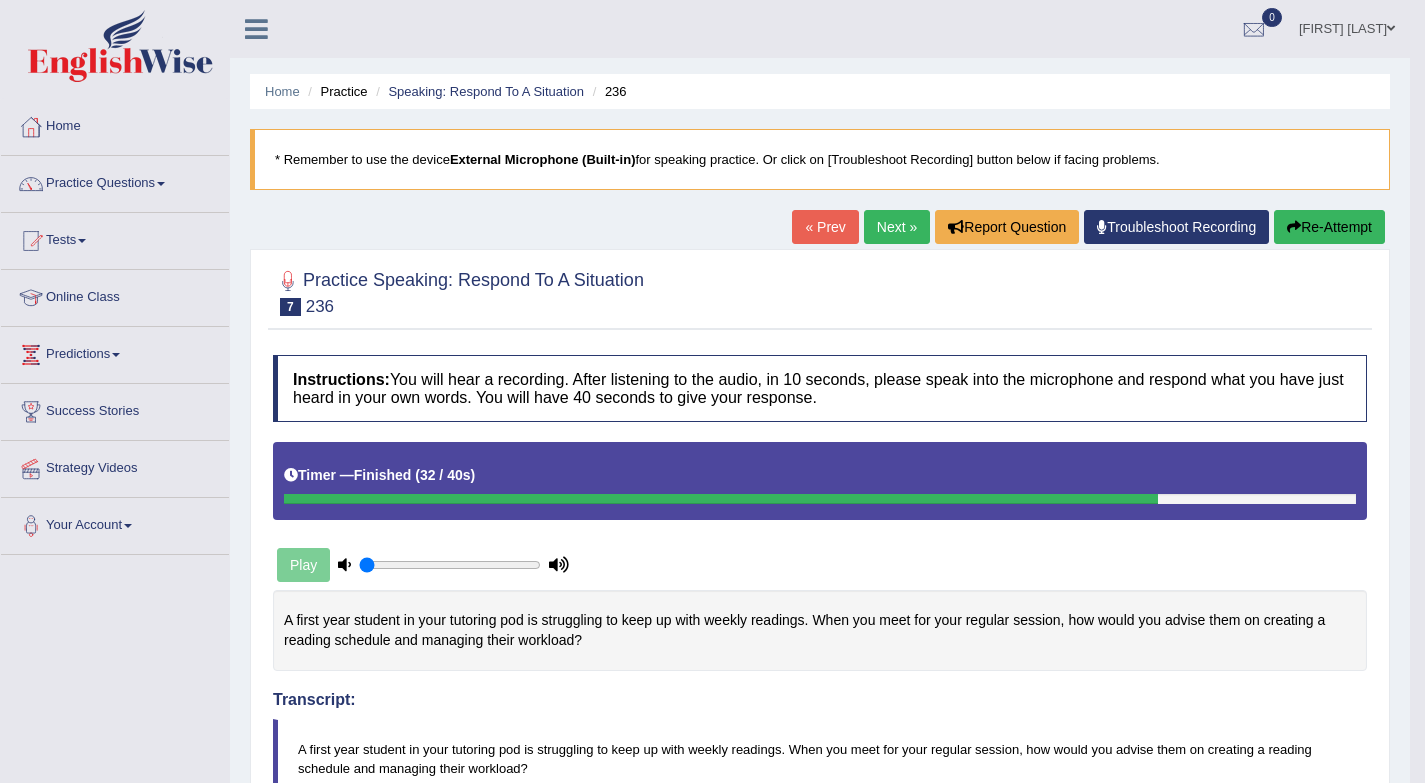 click on "Next »" at bounding box center [897, 227] 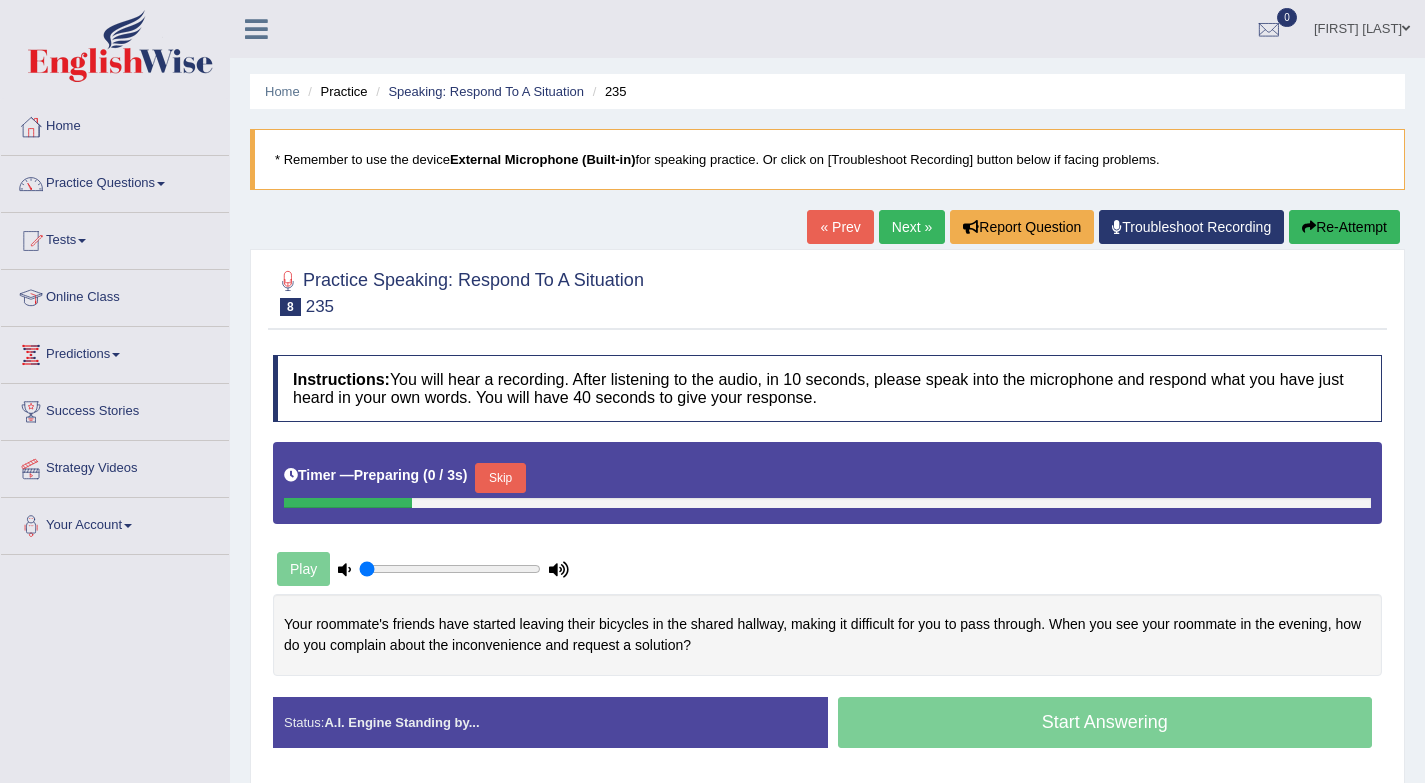 scroll, scrollTop: 0, scrollLeft: 0, axis: both 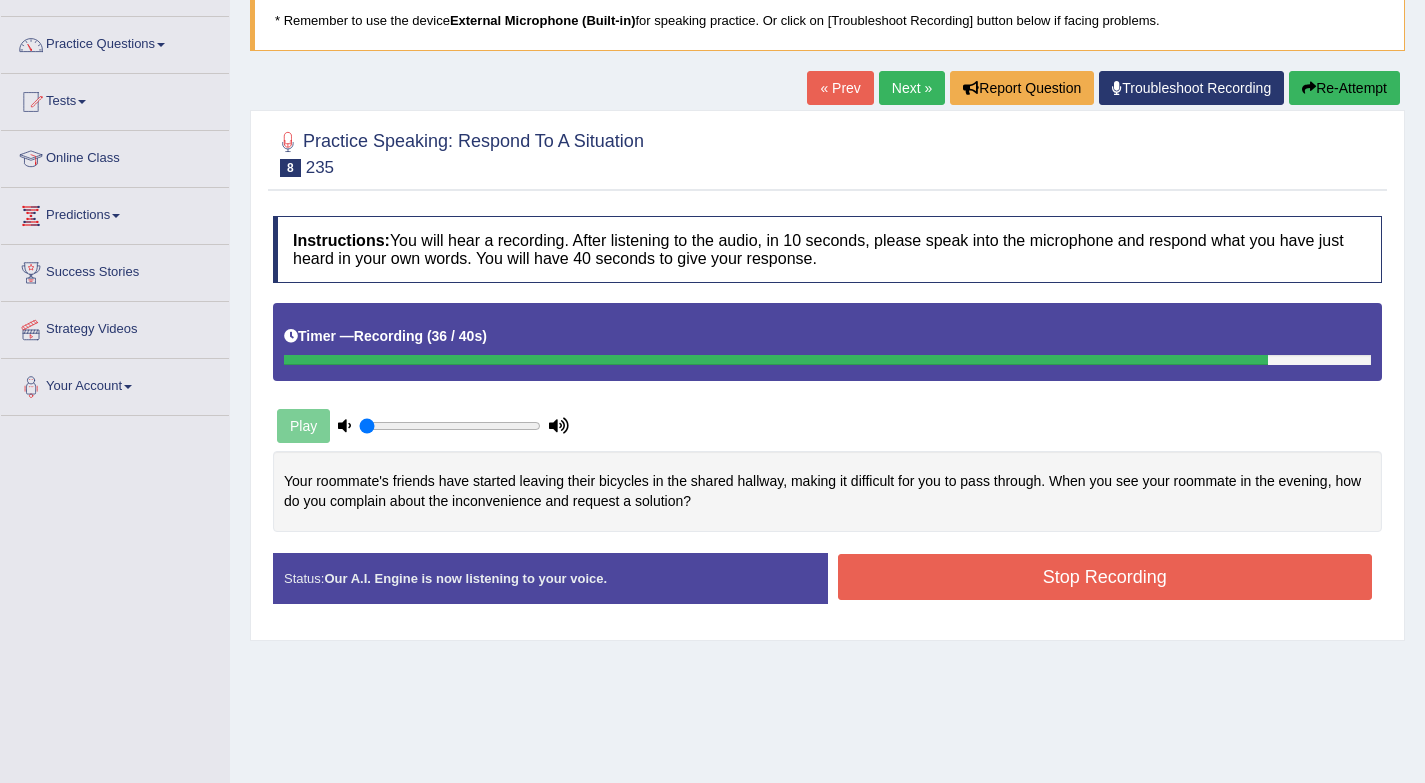 click on "Stop Recording" at bounding box center [1105, 577] 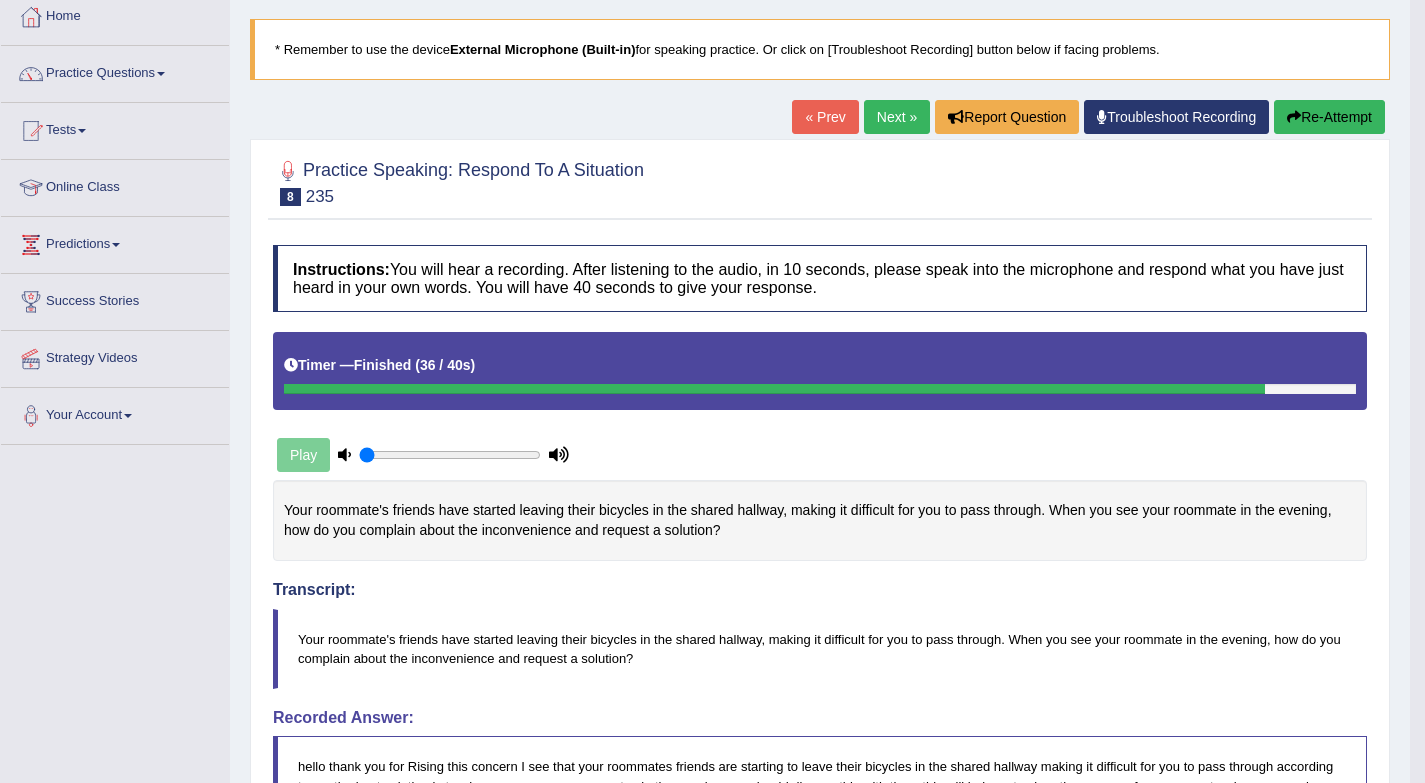 scroll, scrollTop: 0, scrollLeft: 0, axis: both 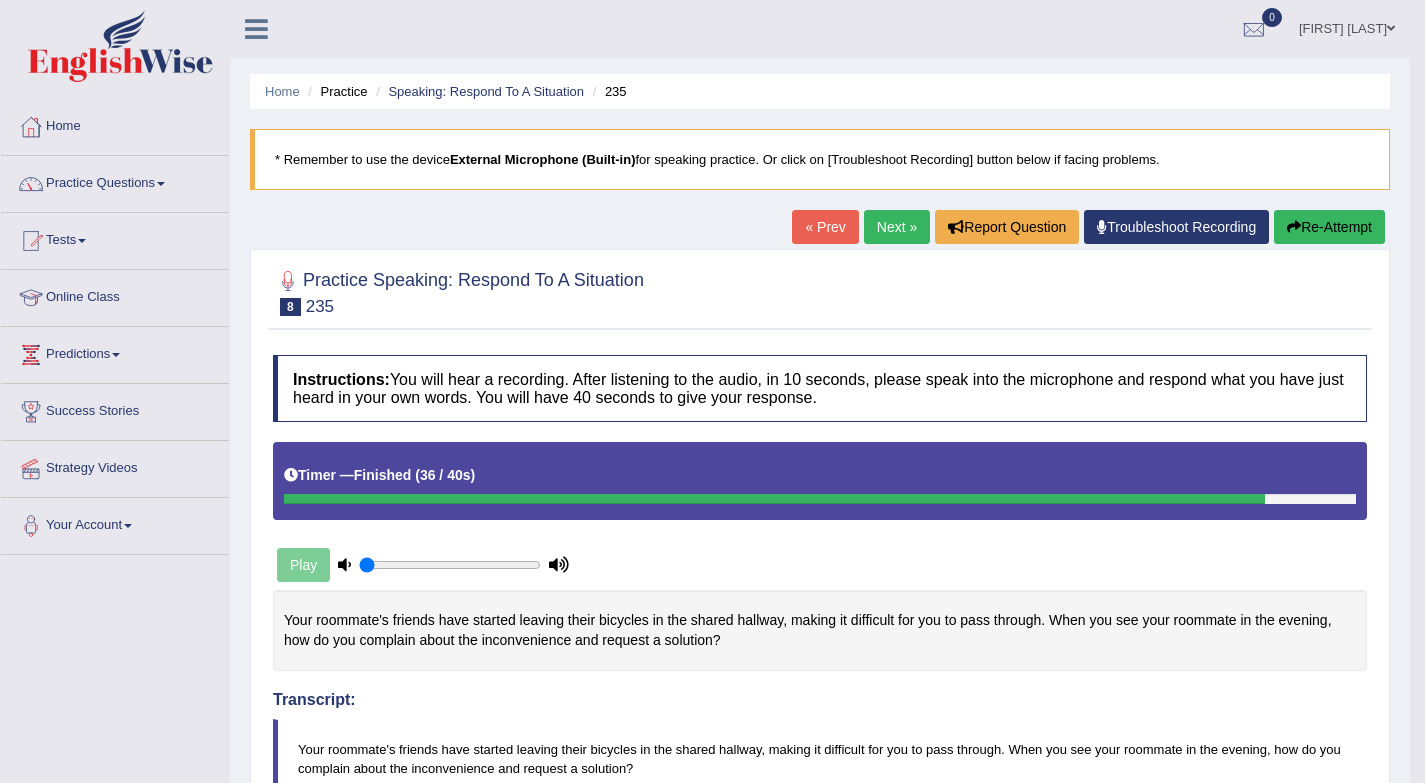 click on "Next »" at bounding box center (897, 227) 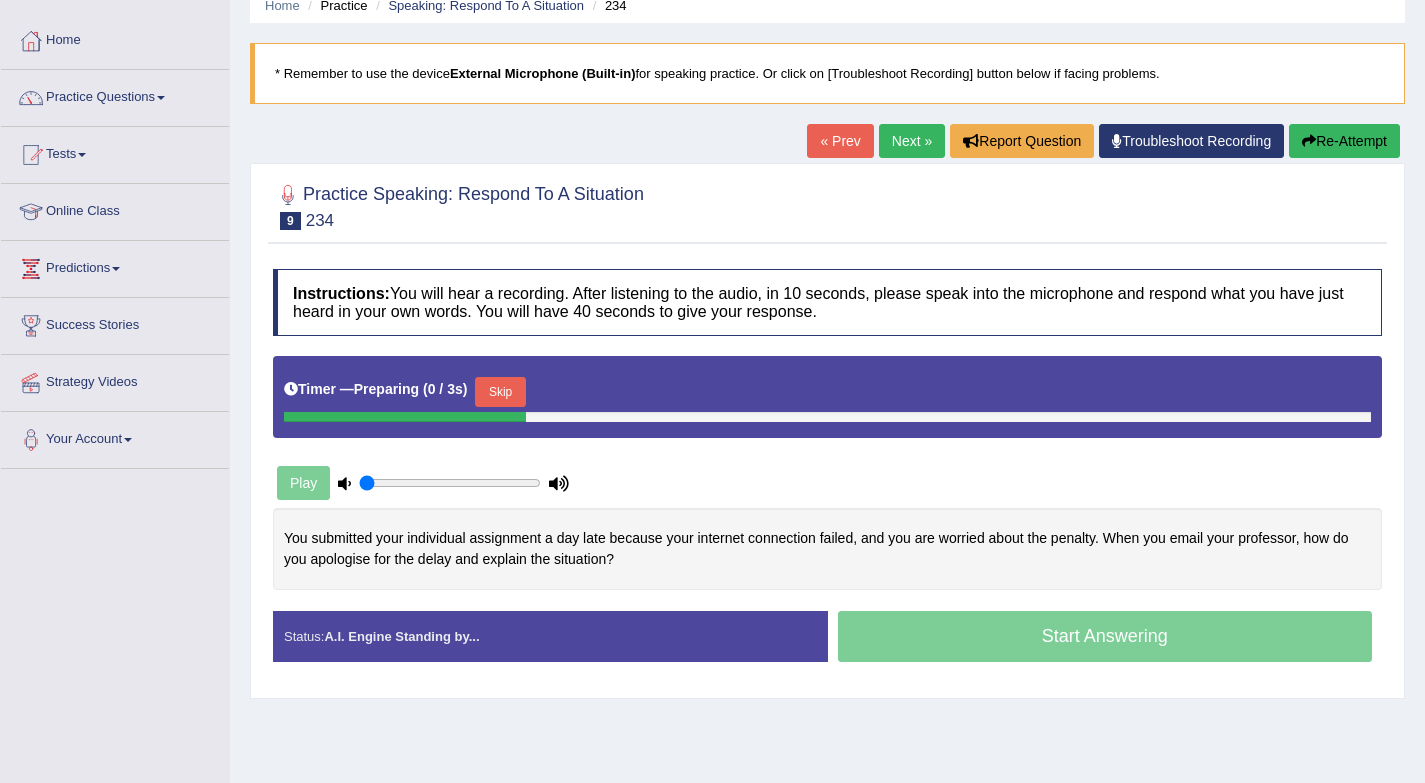 scroll, scrollTop: 0, scrollLeft: 0, axis: both 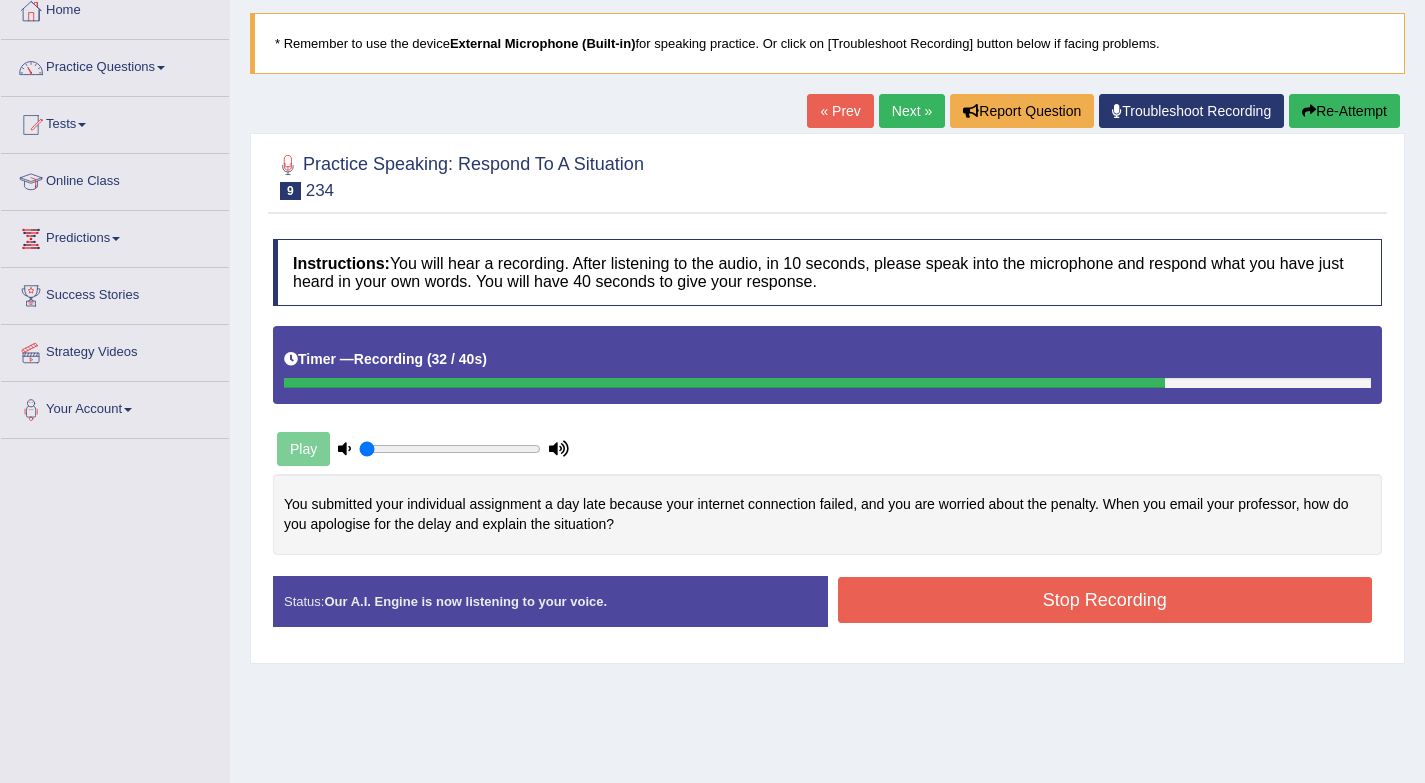 click on "Stop Recording" at bounding box center [1105, 600] 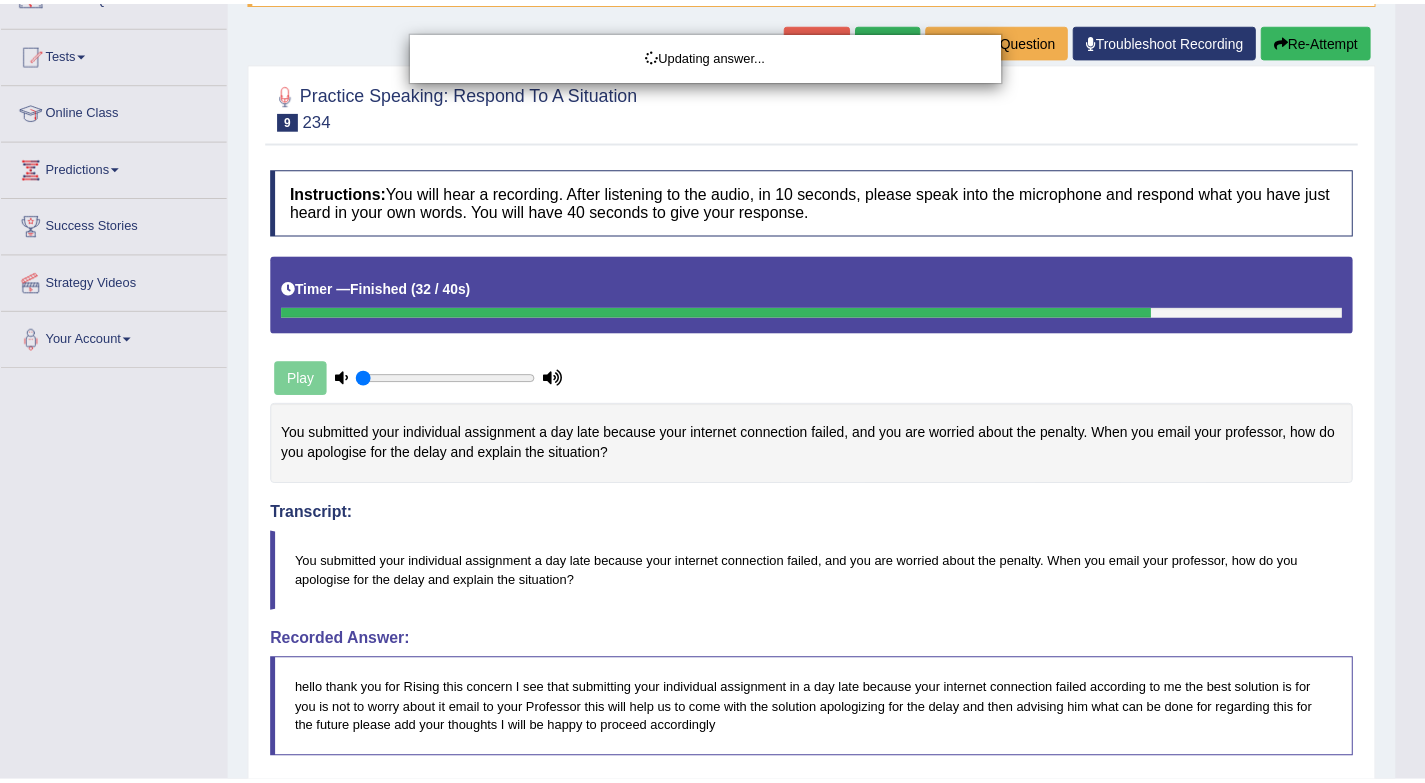 scroll, scrollTop: 188, scrollLeft: 0, axis: vertical 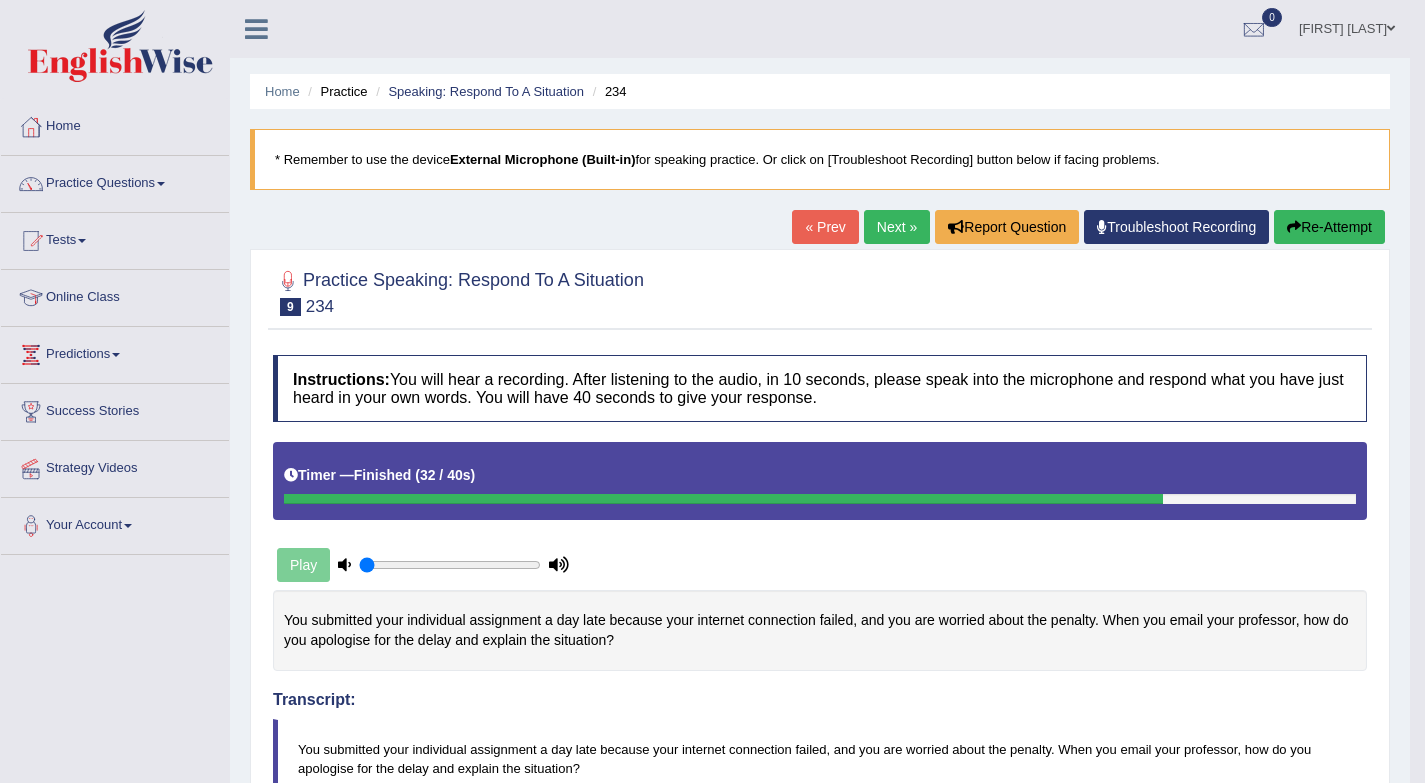 click on "Next »" at bounding box center (897, 227) 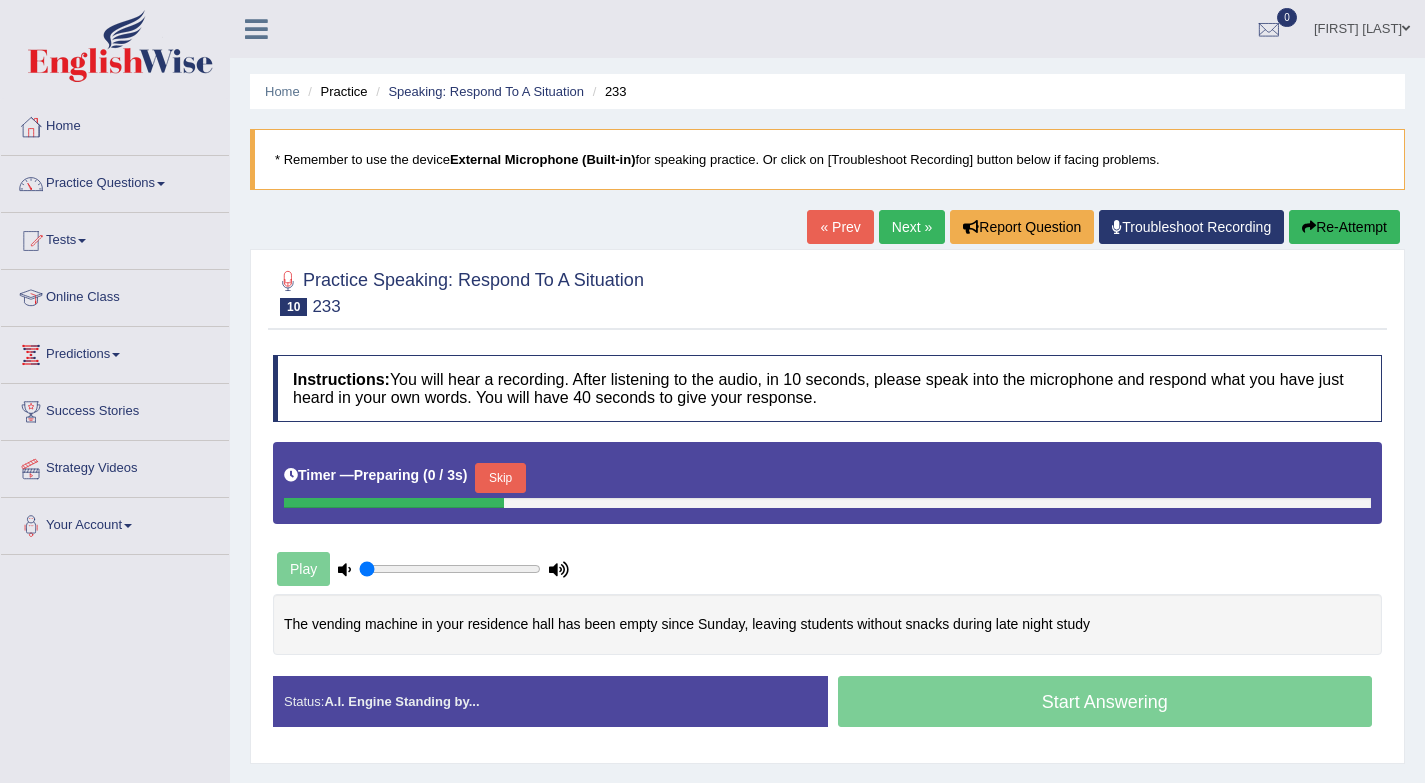 scroll, scrollTop: 0, scrollLeft: 0, axis: both 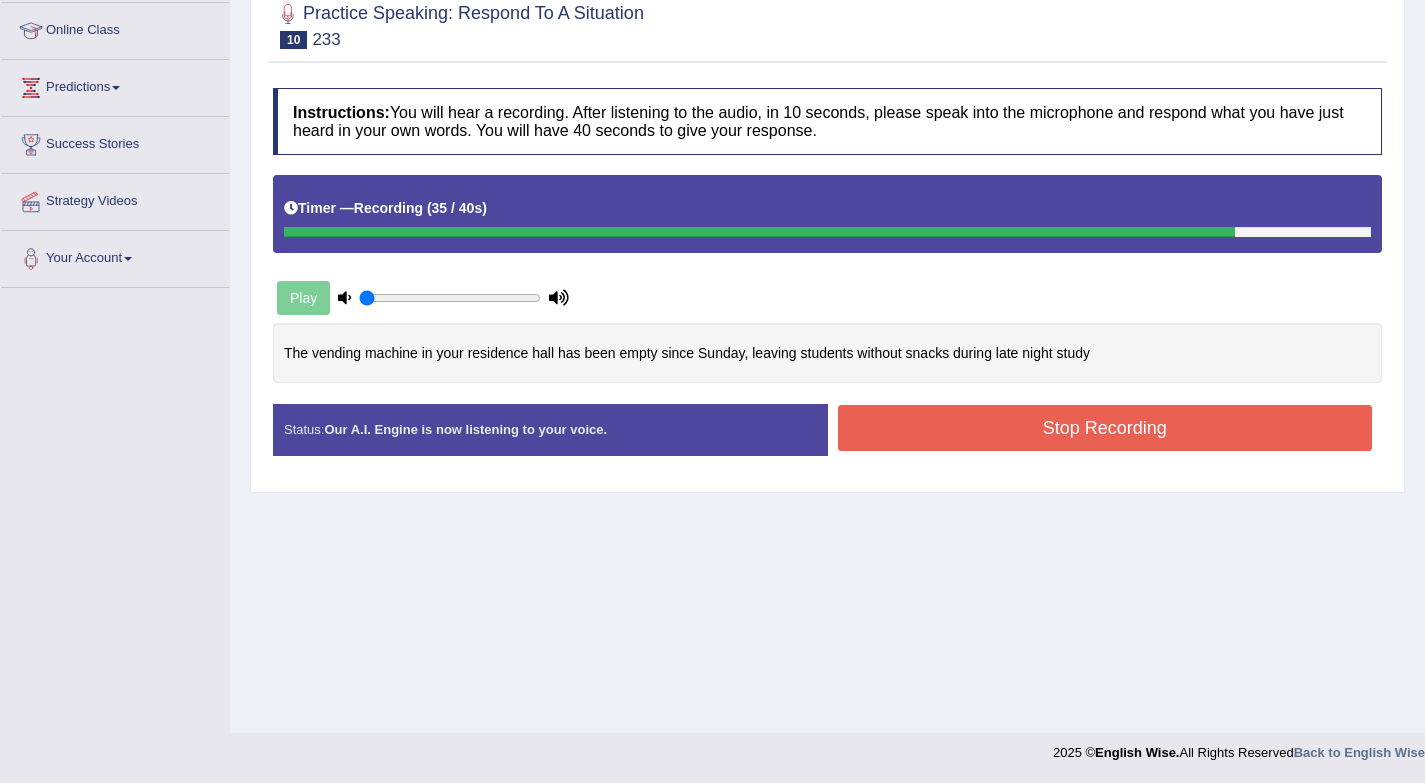 click on "Stop Recording" at bounding box center [1105, 428] 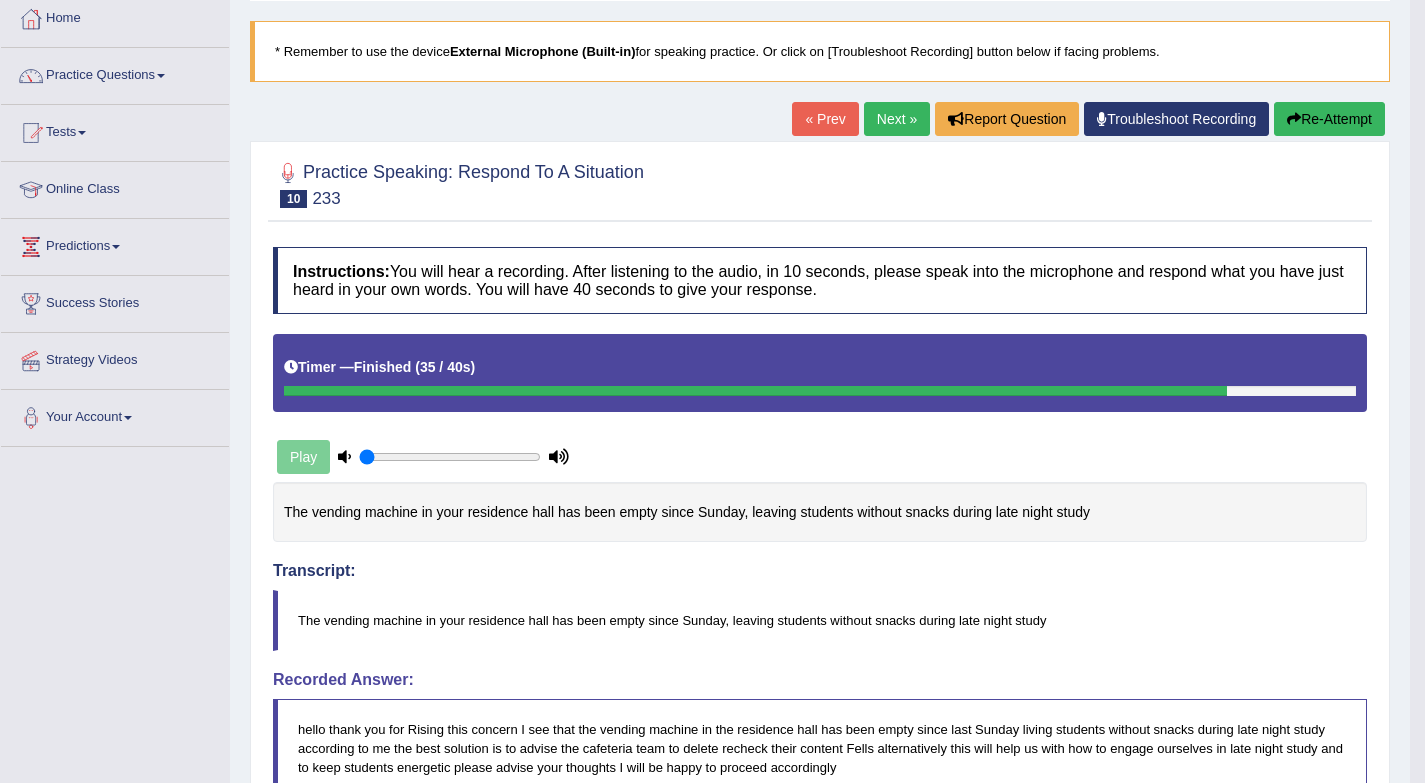 scroll, scrollTop: 703, scrollLeft: 0, axis: vertical 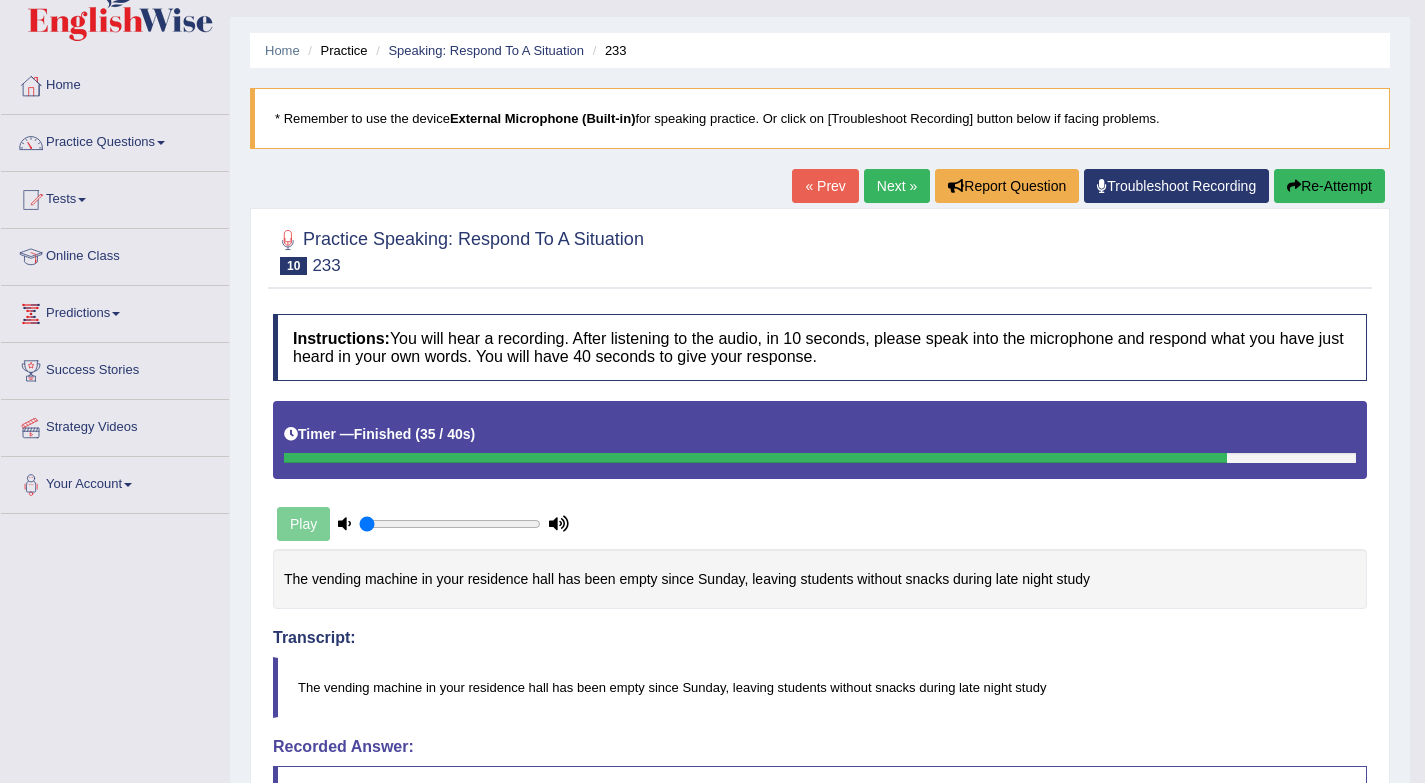 click on "Next »" at bounding box center (897, 186) 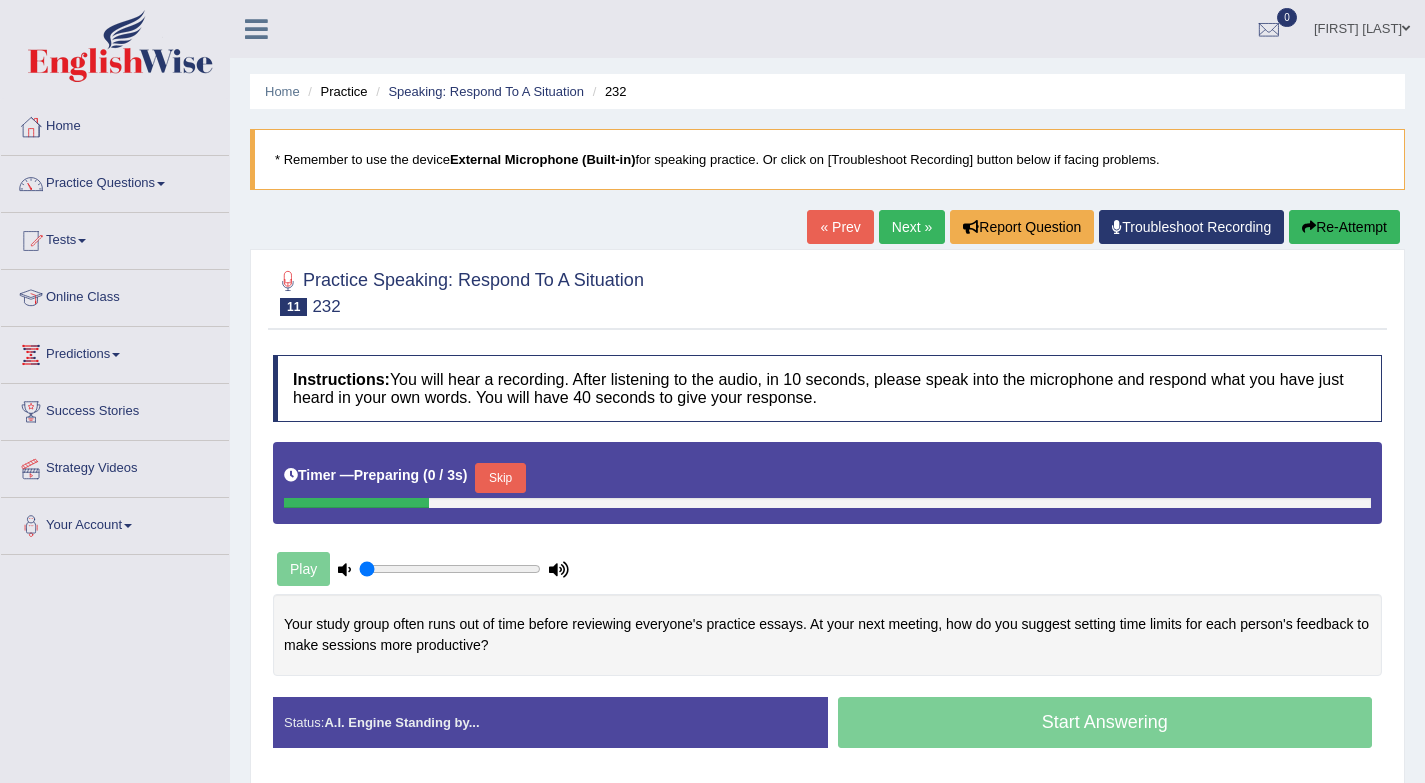 scroll, scrollTop: 205, scrollLeft: 0, axis: vertical 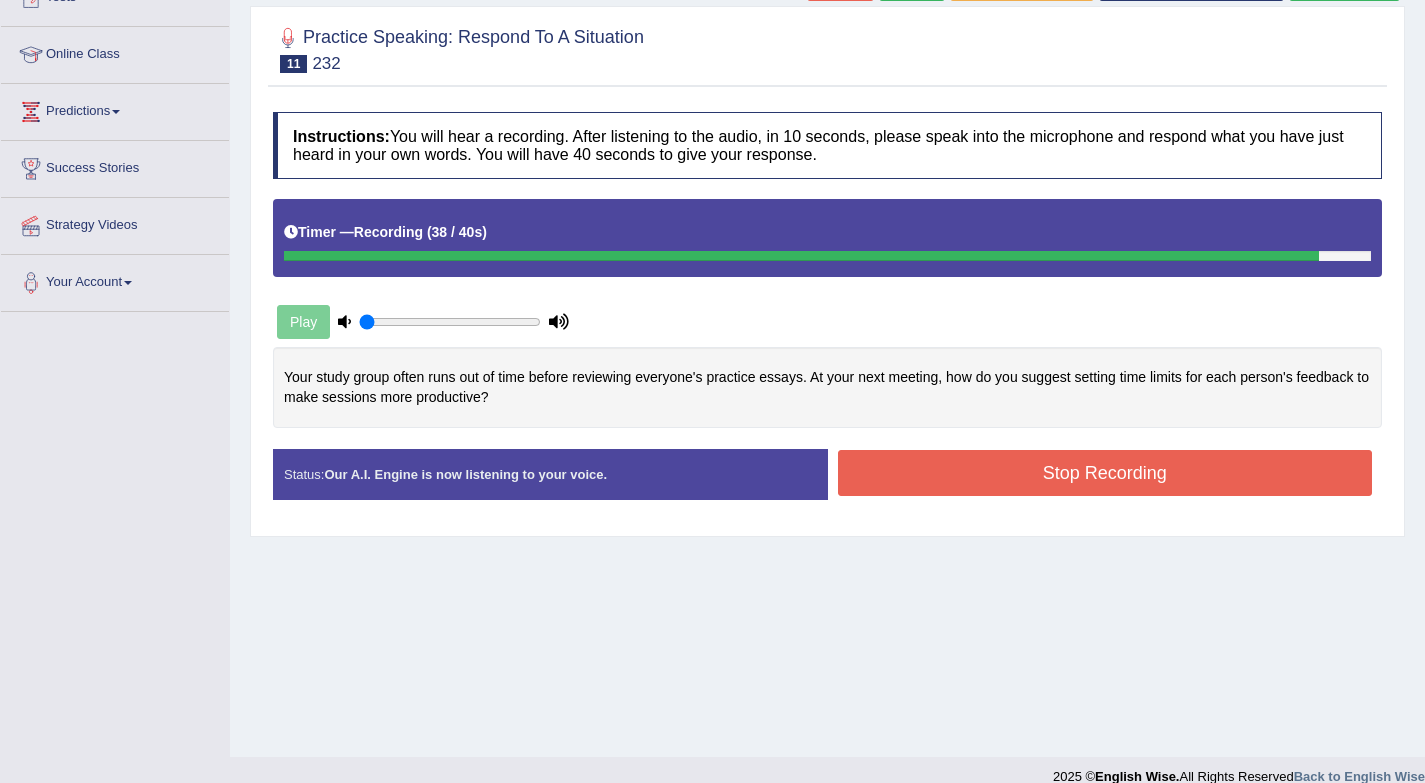 click on "Stop Recording" at bounding box center (1105, 473) 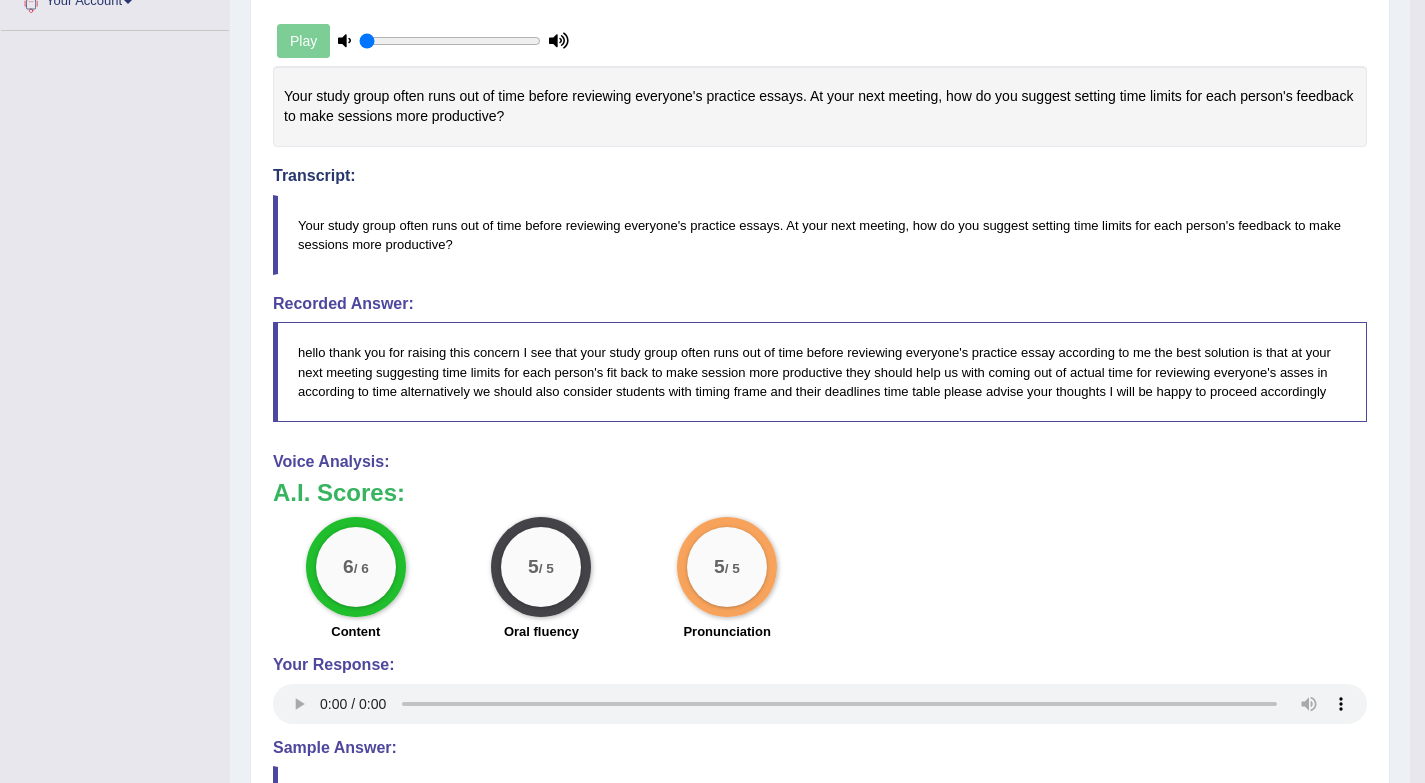 scroll, scrollTop: 645, scrollLeft: 0, axis: vertical 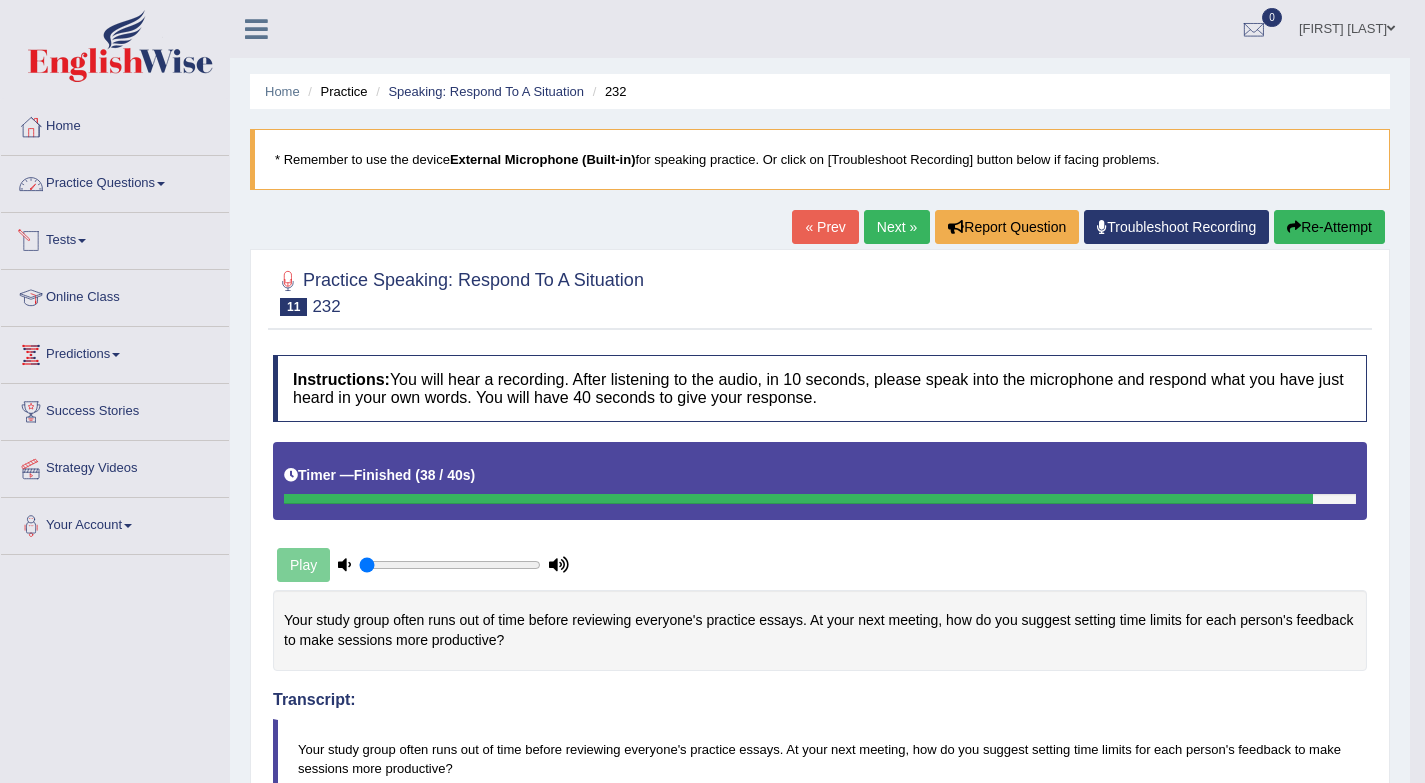 click on "Practice Questions" at bounding box center [115, 181] 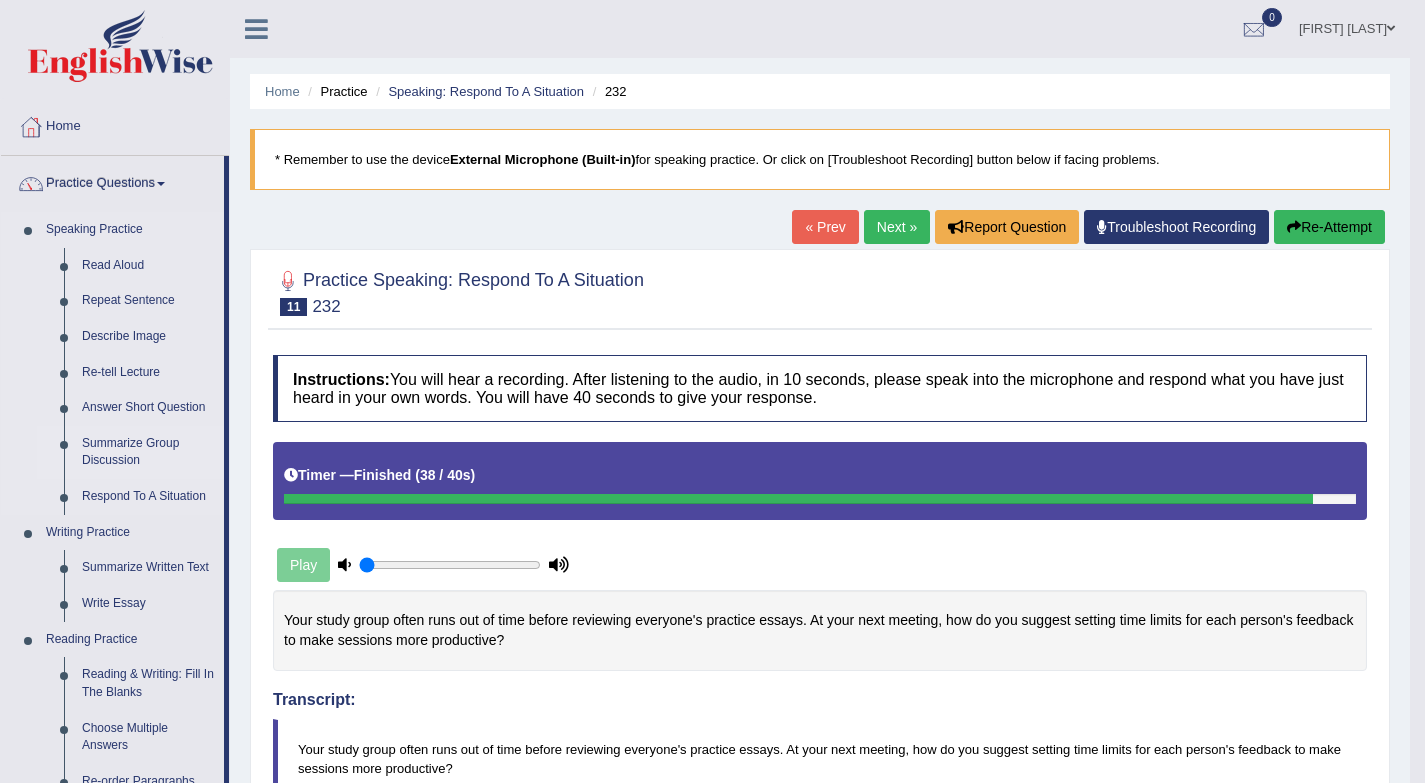 click on "Summarize Group Discussion" at bounding box center (148, 452) 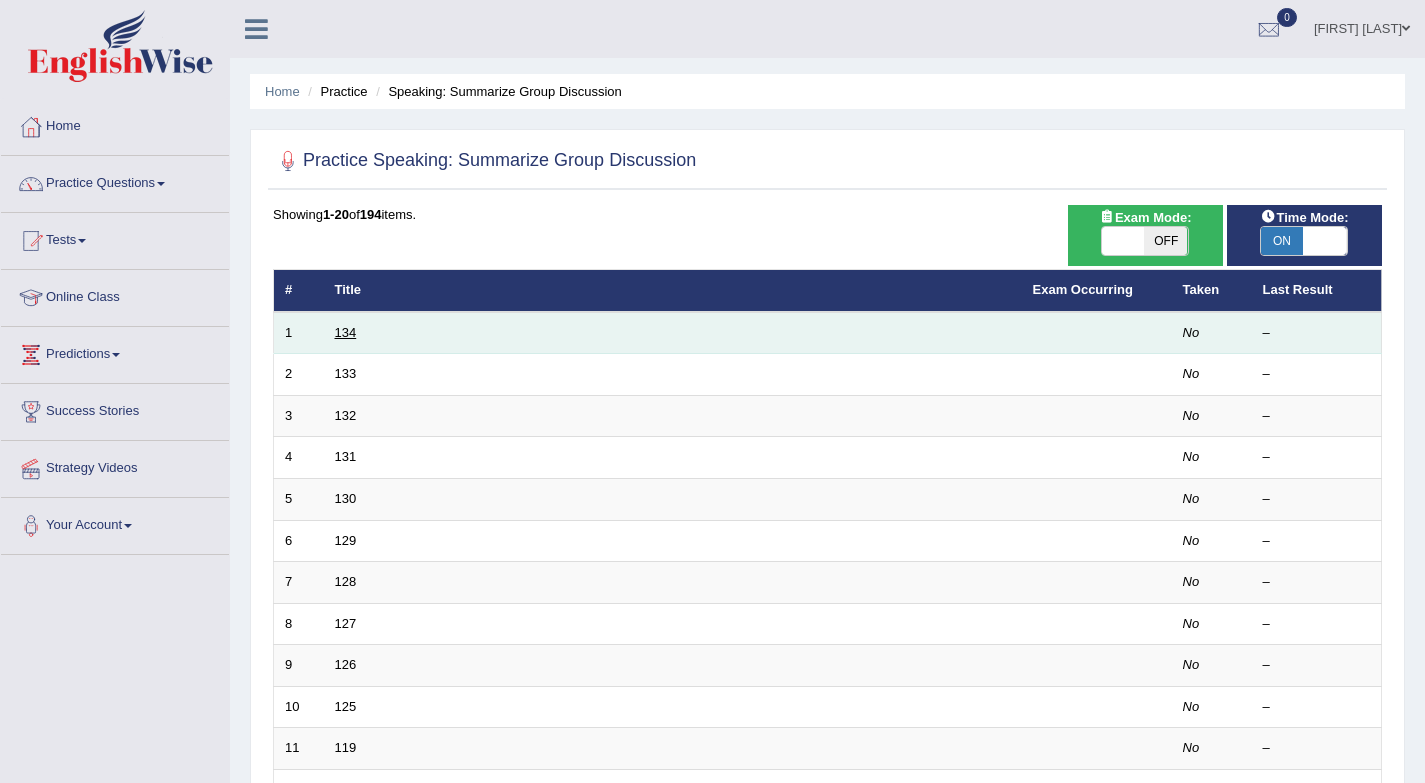 scroll, scrollTop: 0, scrollLeft: 0, axis: both 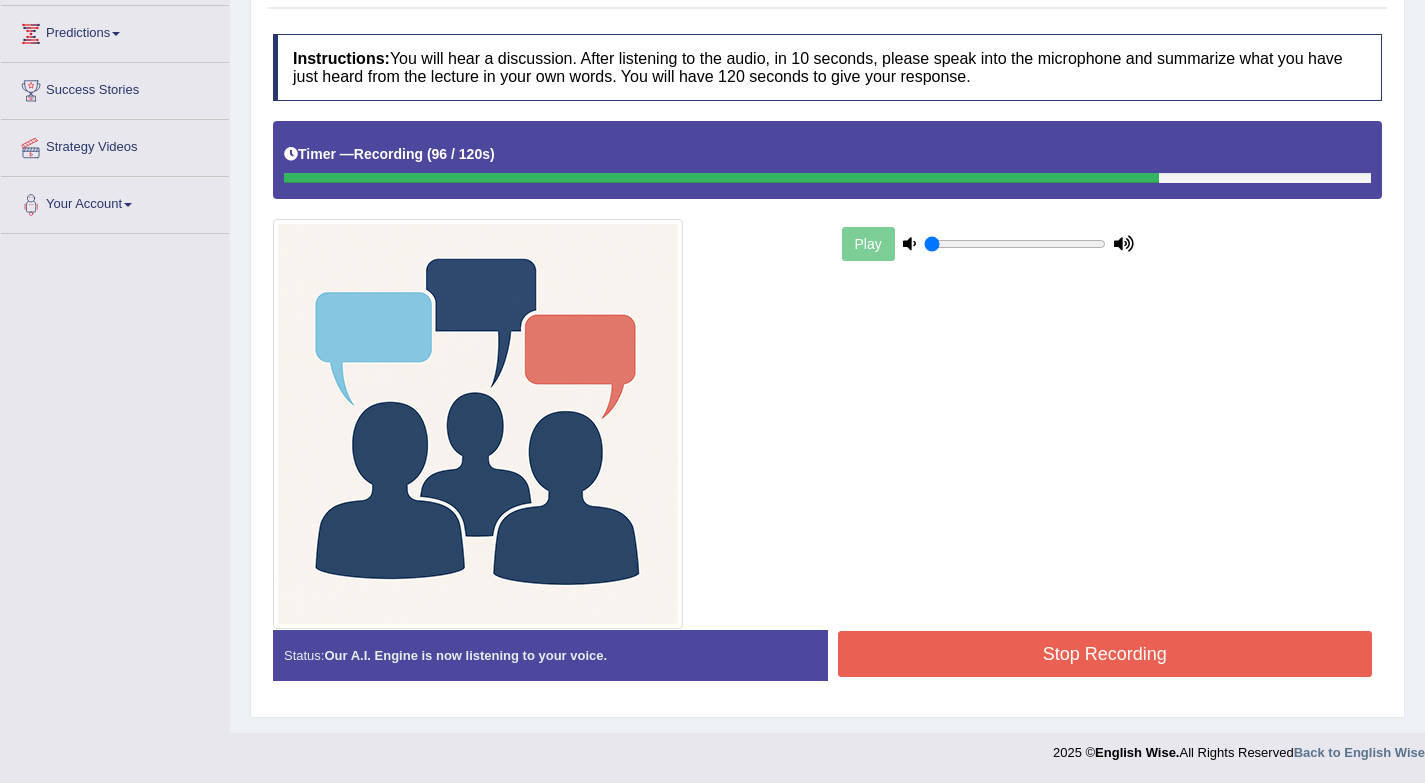click on "Stop Recording" at bounding box center [1105, 654] 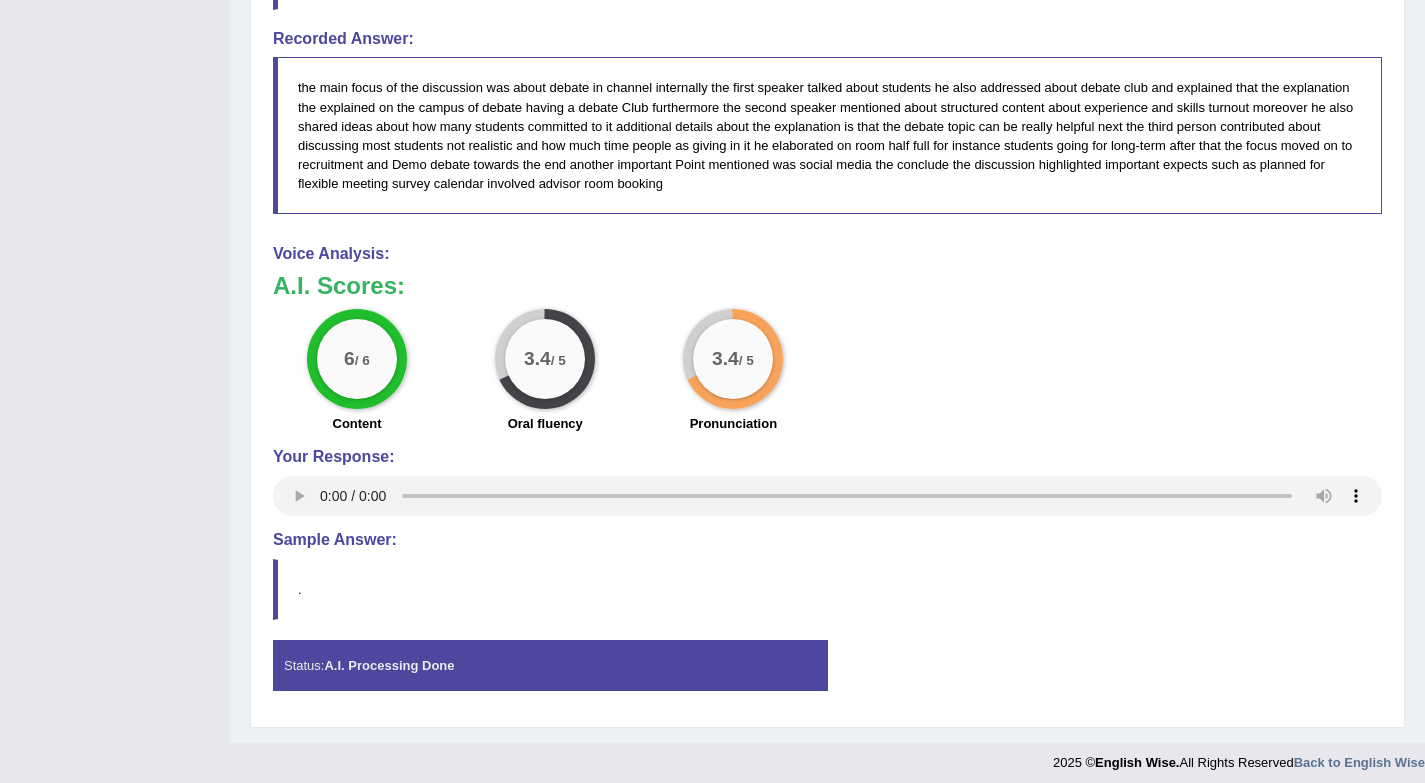 scroll, scrollTop: 1279, scrollLeft: 0, axis: vertical 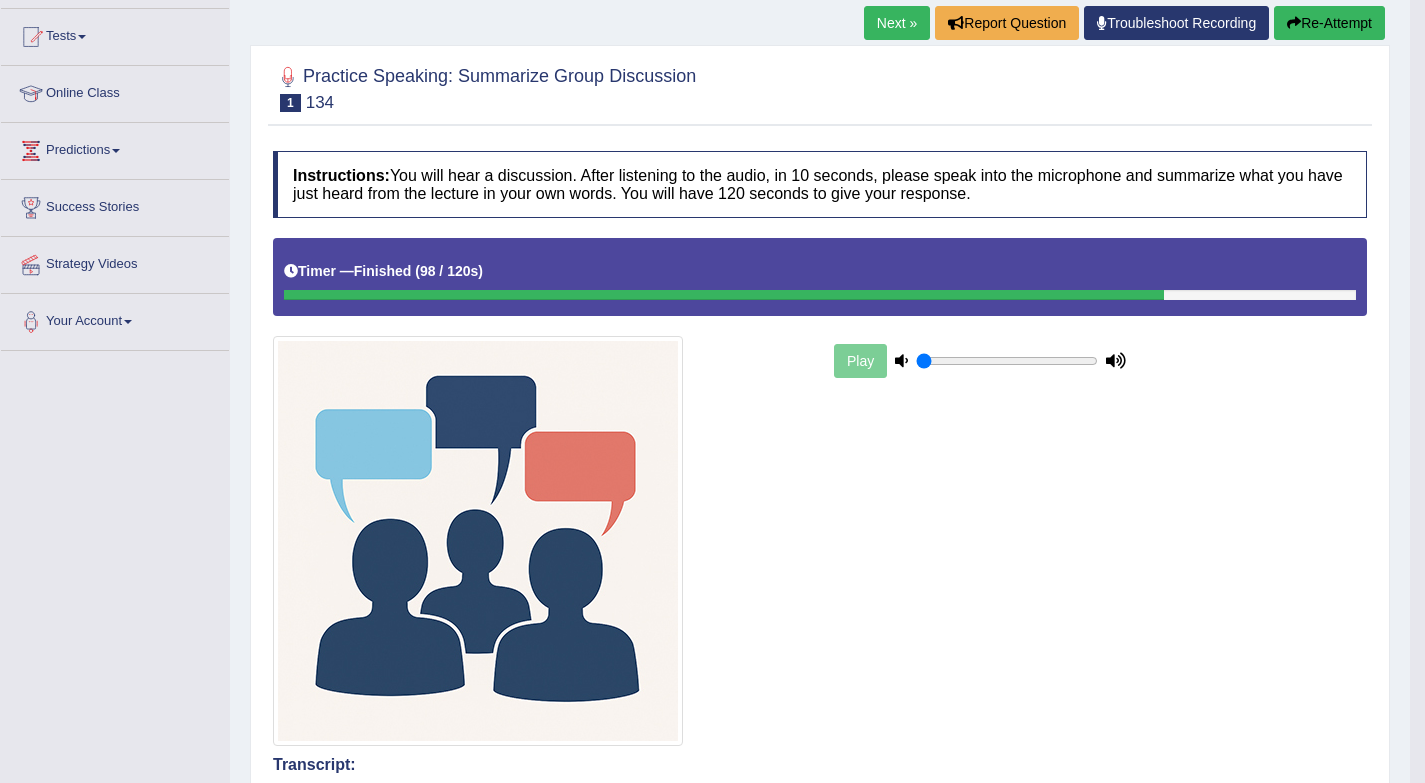click on "Next »" at bounding box center (897, 23) 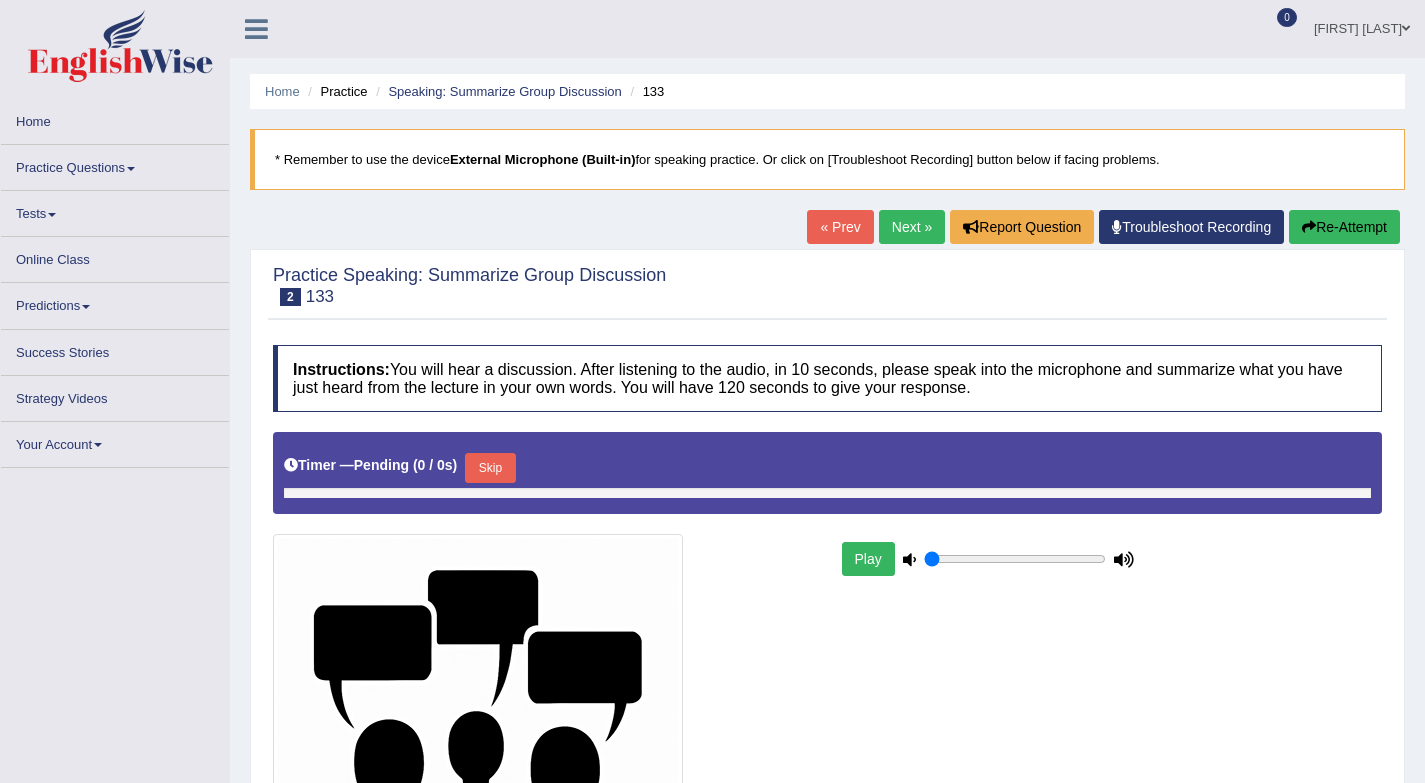 scroll, scrollTop: 0, scrollLeft: 0, axis: both 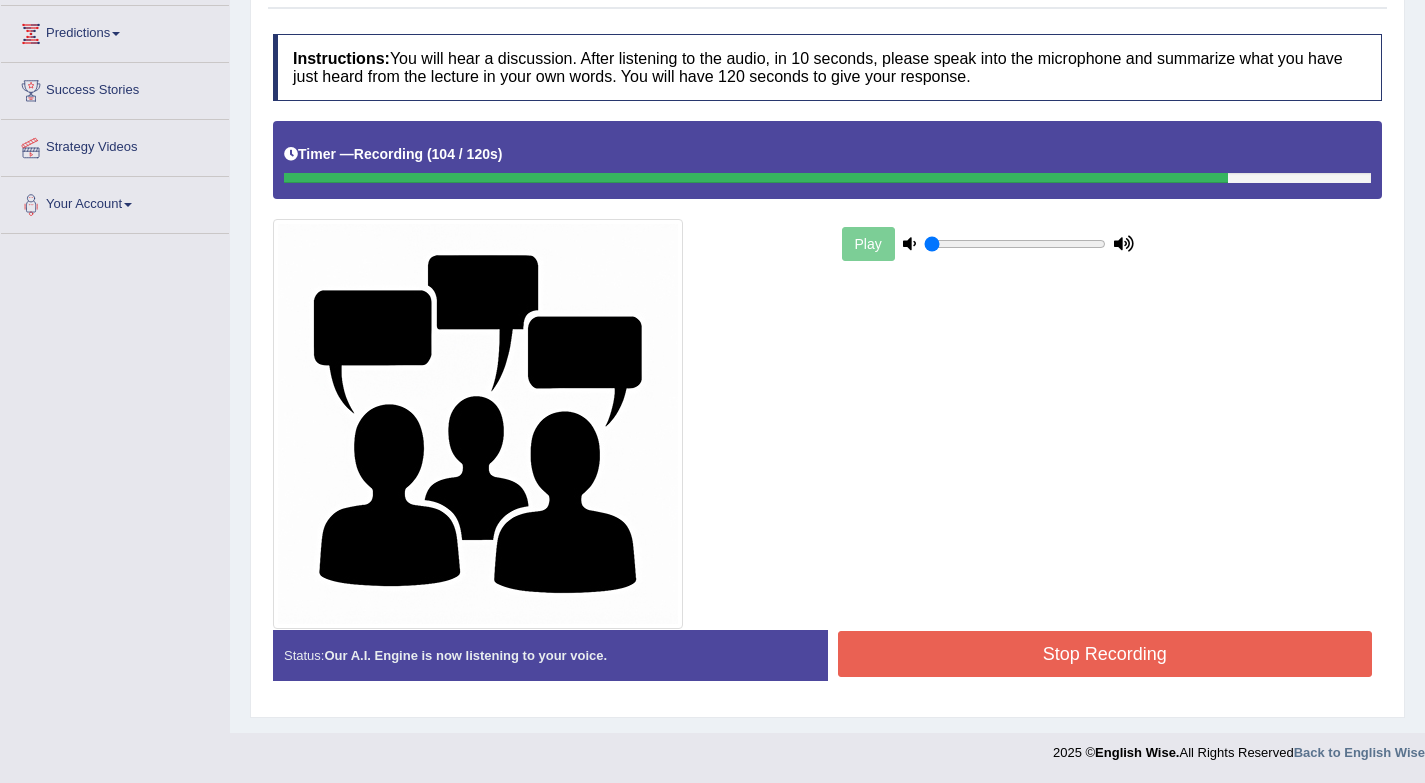 click on "Stop Recording" at bounding box center [1105, 654] 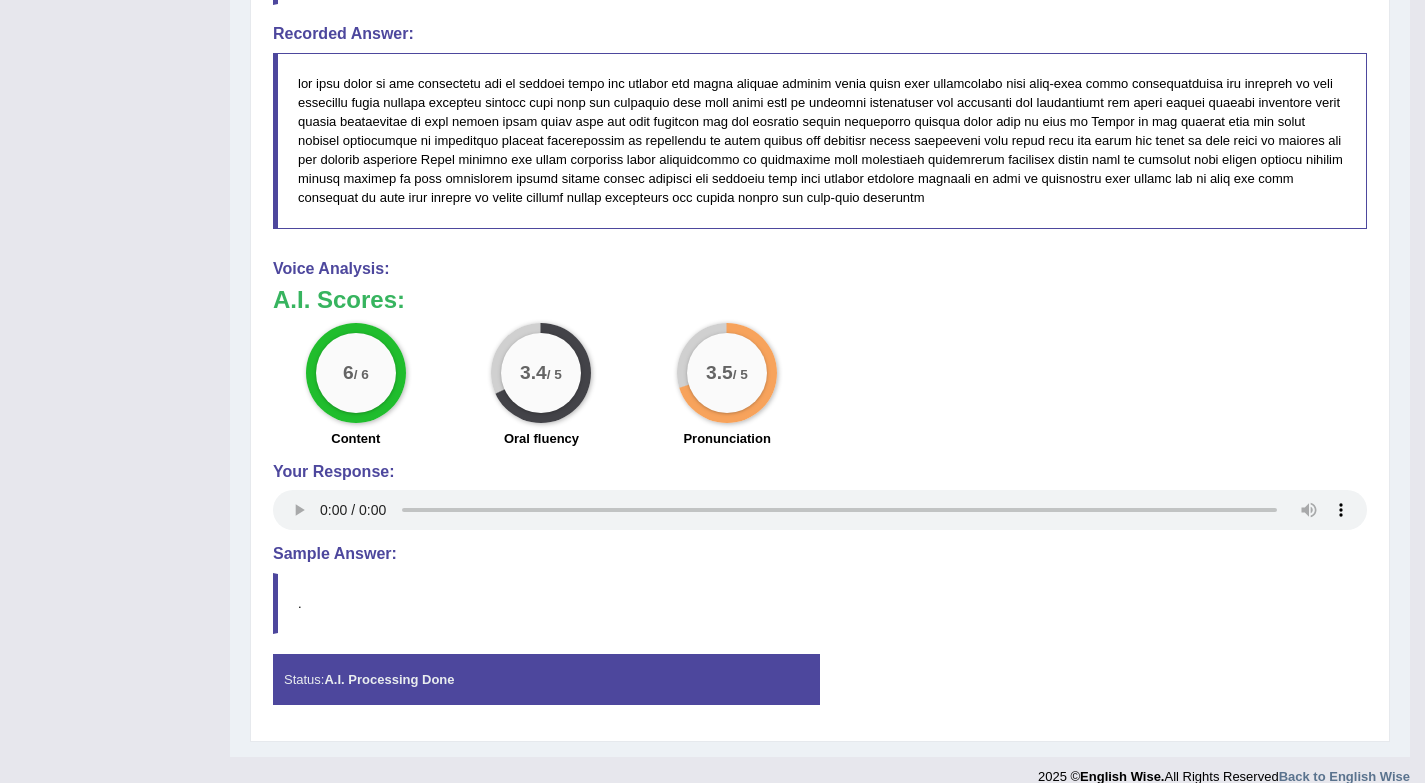 scroll, scrollTop: 1333, scrollLeft: 0, axis: vertical 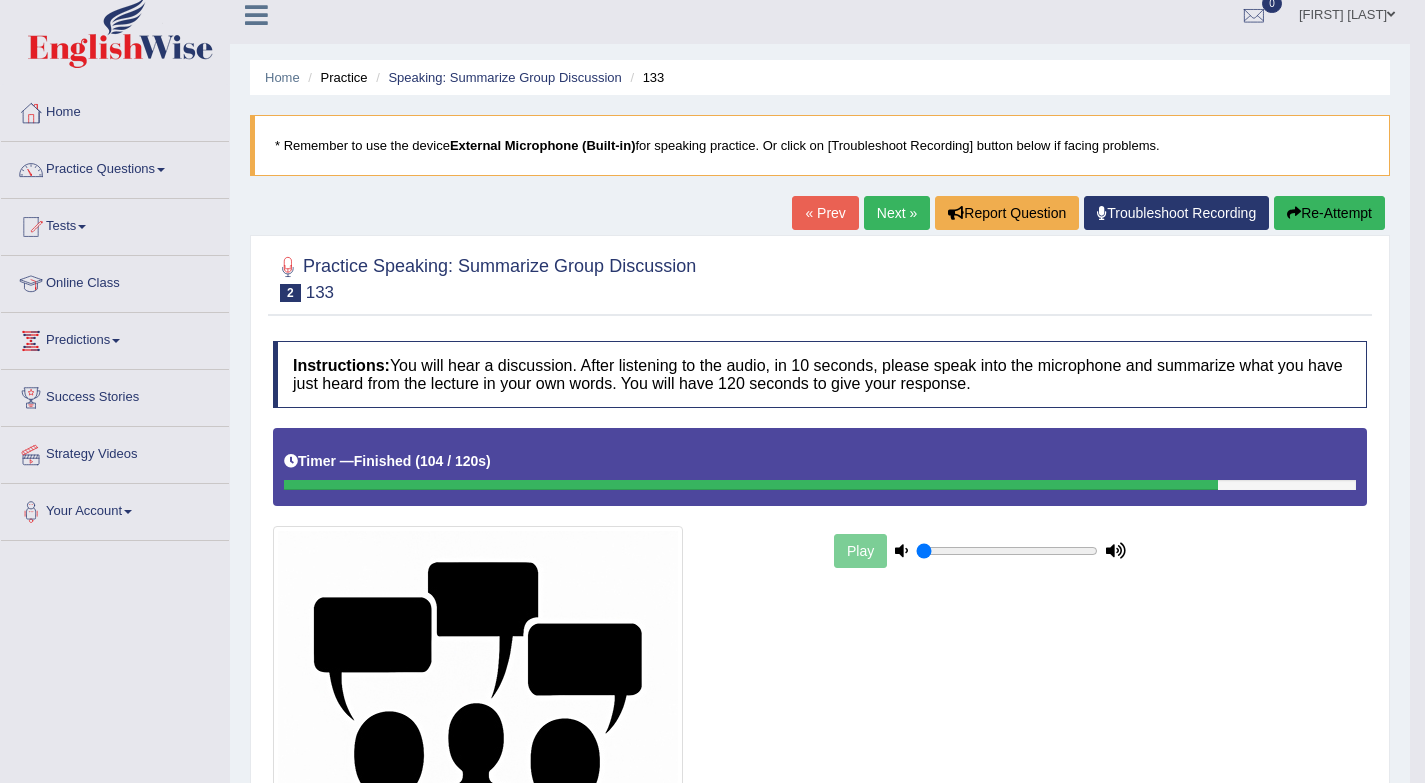click on "Next »" at bounding box center [897, 213] 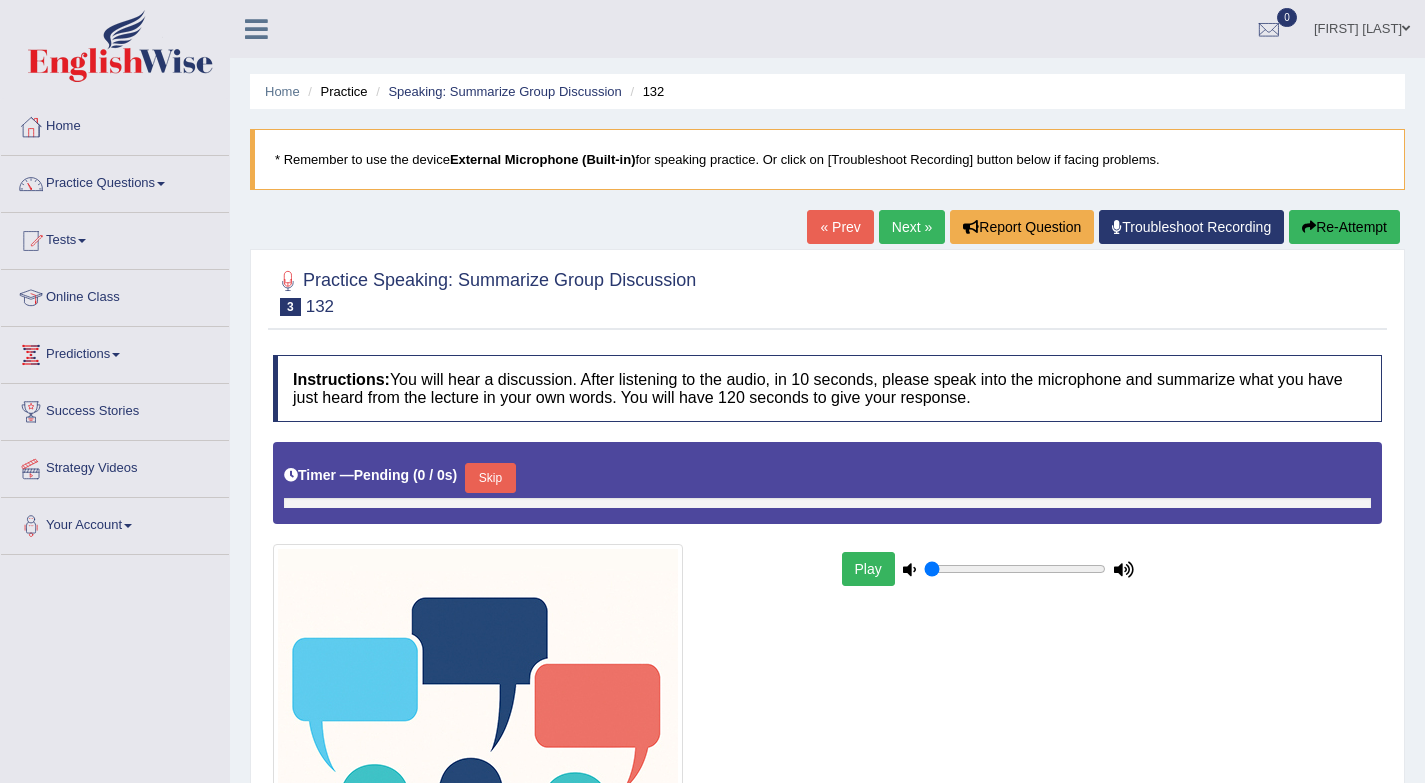 scroll, scrollTop: 0, scrollLeft: 0, axis: both 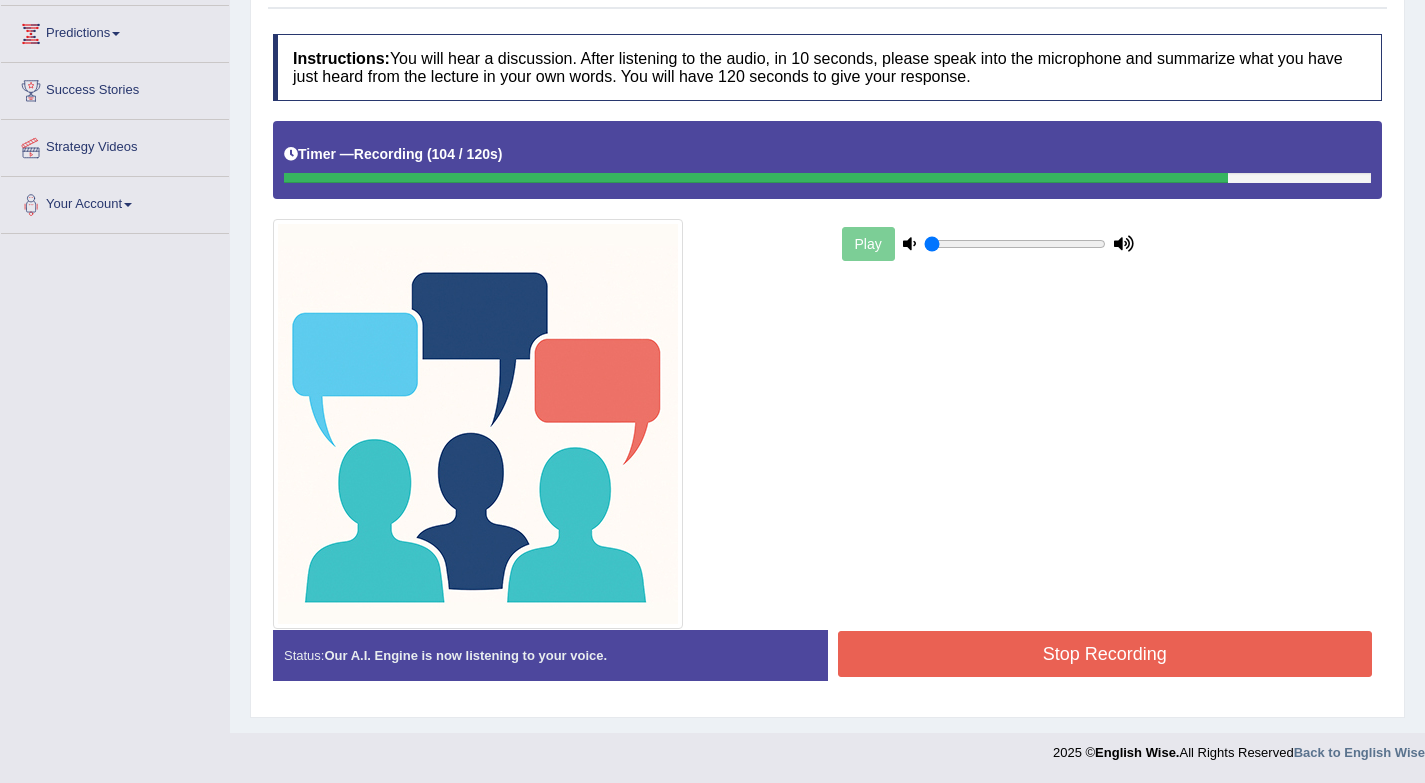 click on "Stop Recording" at bounding box center (1105, 654) 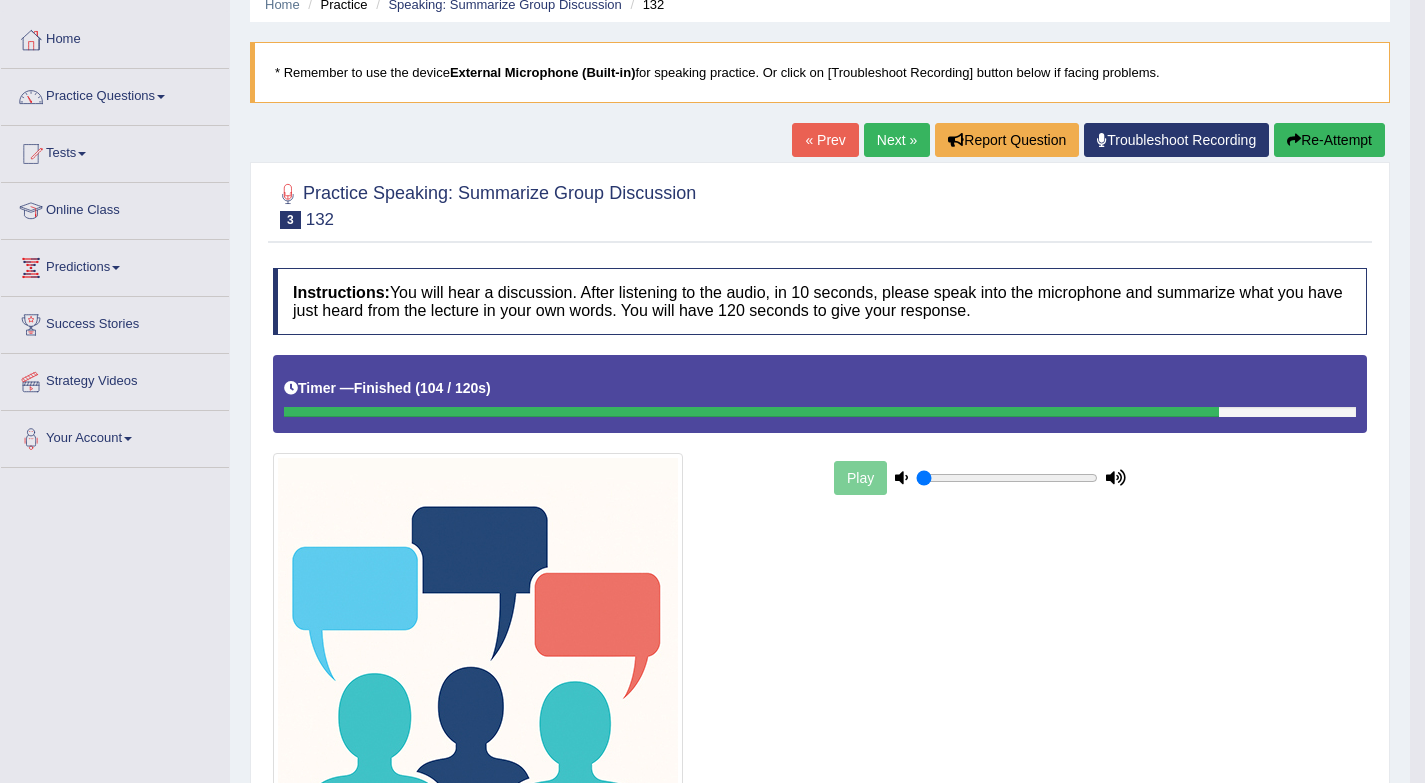 scroll, scrollTop: 0, scrollLeft: 0, axis: both 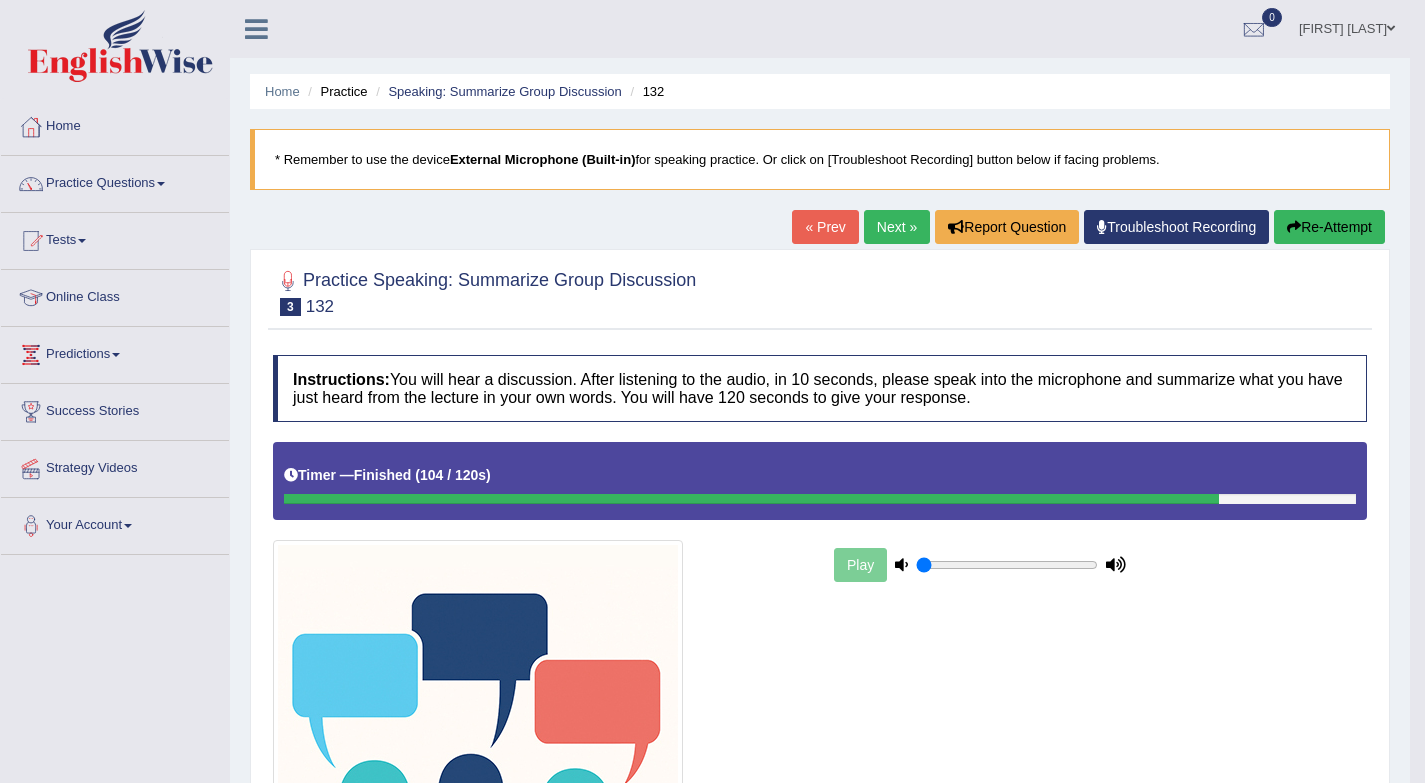 click on "Next »" at bounding box center (897, 227) 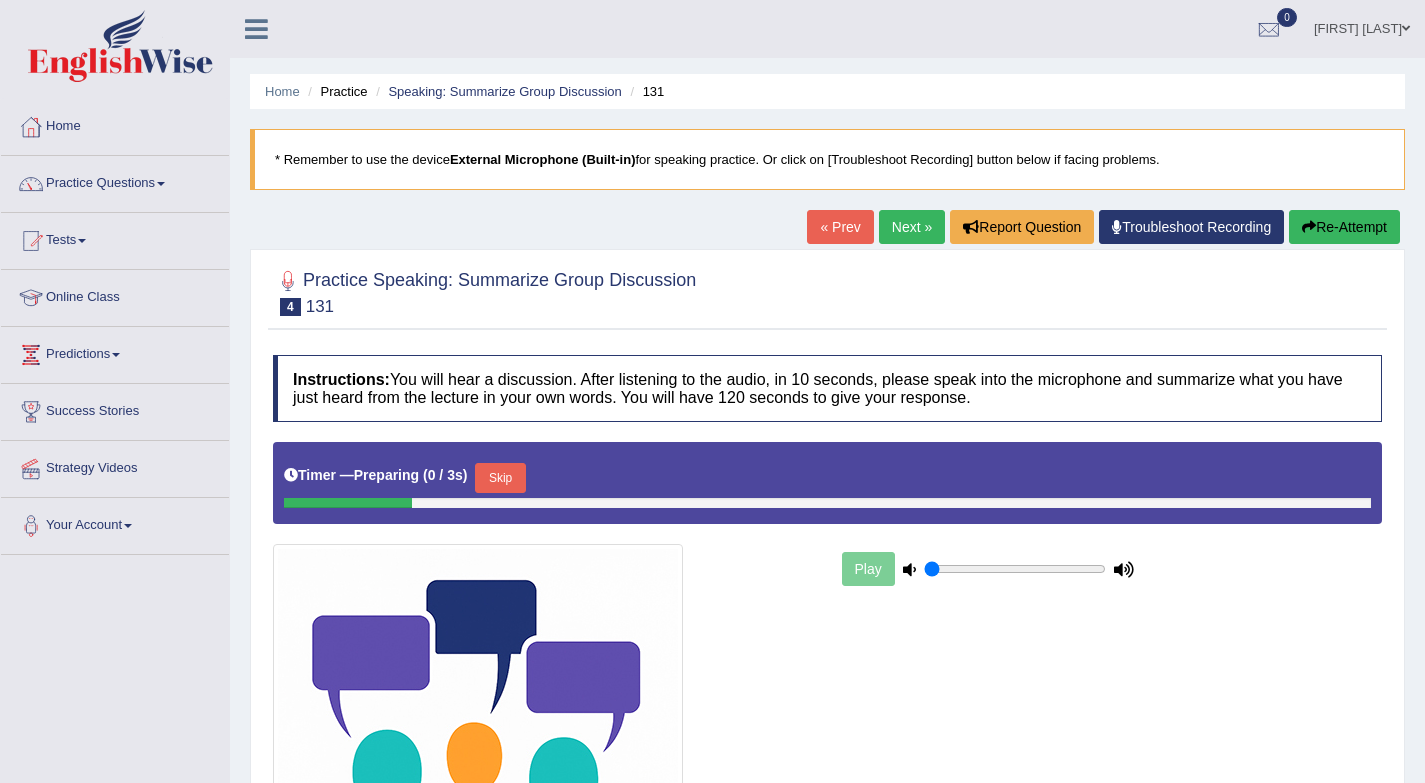scroll, scrollTop: 0, scrollLeft: 0, axis: both 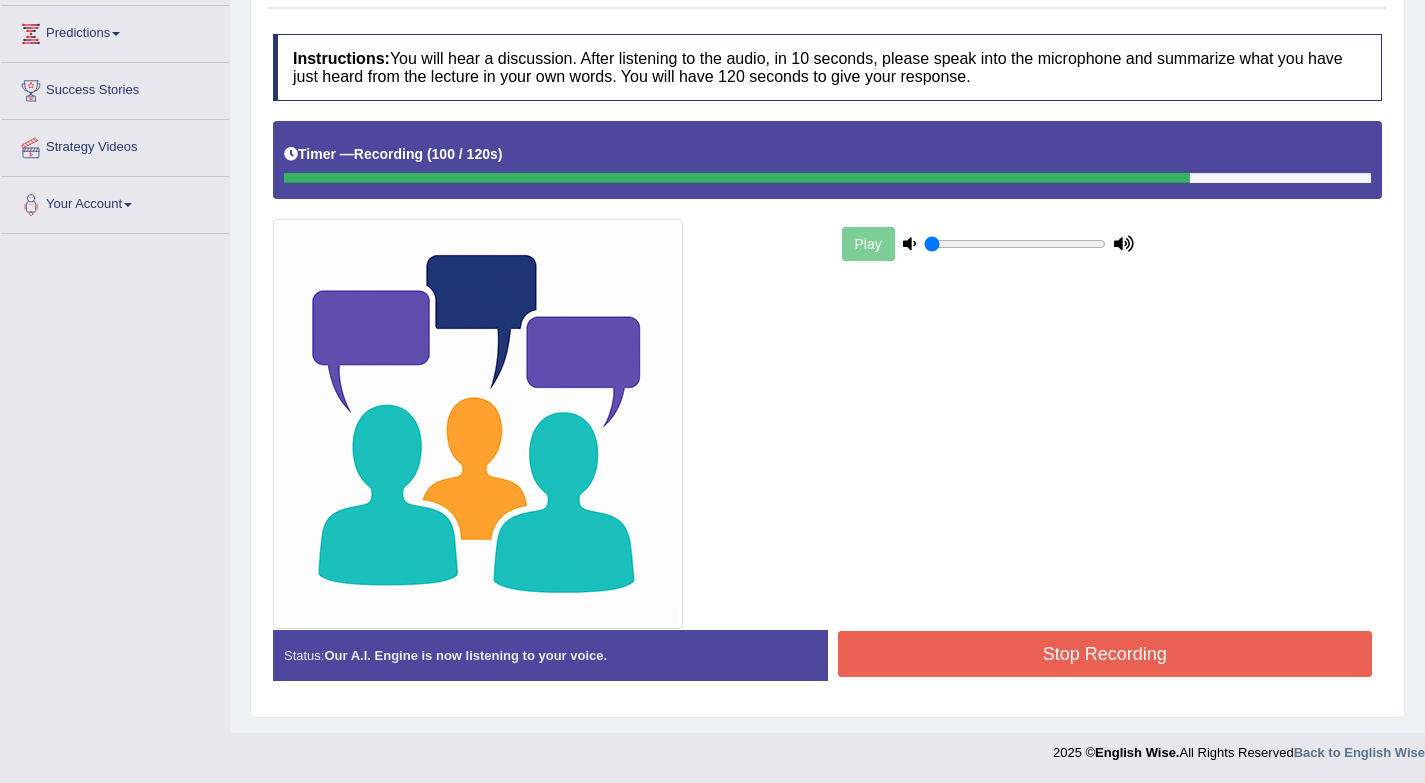 click on "Stop Recording" at bounding box center (1105, 654) 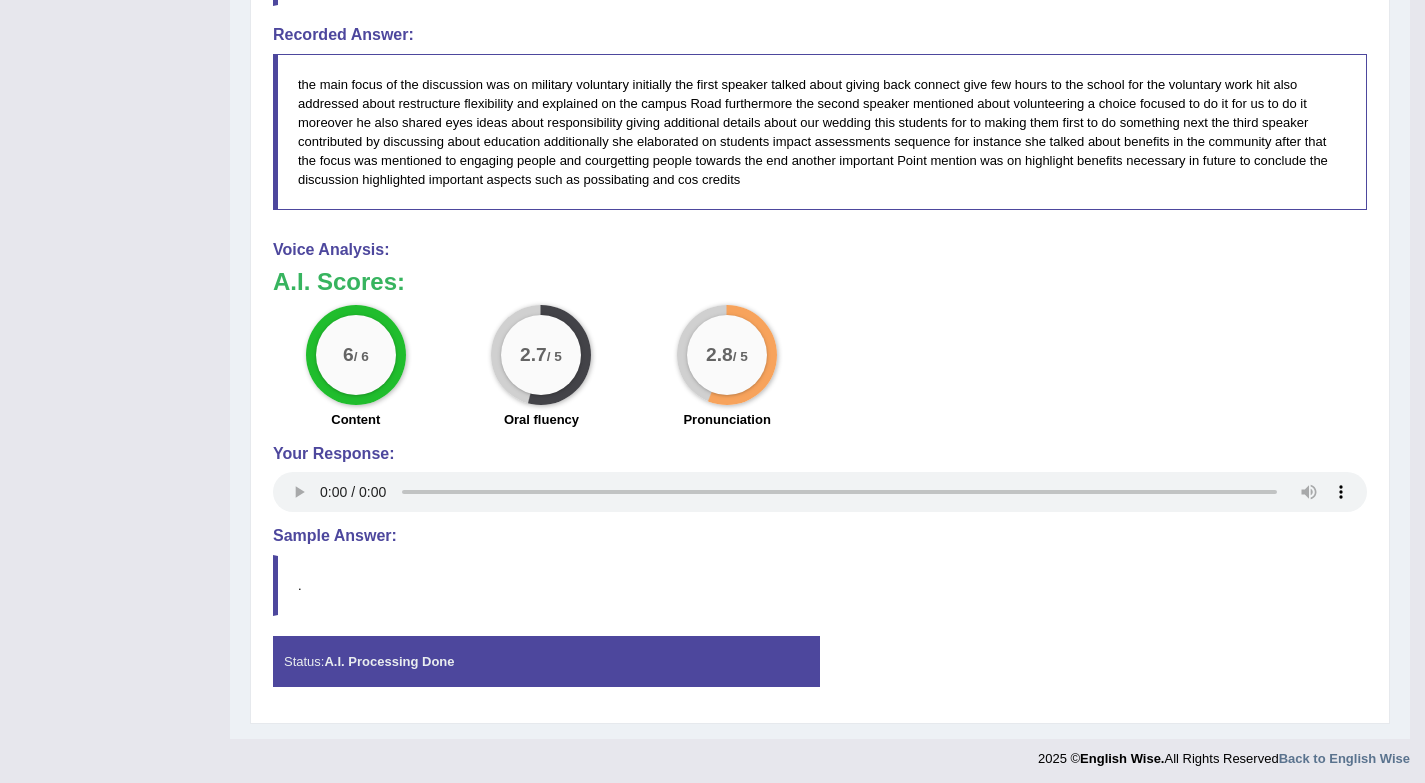 scroll, scrollTop: 1336, scrollLeft: 0, axis: vertical 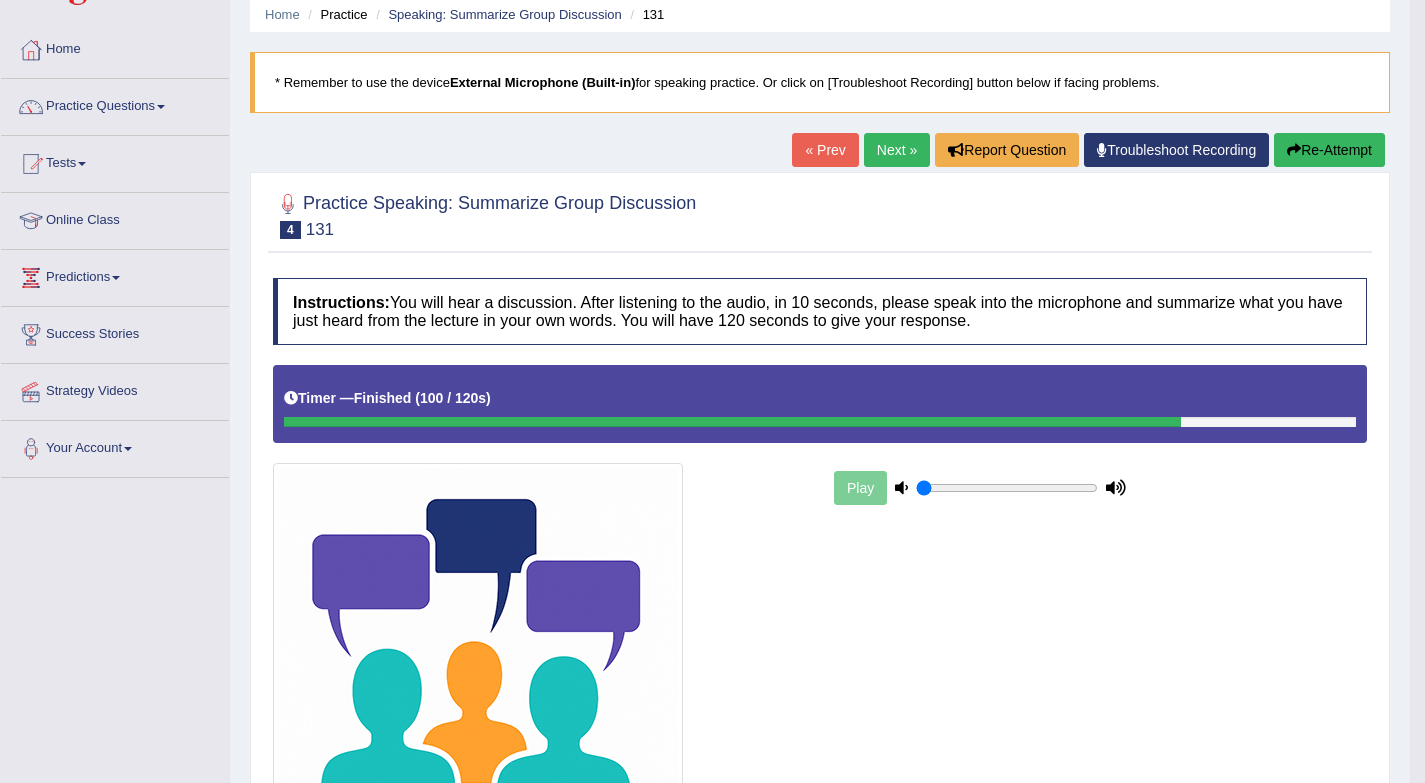 click on "Next »" at bounding box center (897, 150) 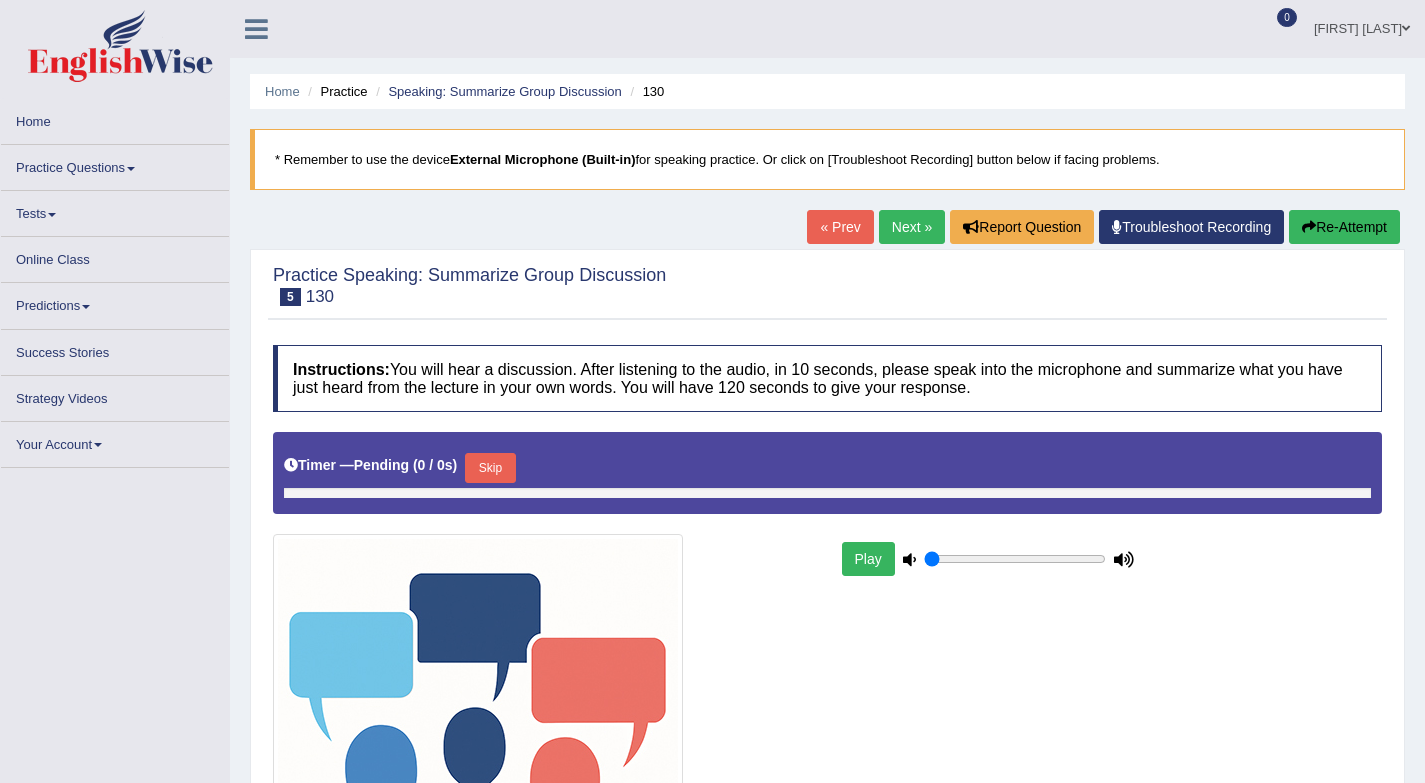 scroll, scrollTop: 0, scrollLeft: 0, axis: both 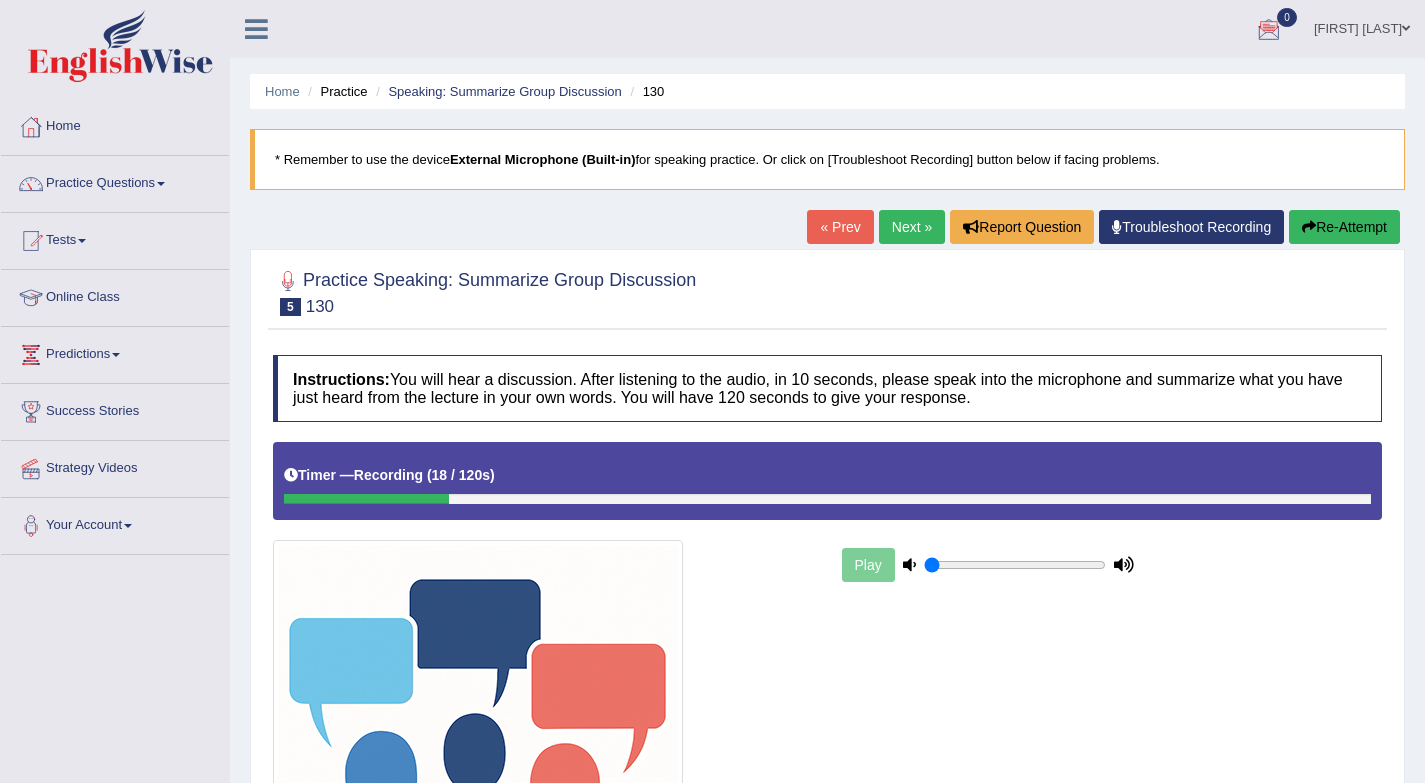 click on "Re-Attempt" at bounding box center (1344, 227) 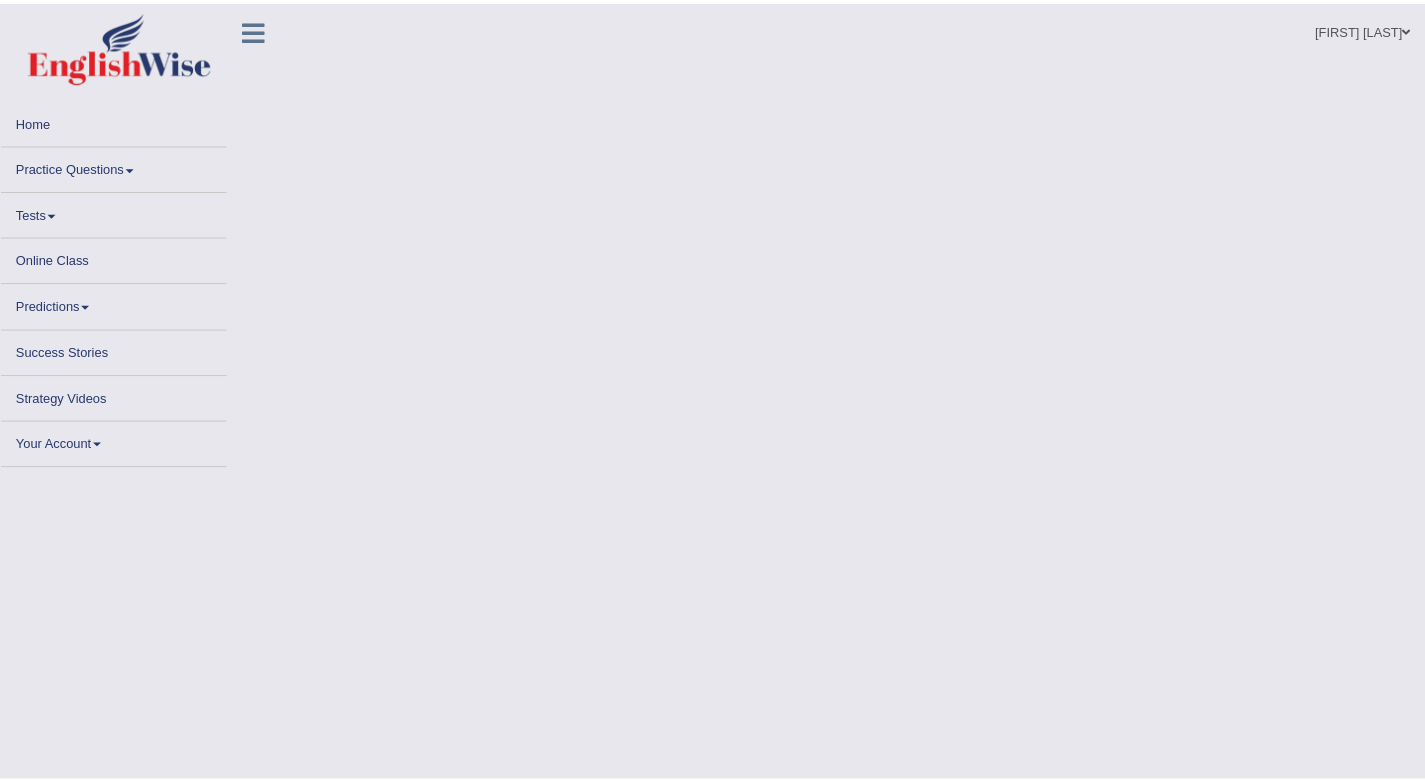 scroll, scrollTop: 0, scrollLeft: 0, axis: both 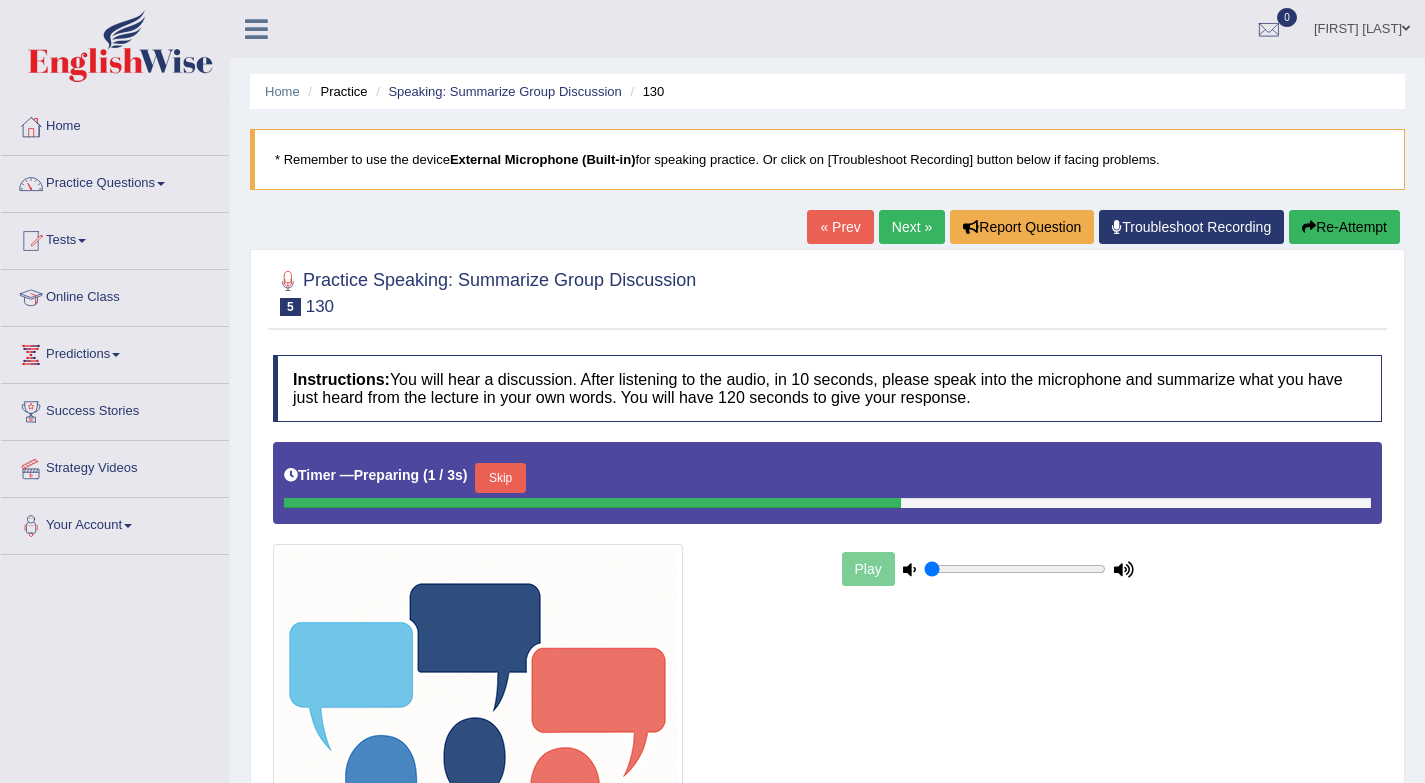 click on "Skip" at bounding box center (500, 478) 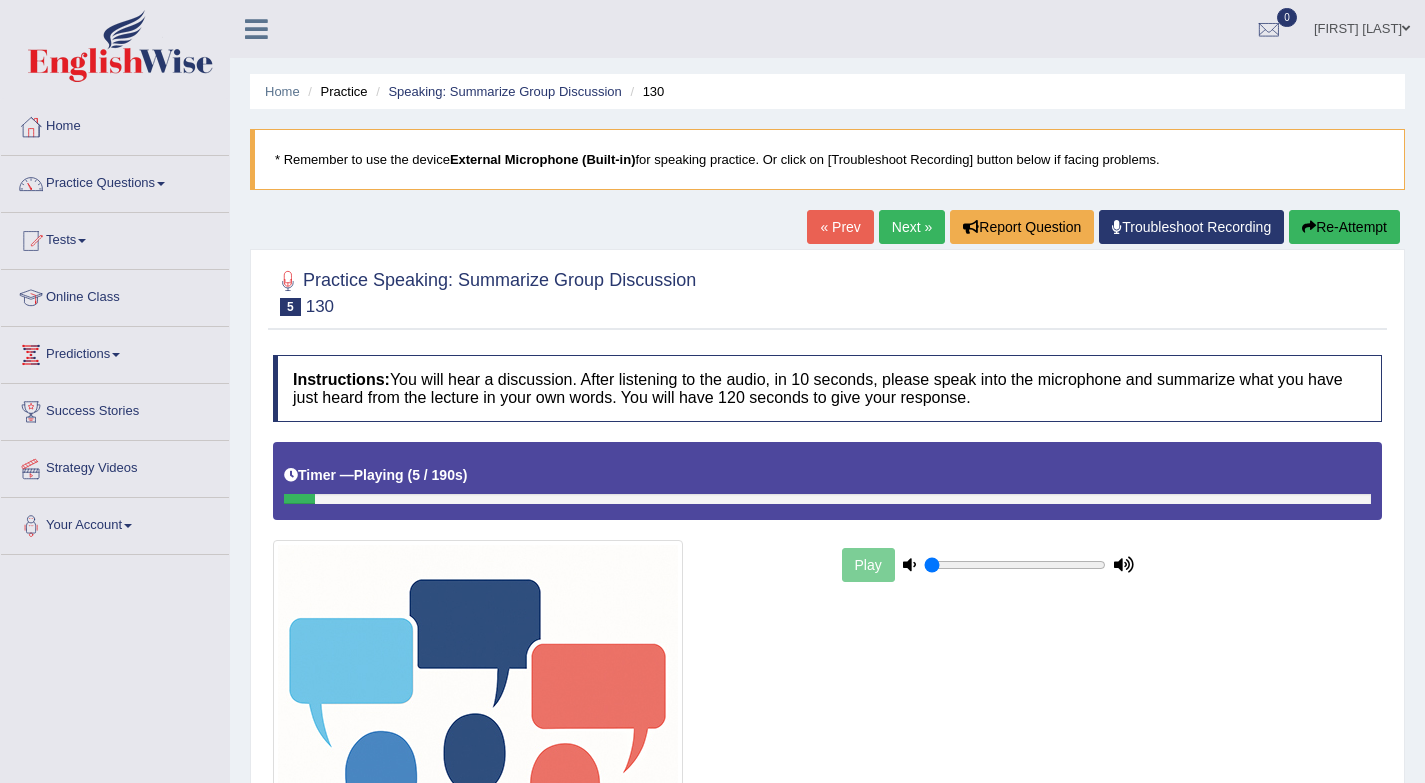 click at bounding box center [827, 499] 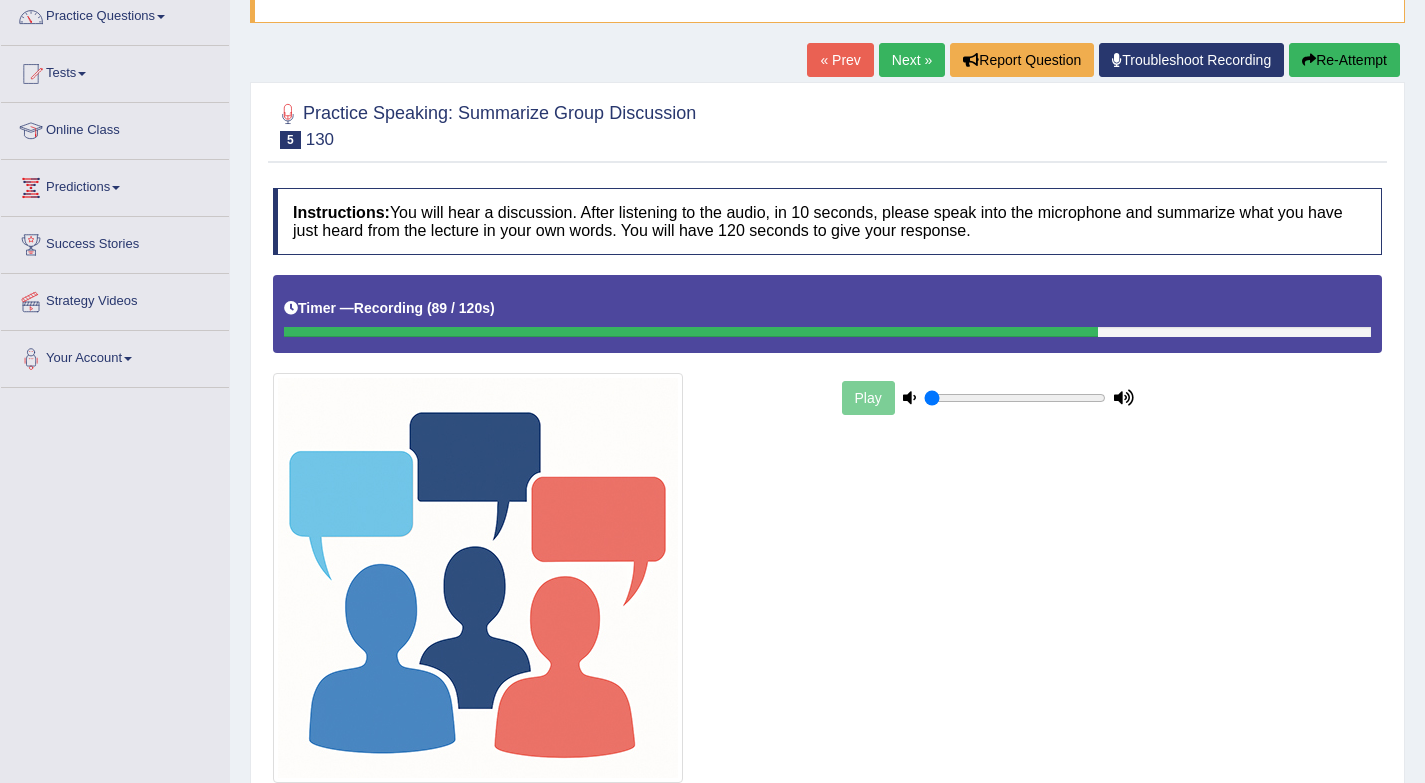 scroll, scrollTop: 322, scrollLeft: 0, axis: vertical 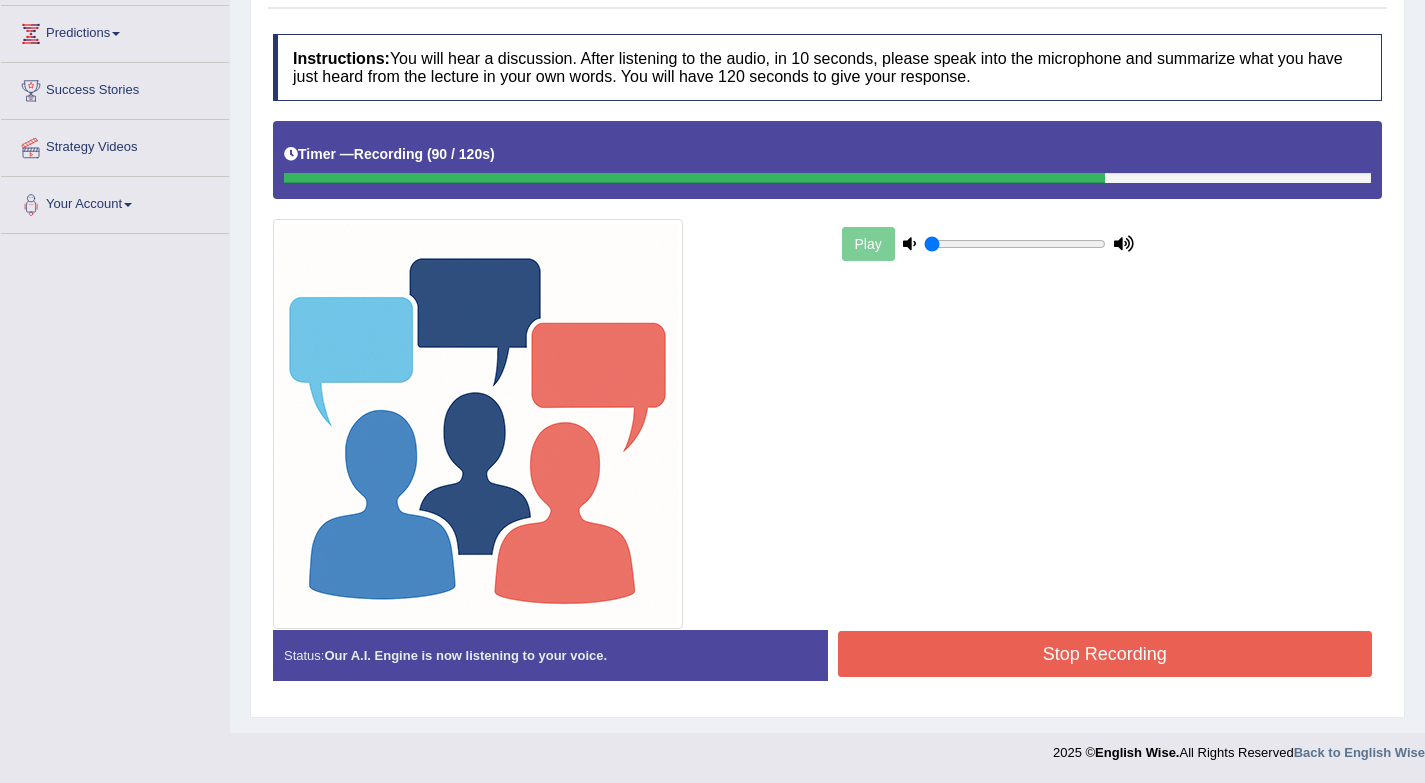 click on "Stop Recording" at bounding box center [1105, 654] 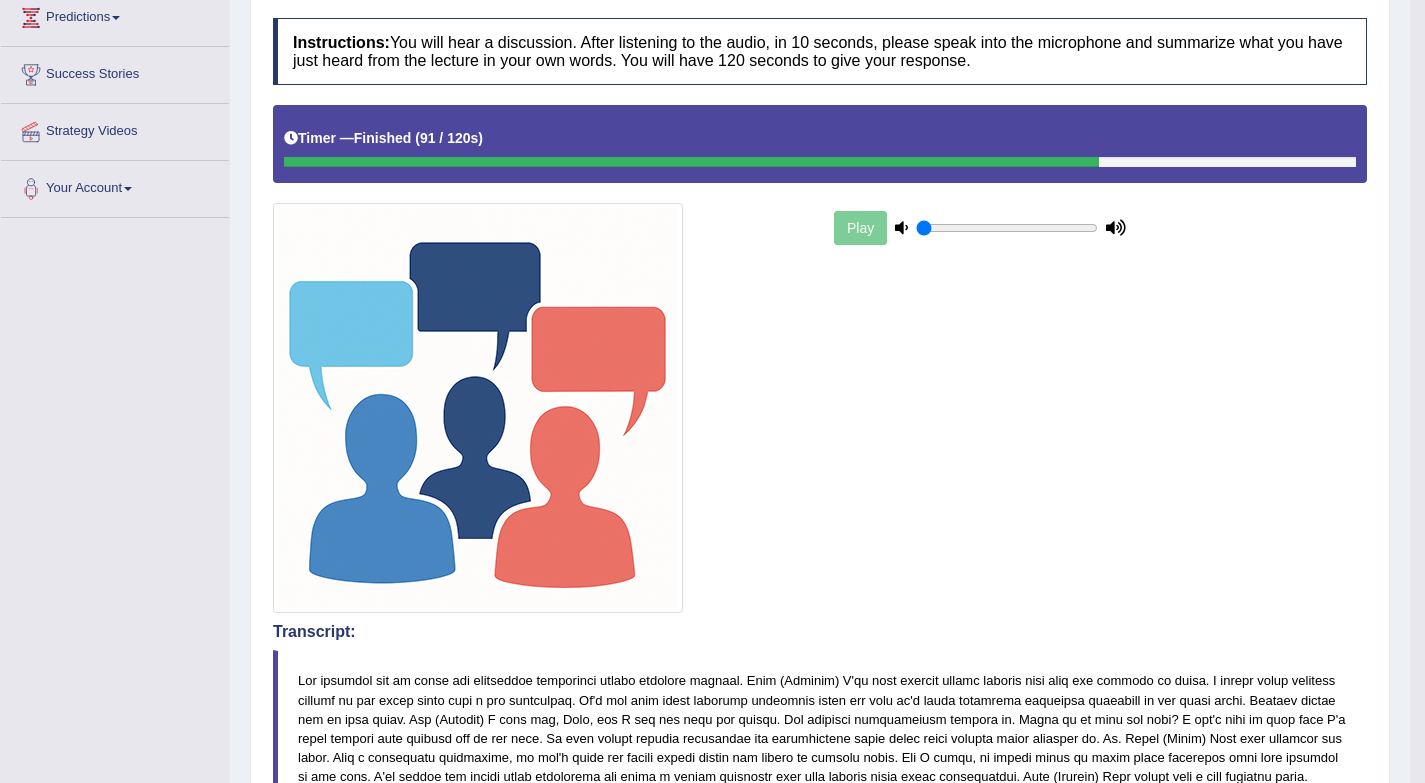 scroll, scrollTop: 297, scrollLeft: 0, axis: vertical 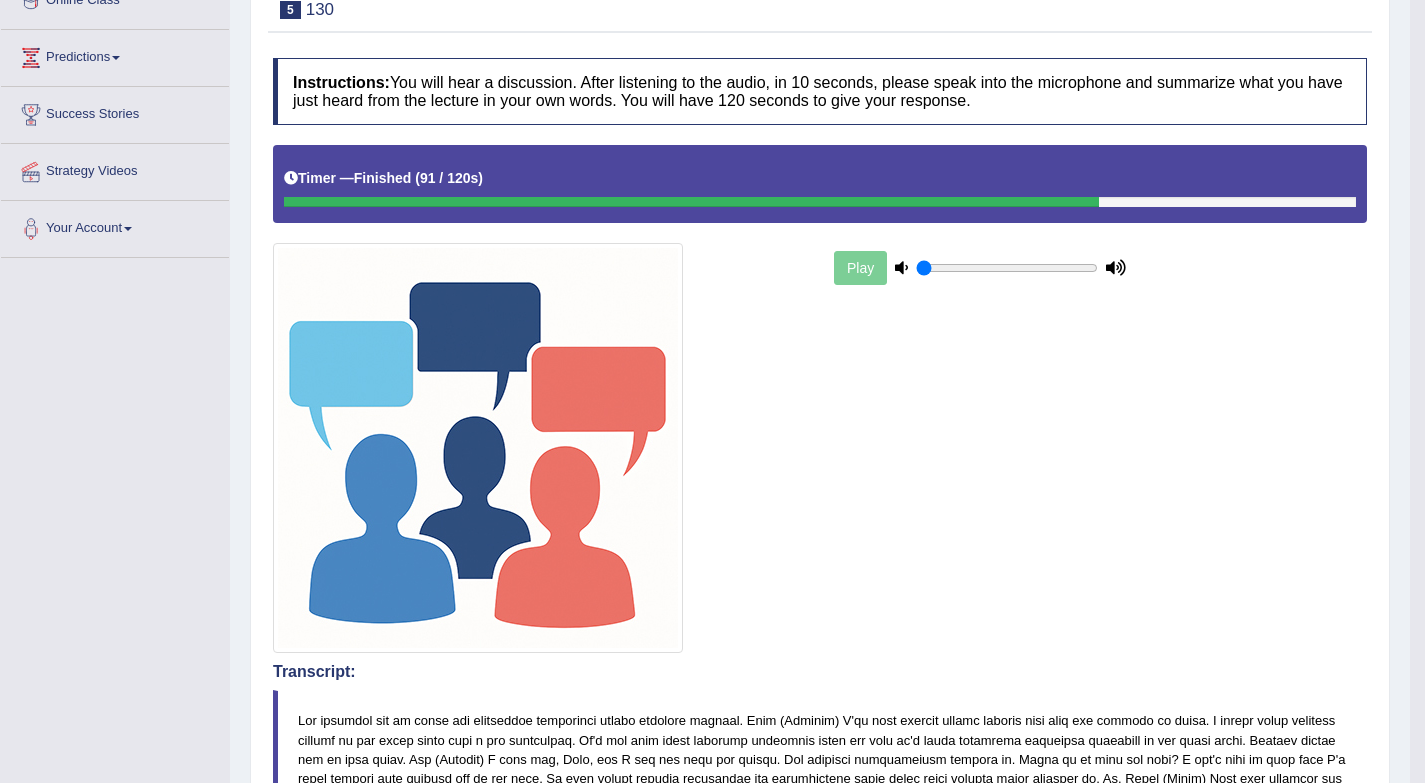 click on "Play" at bounding box center (980, 268) 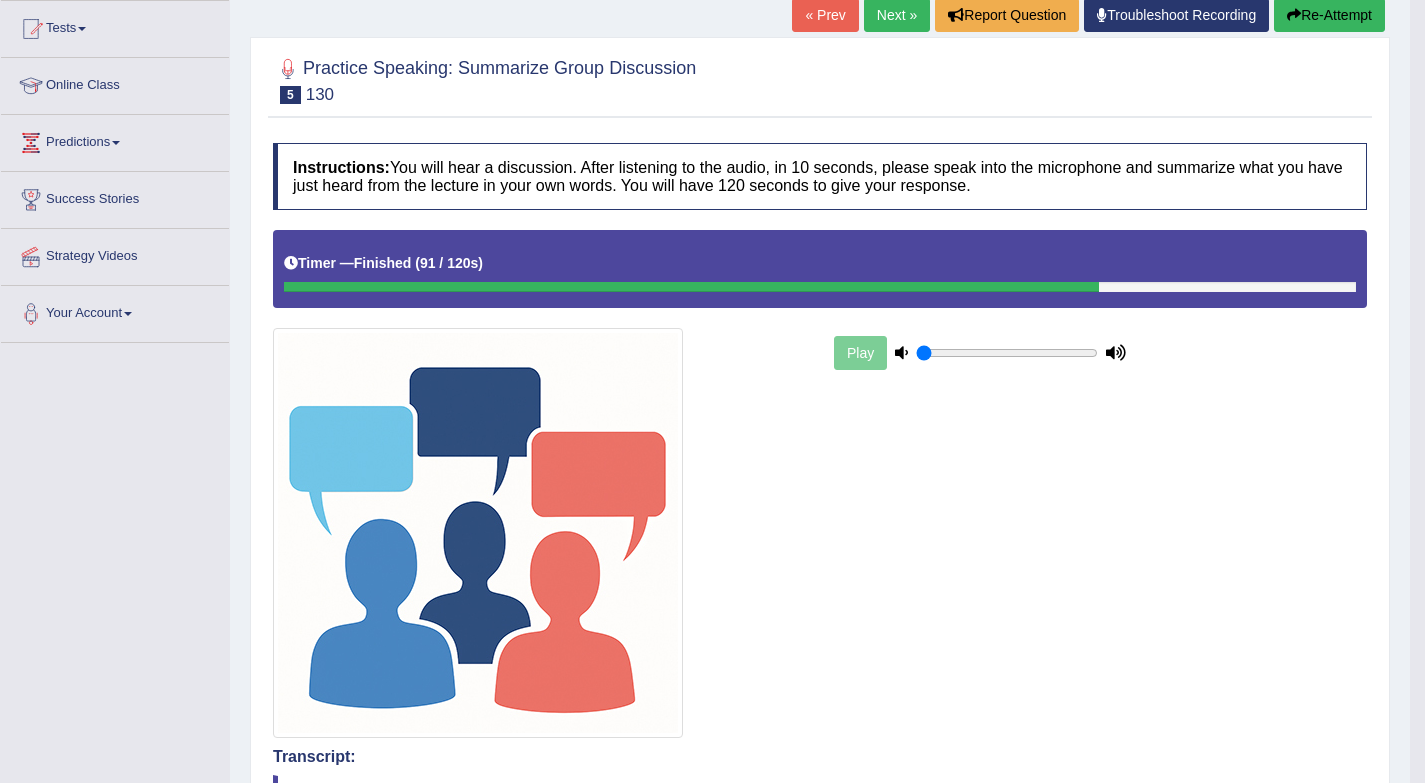 scroll, scrollTop: 101, scrollLeft: 0, axis: vertical 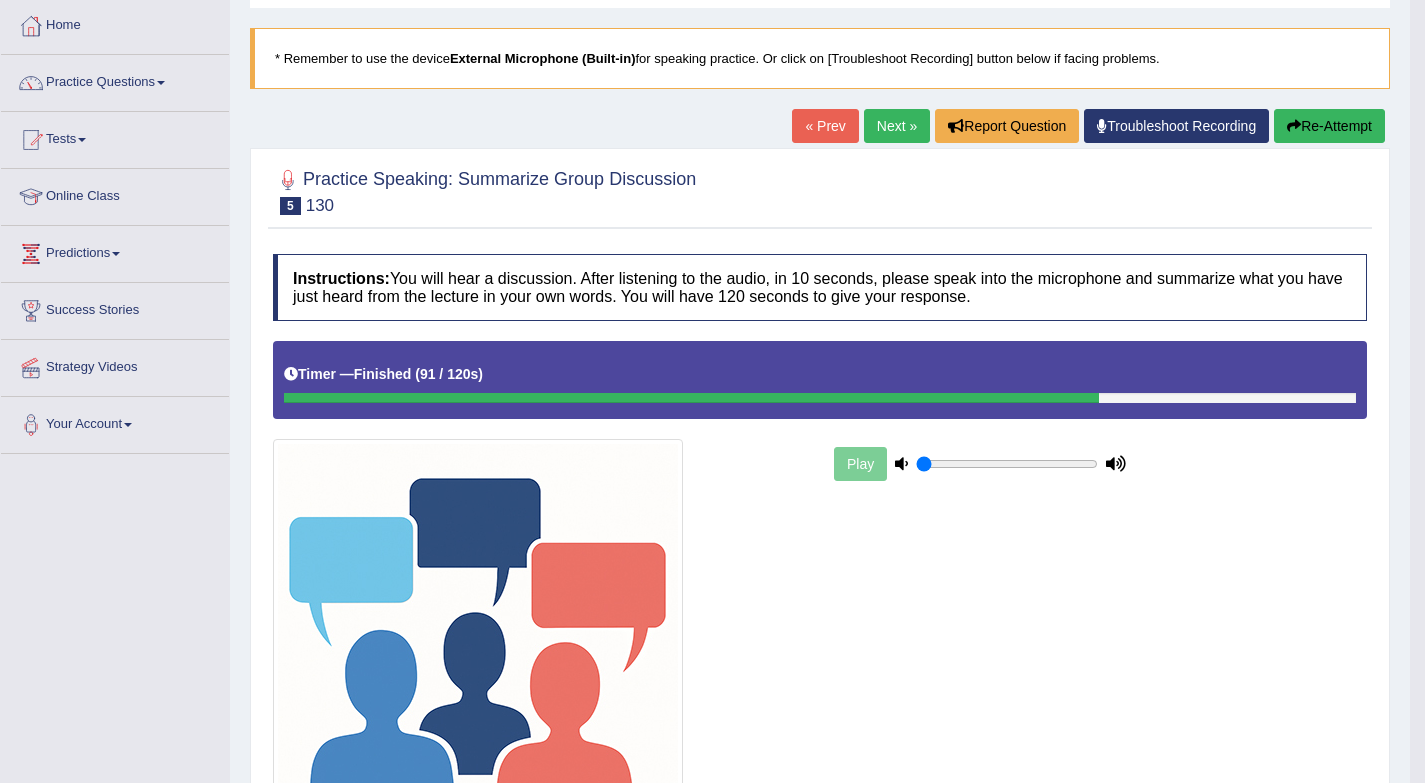 click on "Next »" at bounding box center [897, 126] 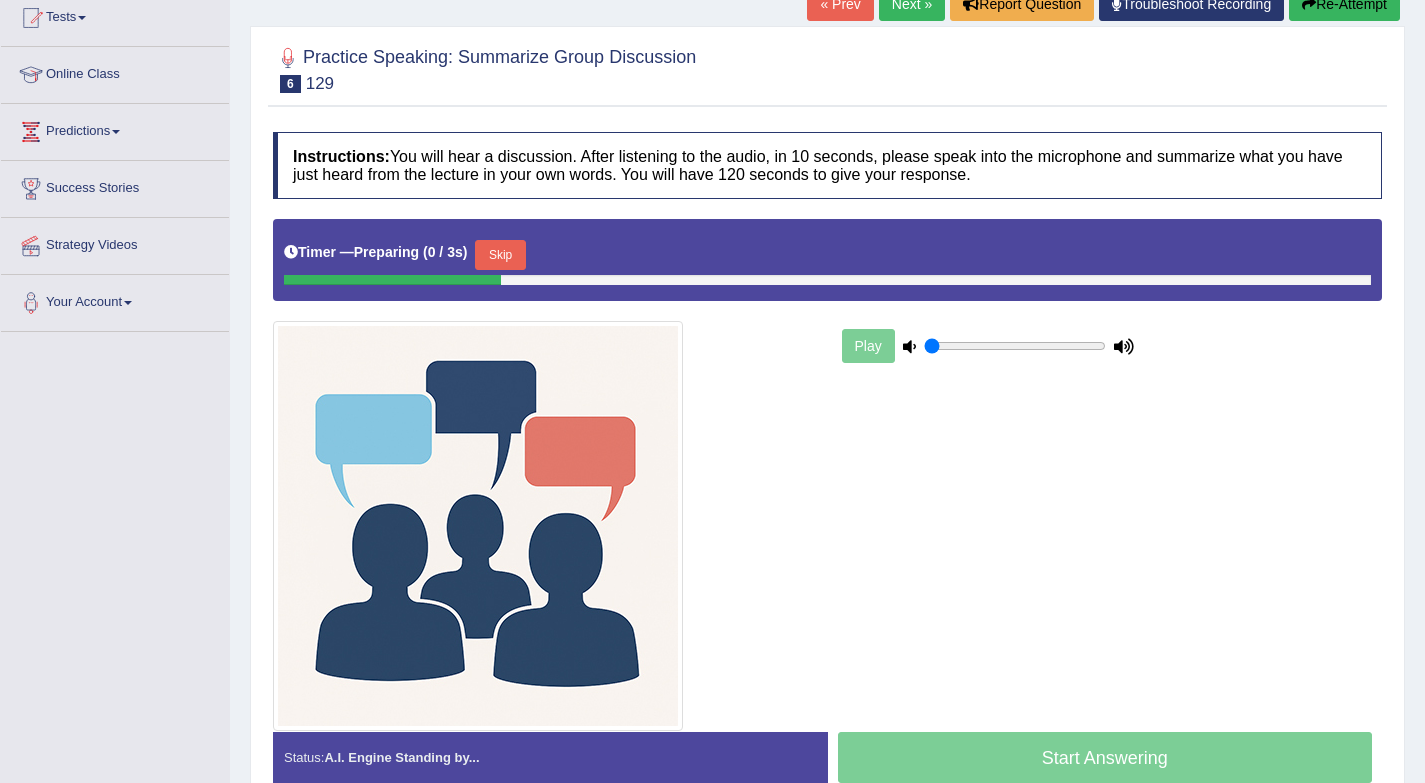 scroll, scrollTop: 0, scrollLeft: 0, axis: both 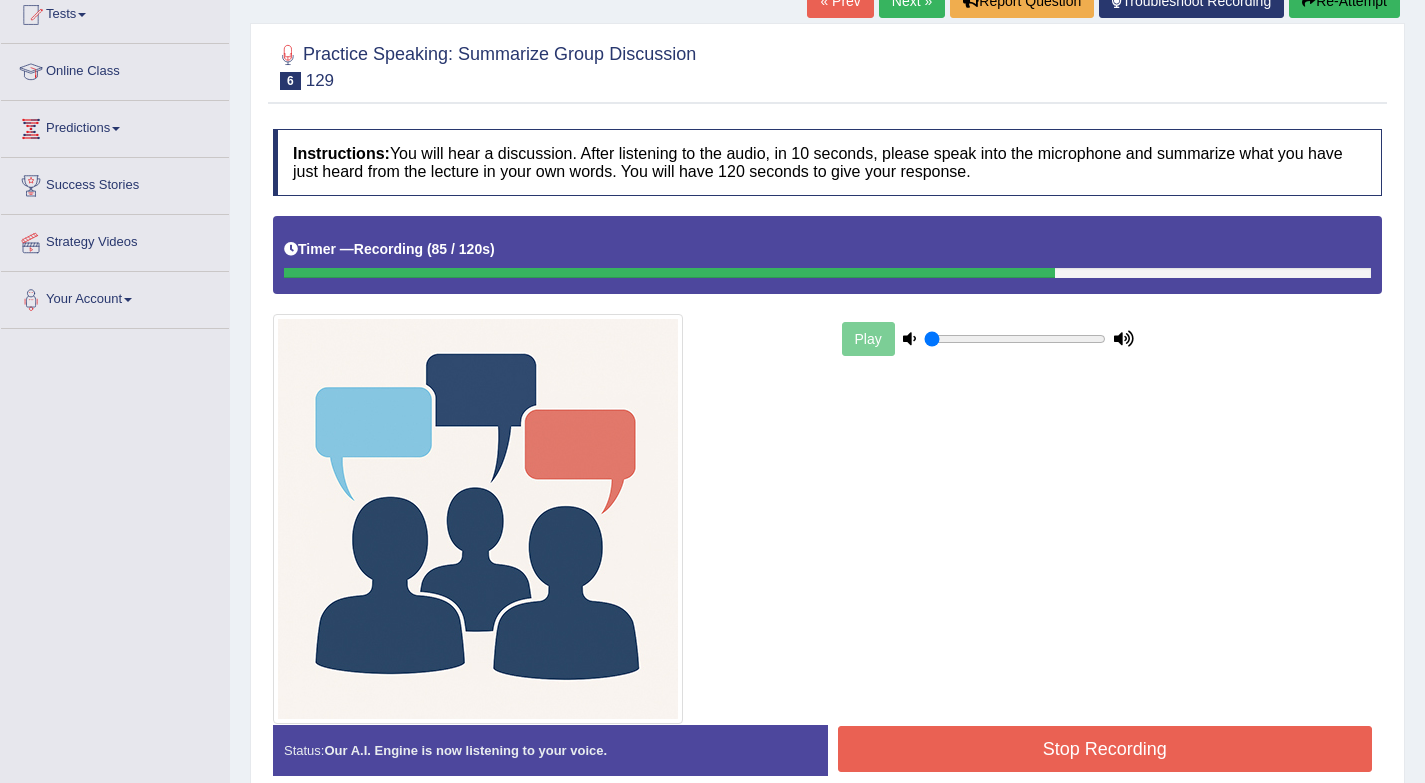 click on "Stop Recording" at bounding box center (1105, 749) 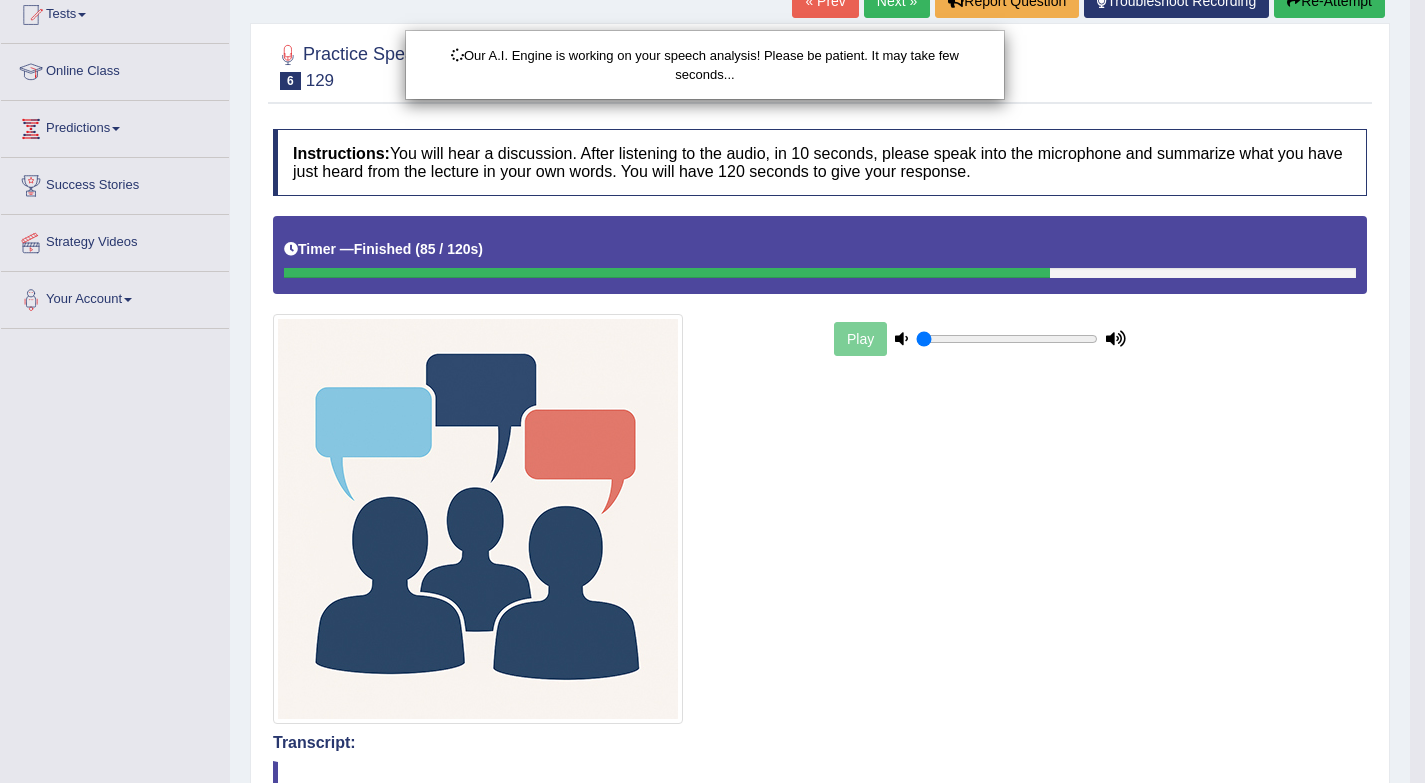 scroll, scrollTop: 910, scrollLeft: 0, axis: vertical 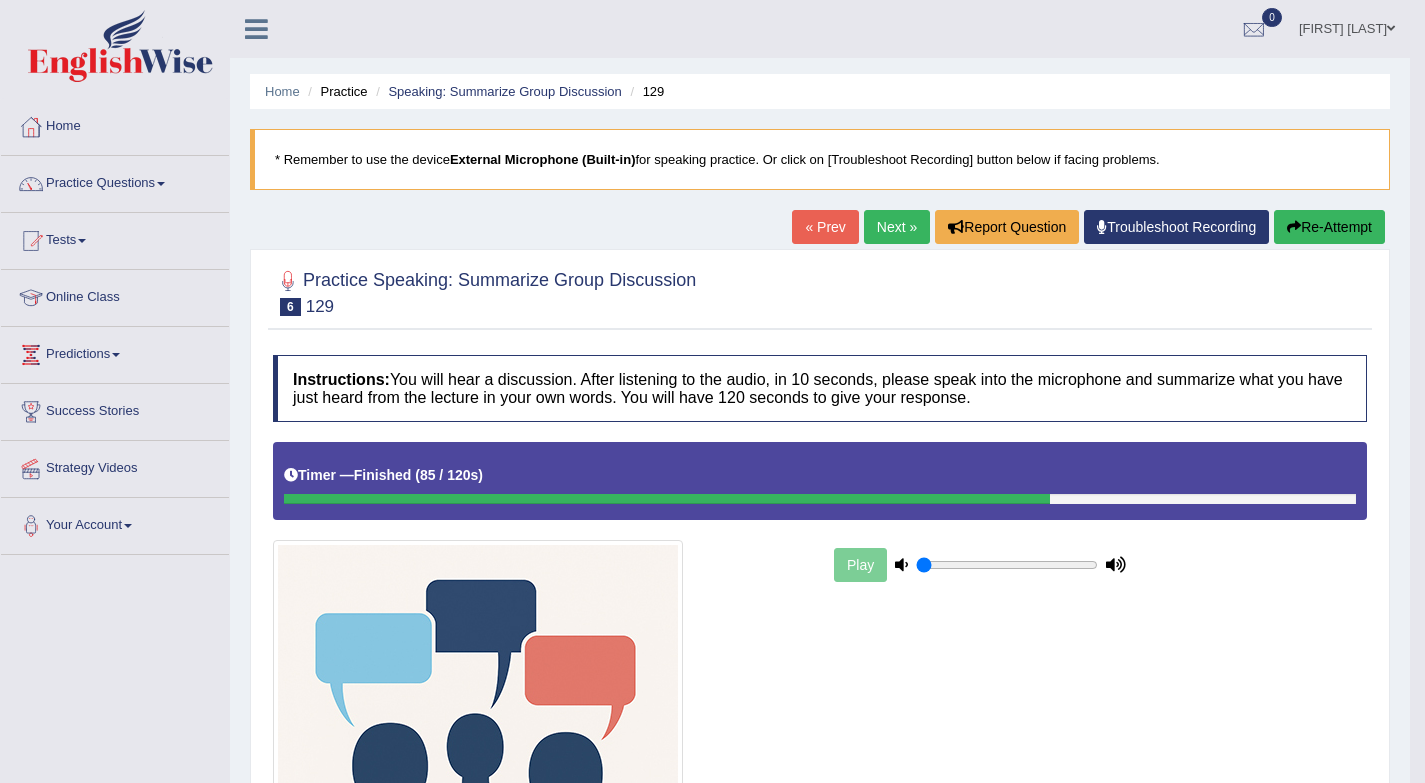 click on "Next »" at bounding box center [897, 227] 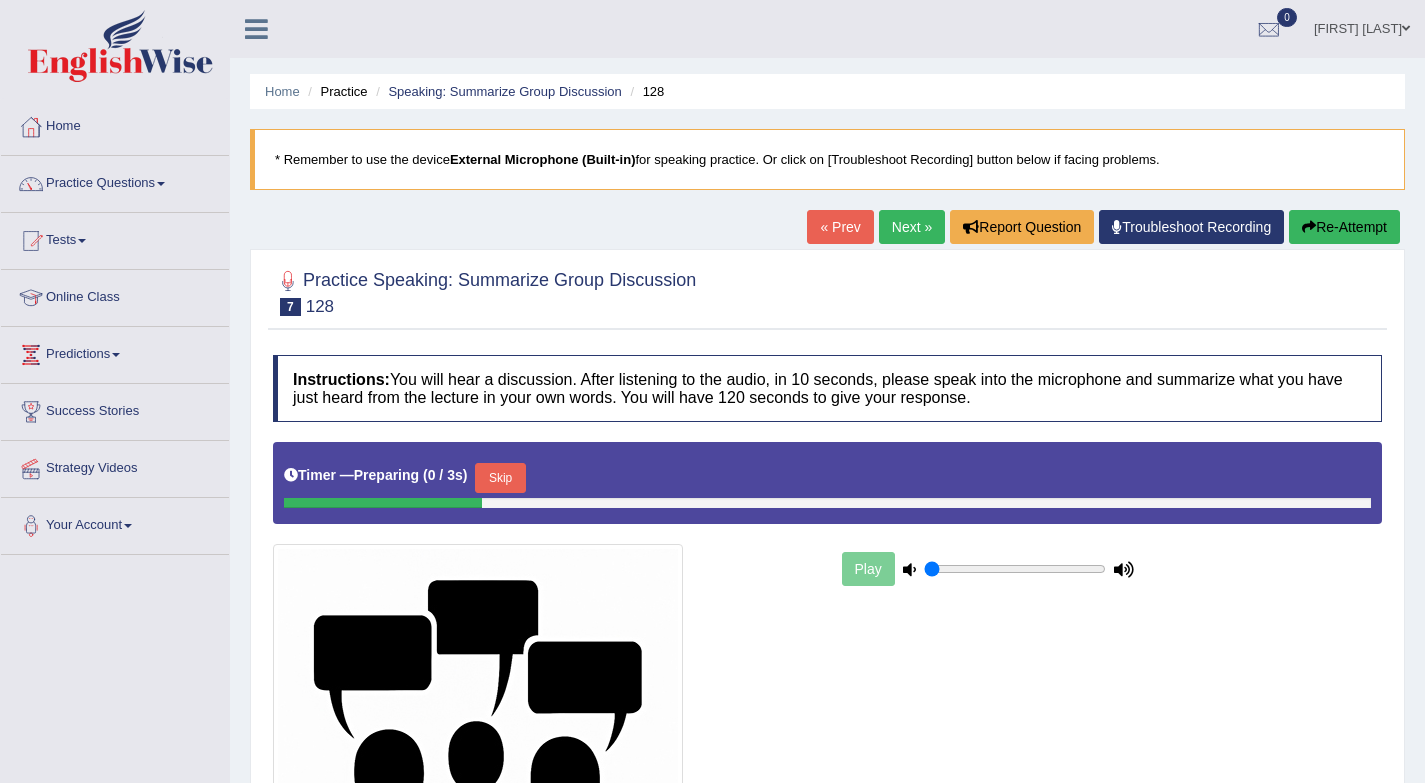 scroll, scrollTop: 327, scrollLeft: 0, axis: vertical 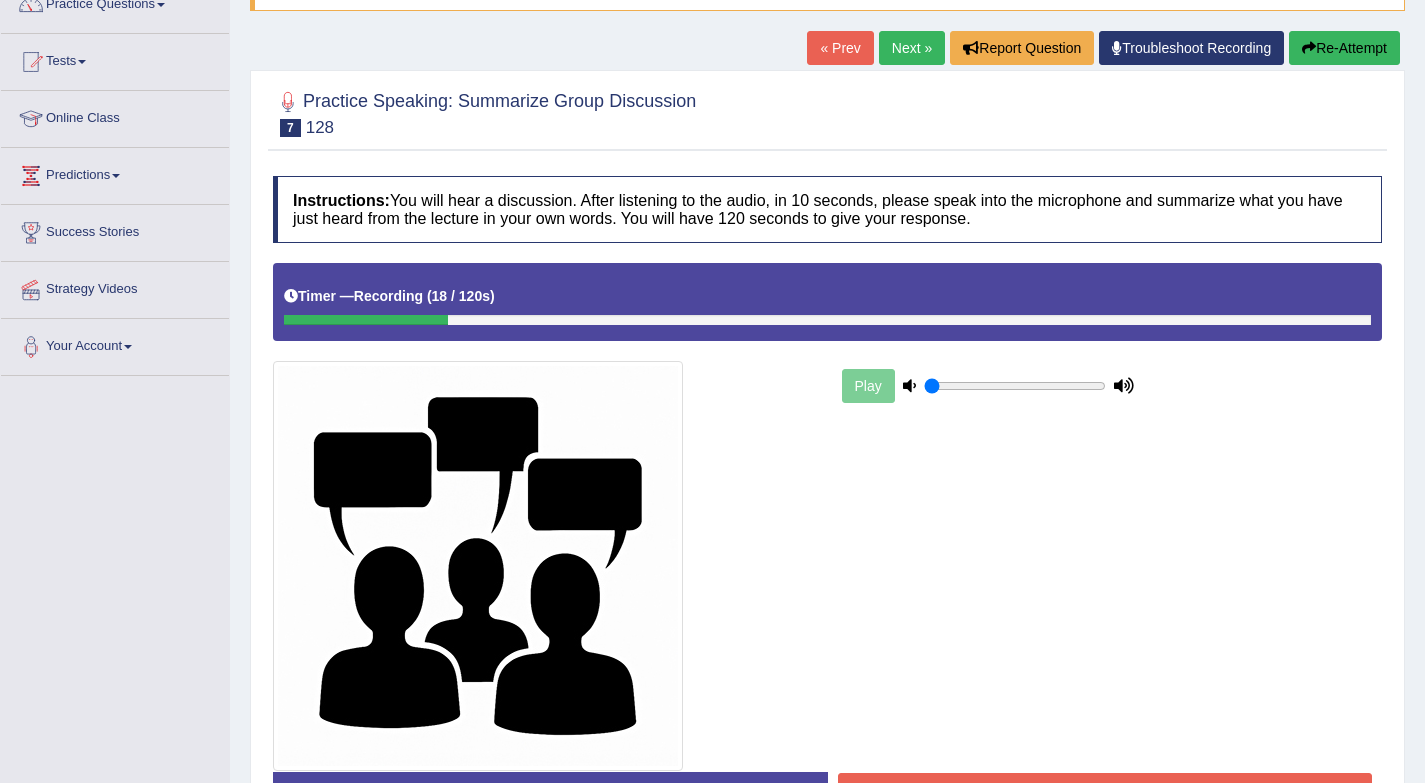 click on "Re-Attempt" at bounding box center (1344, 48) 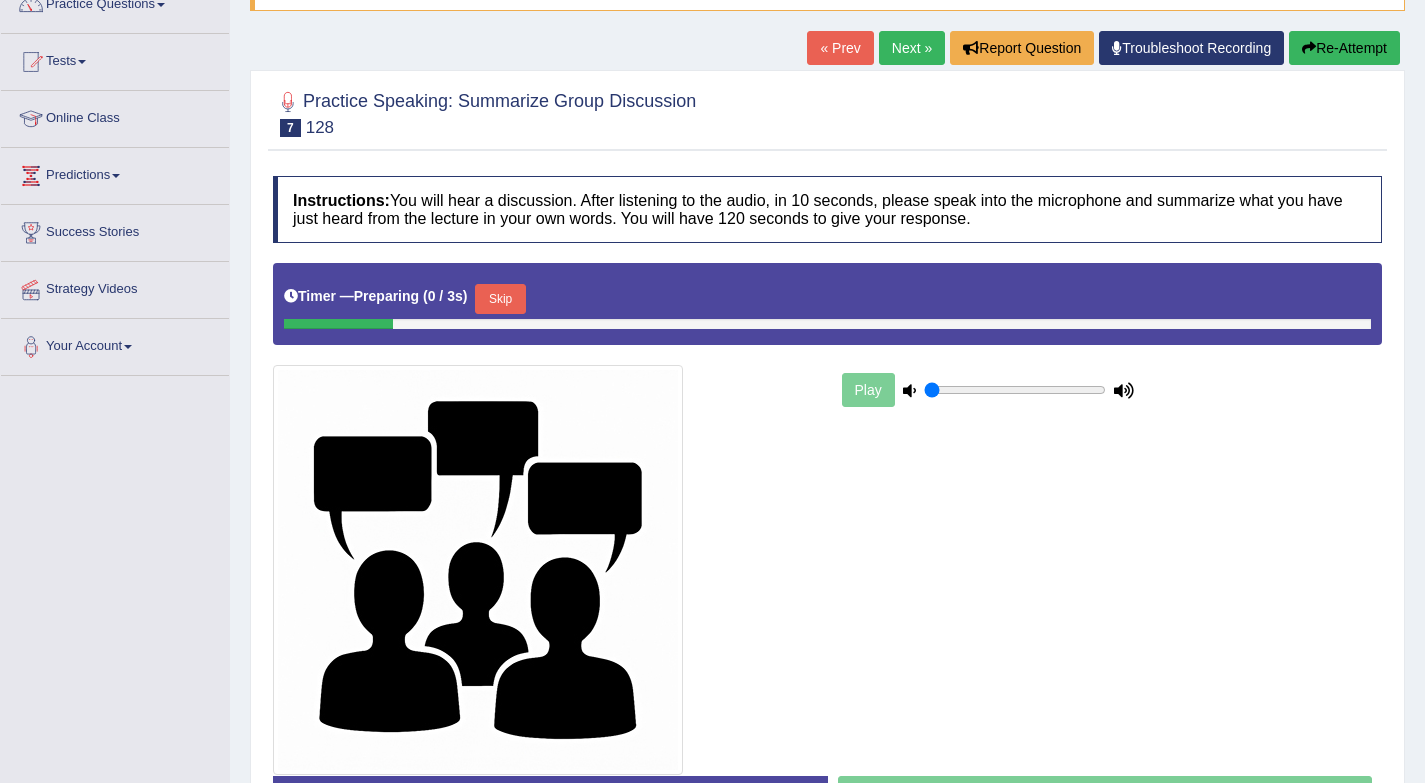 scroll, scrollTop: 179, scrollLeft: 0, axis: vertical 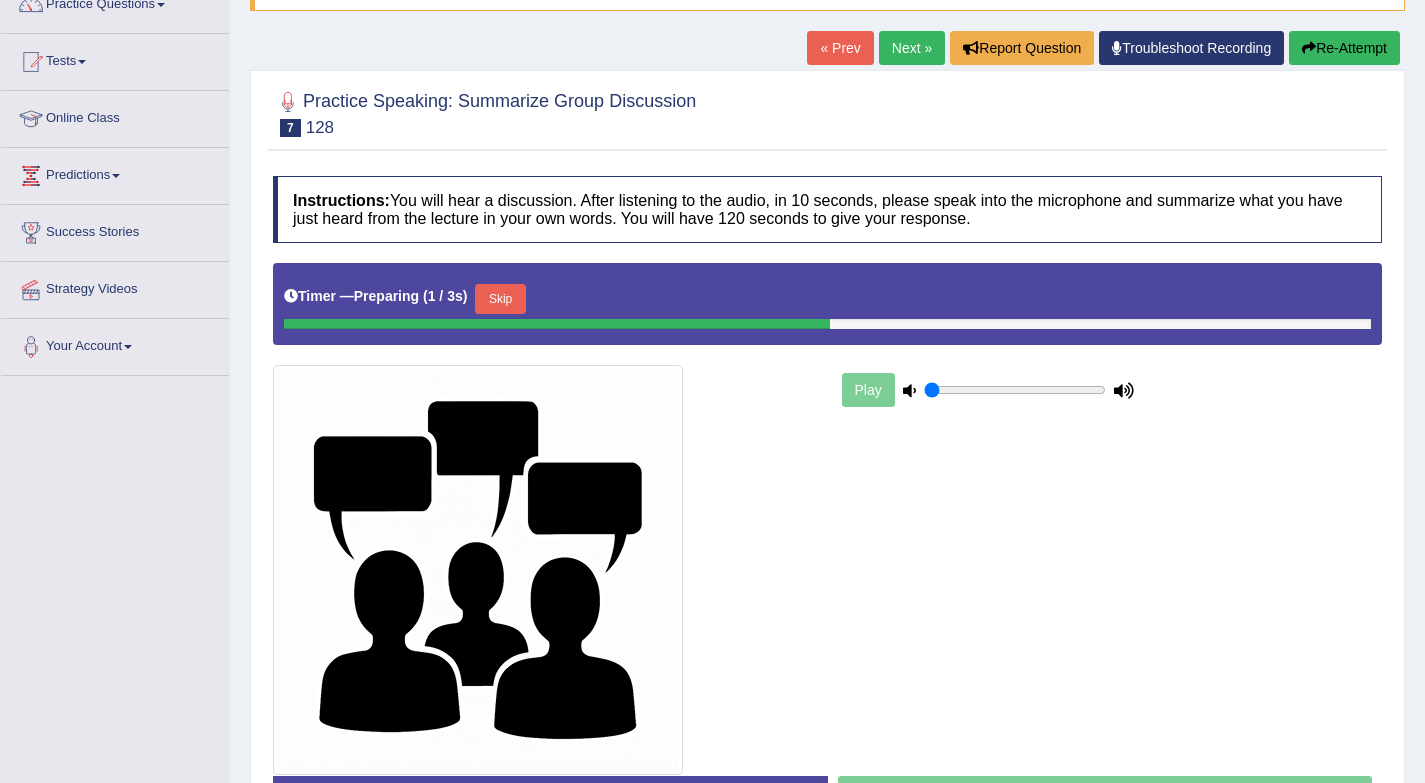 click on "Skip" at bounding box center (500, 299) 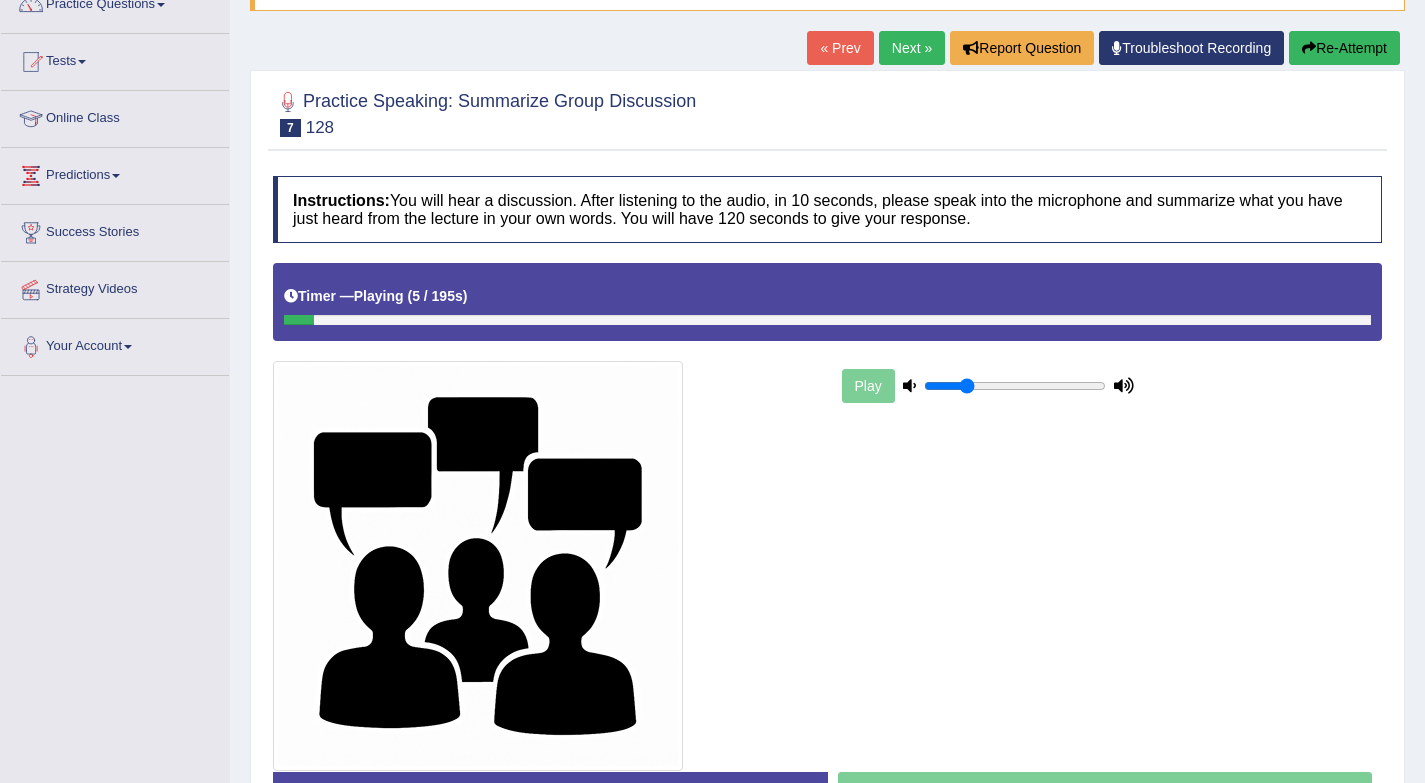 type on "0.25" 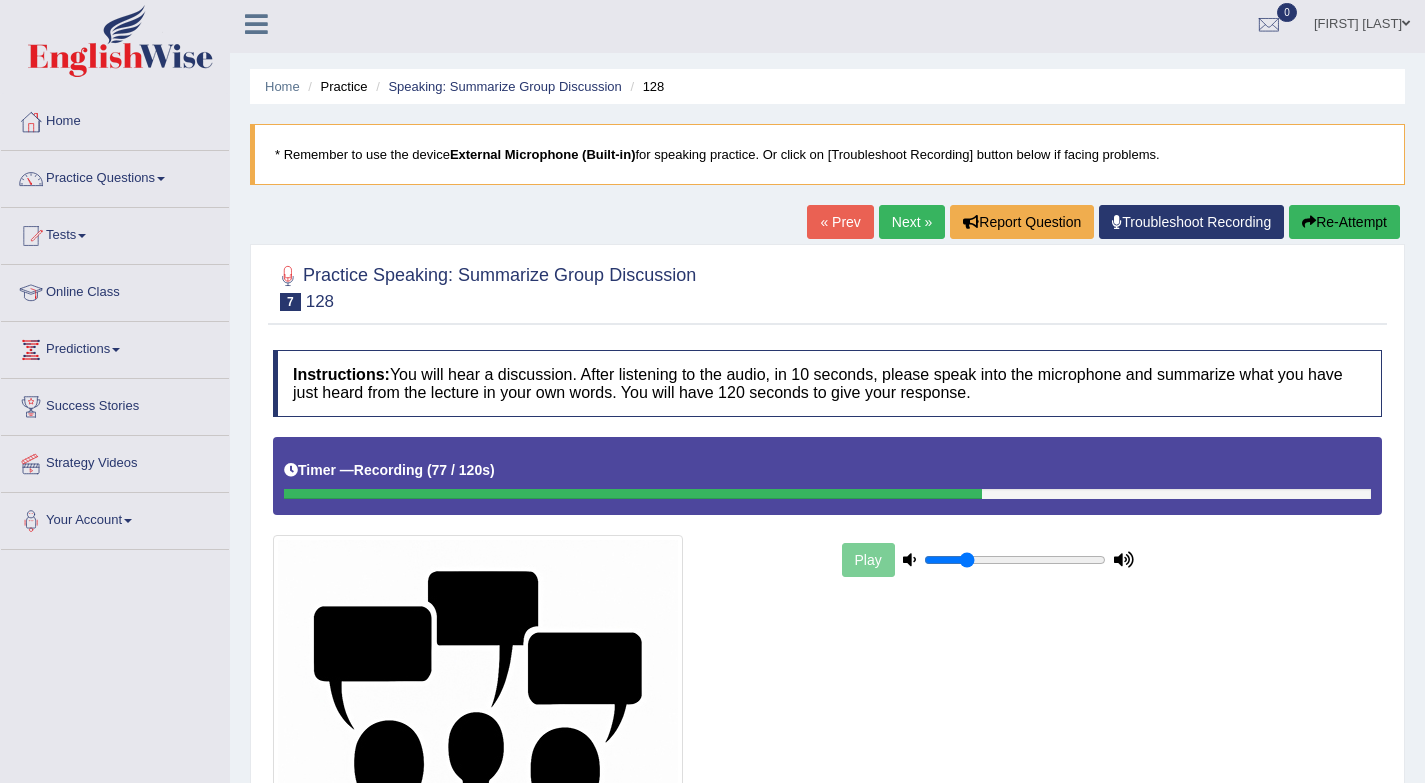 scroll, scrollTop: 322, scrollLeft: 0, axis: vertical 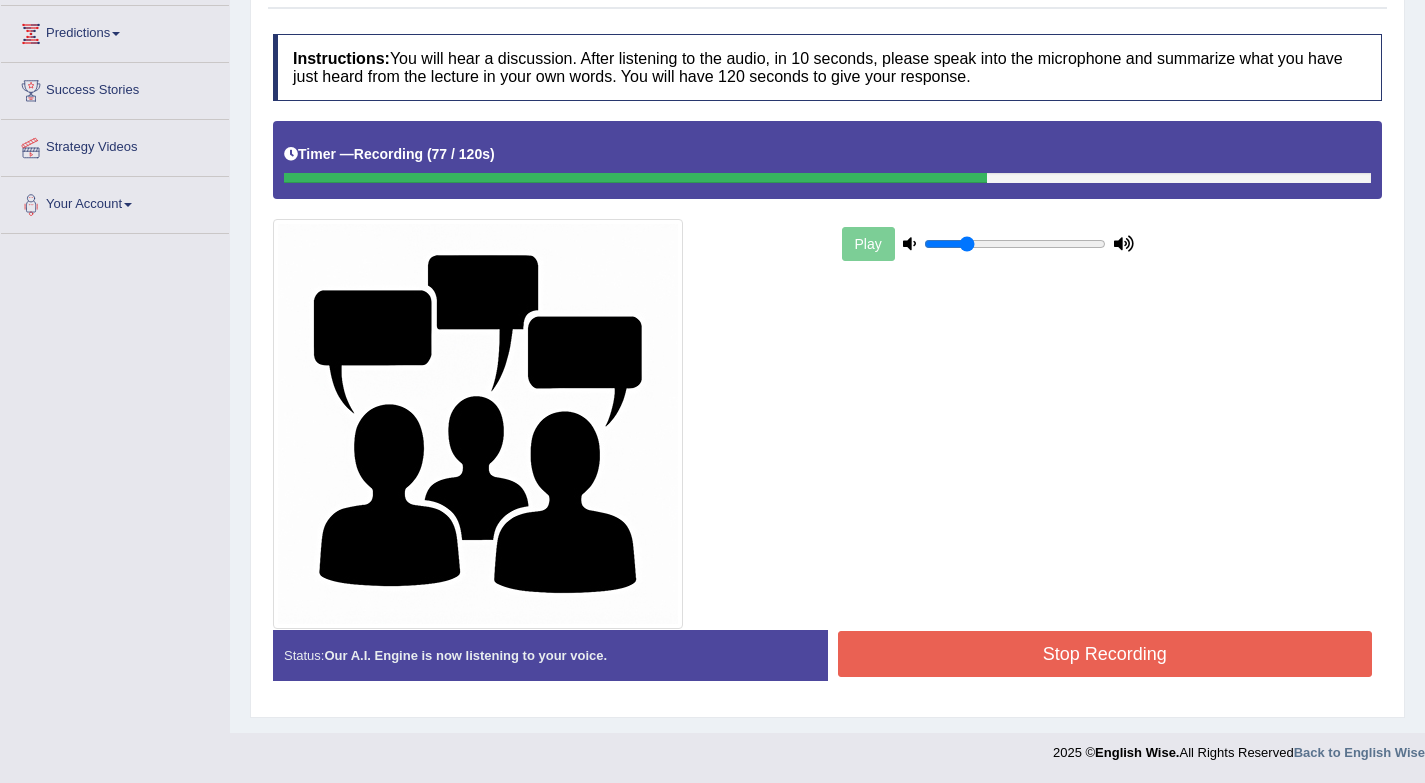 click on "Stop Recording" at bounding box center [1105, 654] 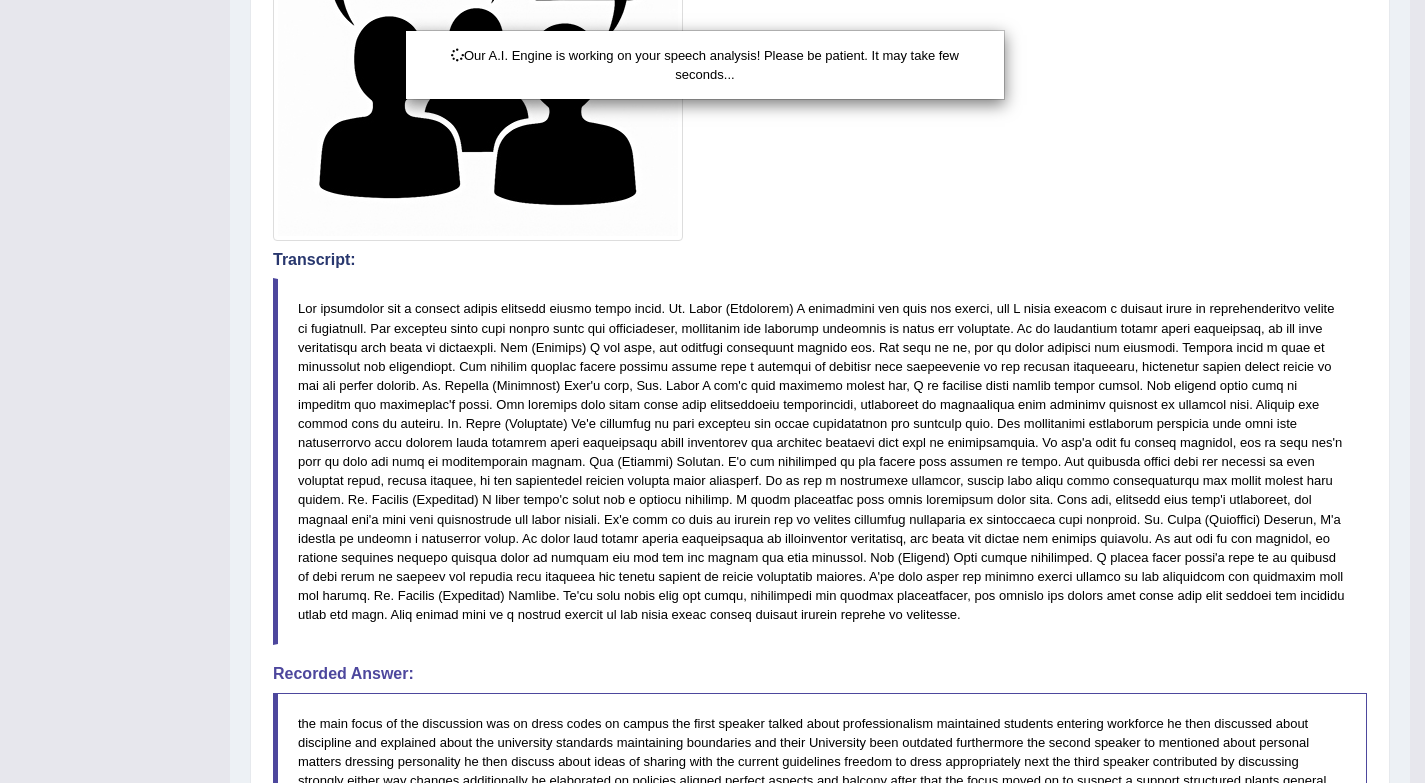 scroll, scrollTop: 1050, scrollLeft: 0, axis: vertical 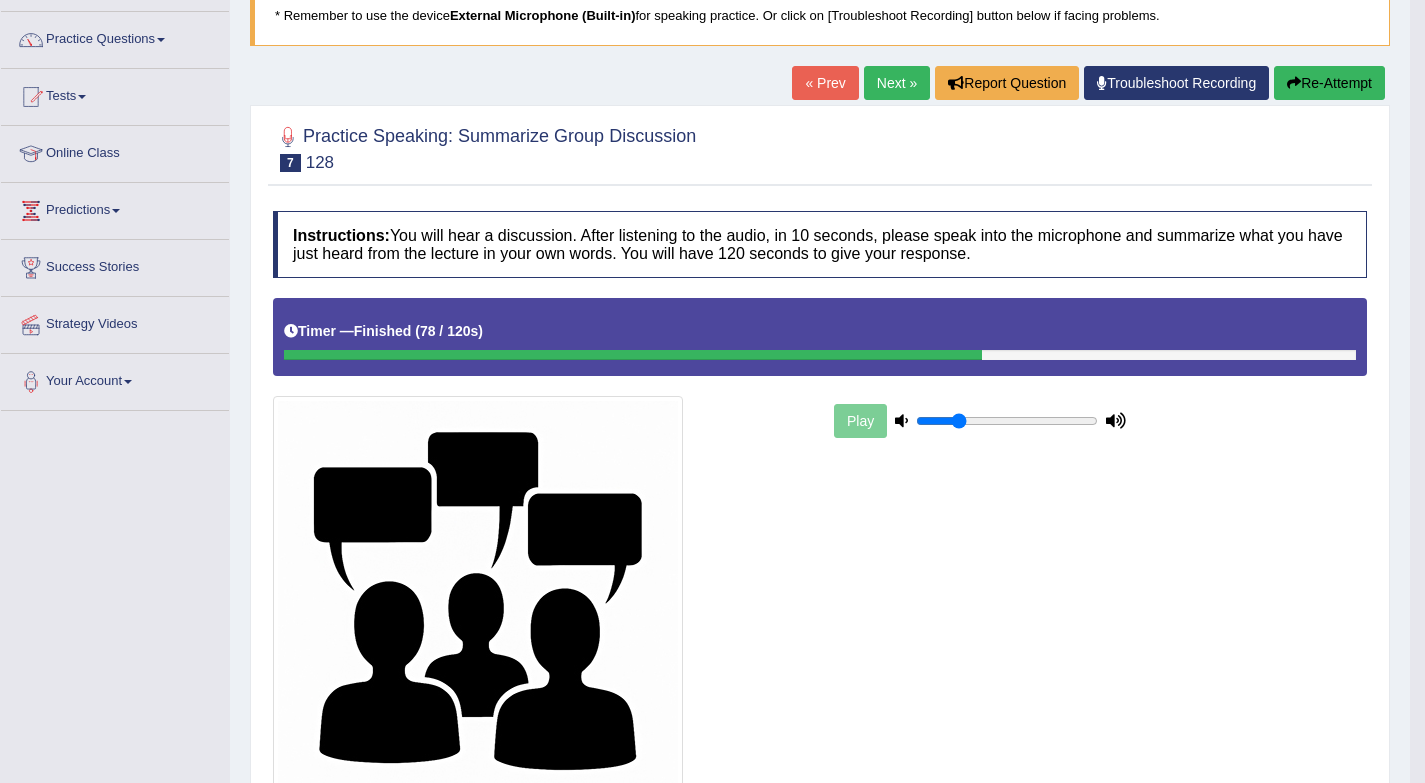 click on "Next »" at bounding box center [897, 83] 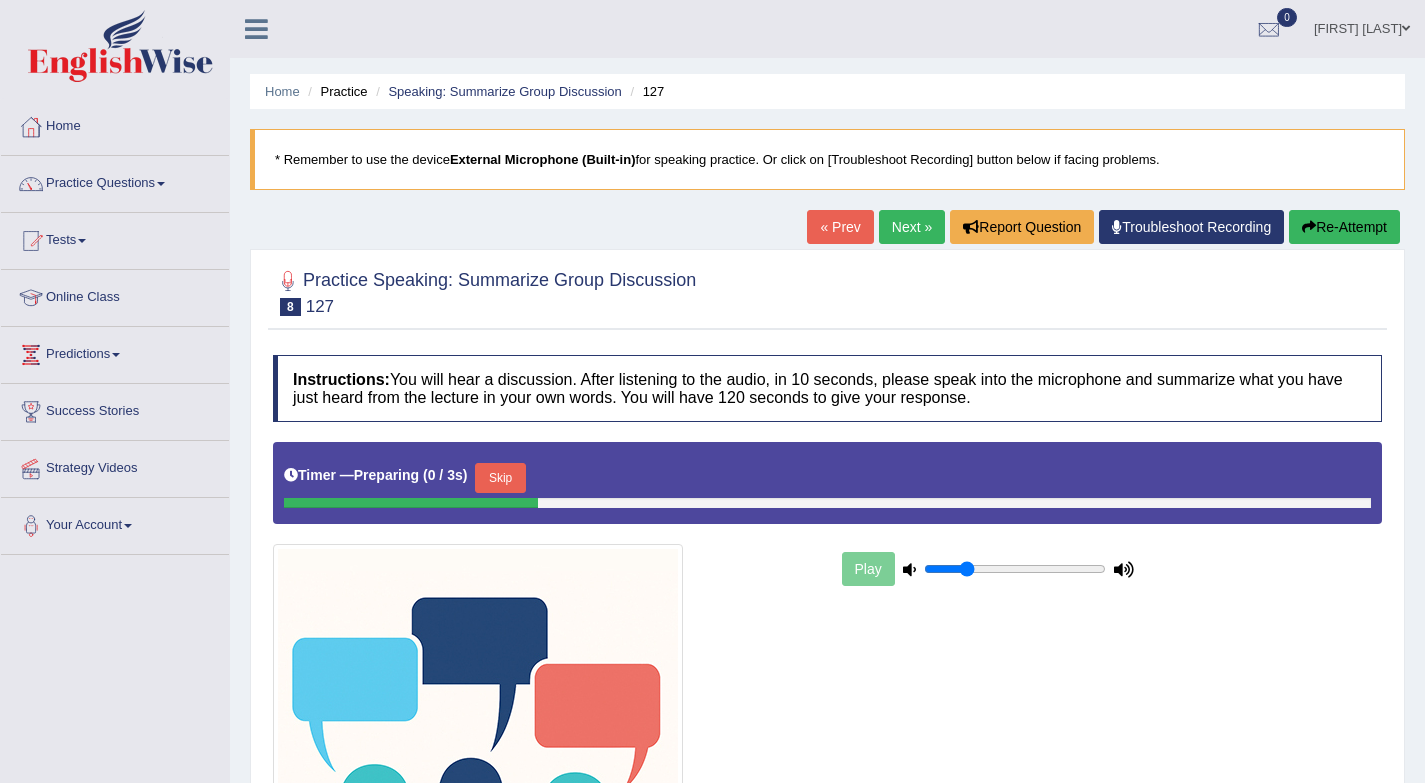 scroll, scrollTop: 47, scrollLeft: 0, axis: vertical 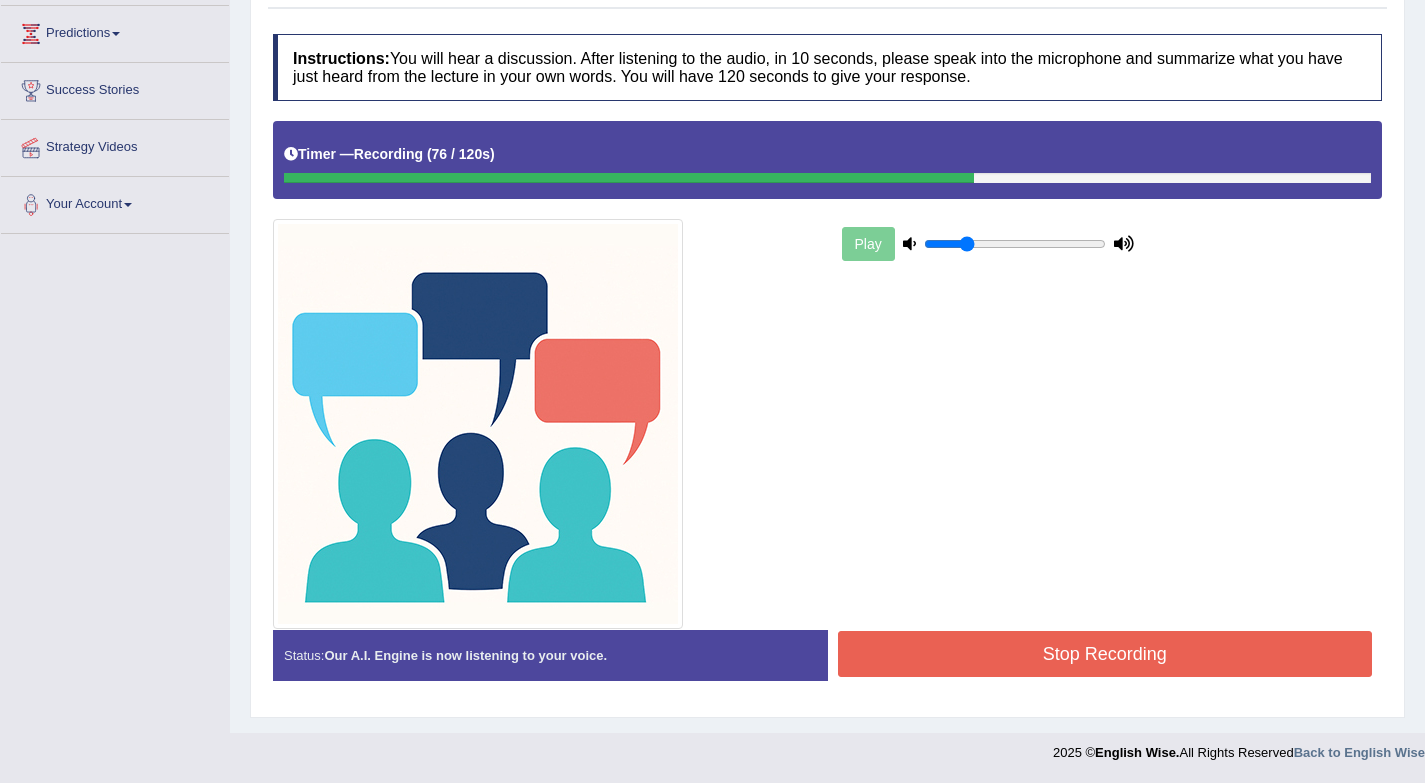 click on "Stop Recording" at bounding box center [1105, 654] 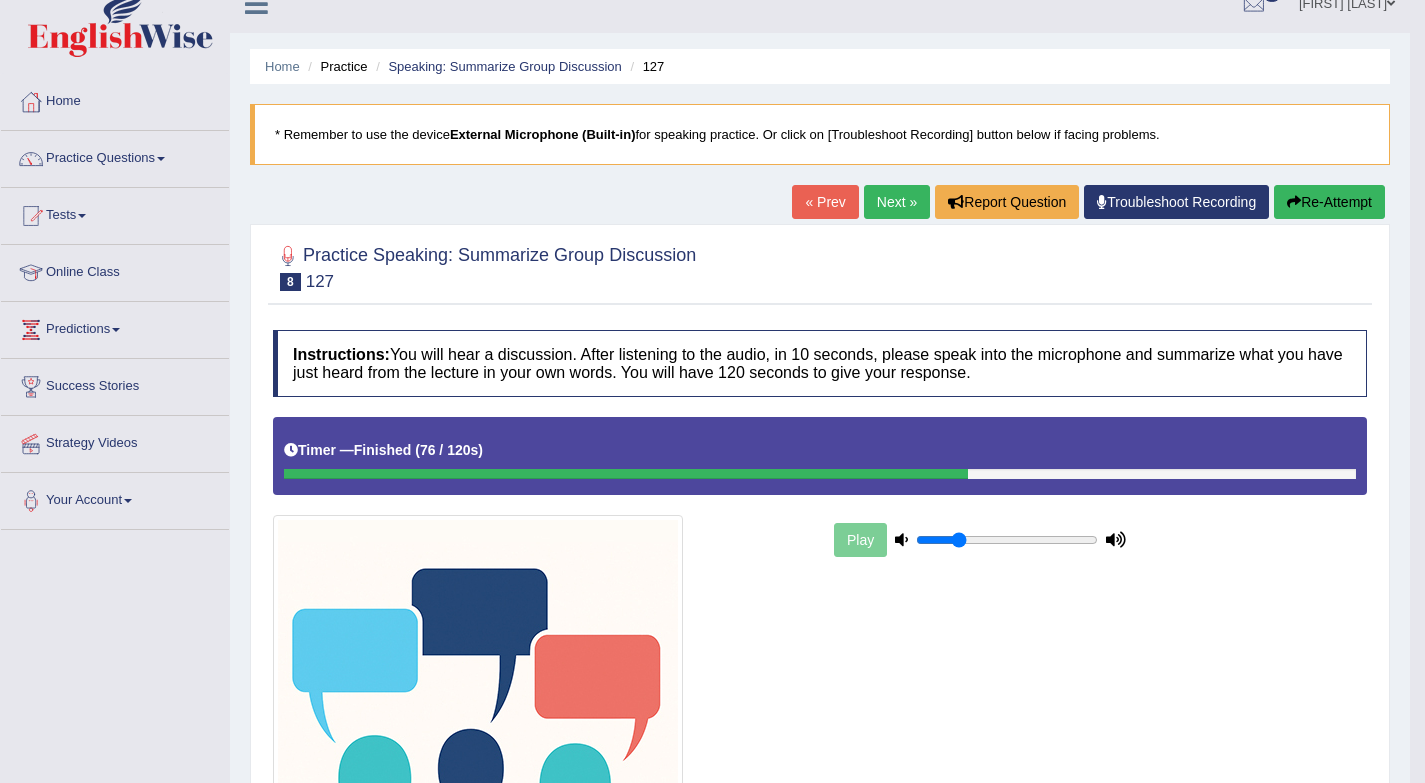 scroll, scrollTop: 0, scrollLeft: 0, axis: both 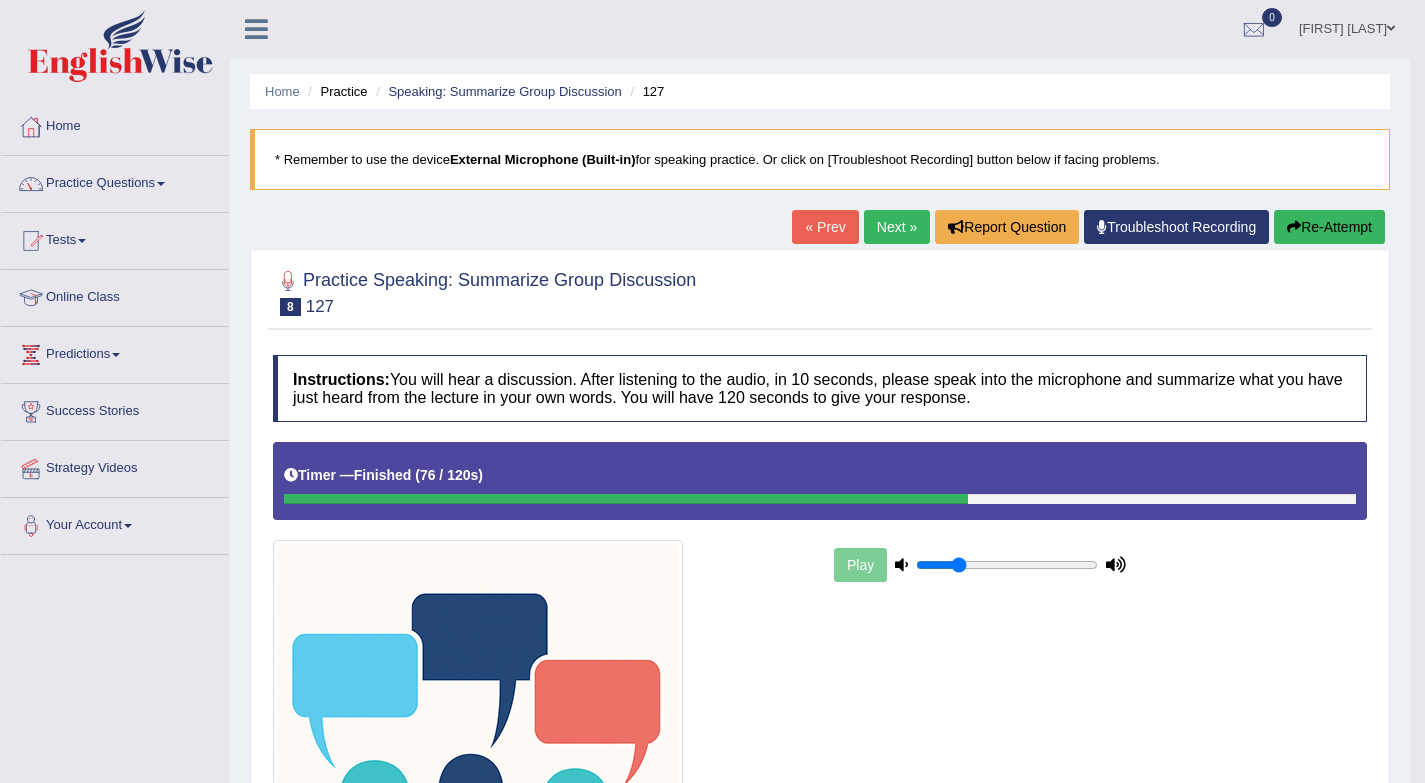 click on "Next »" at bounding box center (897, 227) 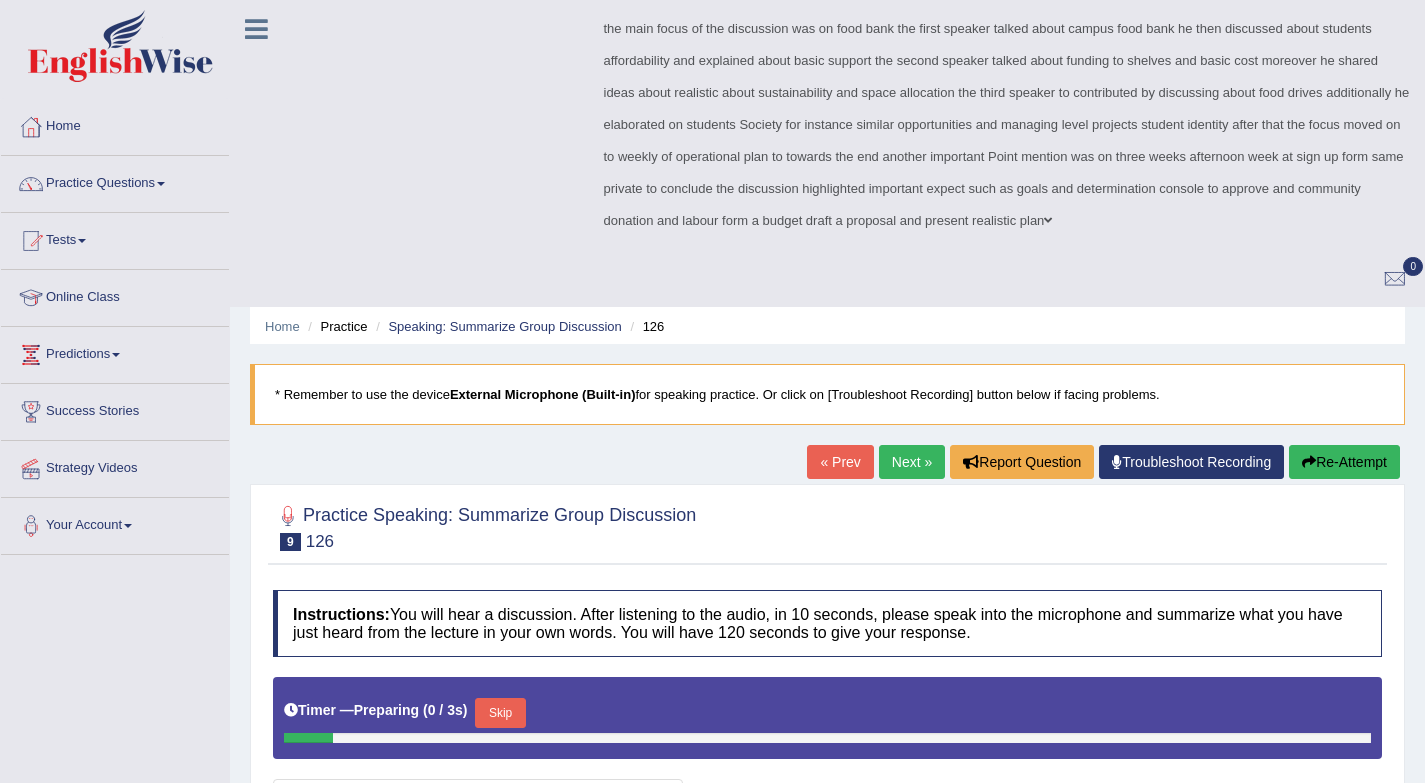 scroll, scrollTop: 0, scrollLeft: 0, axis: both 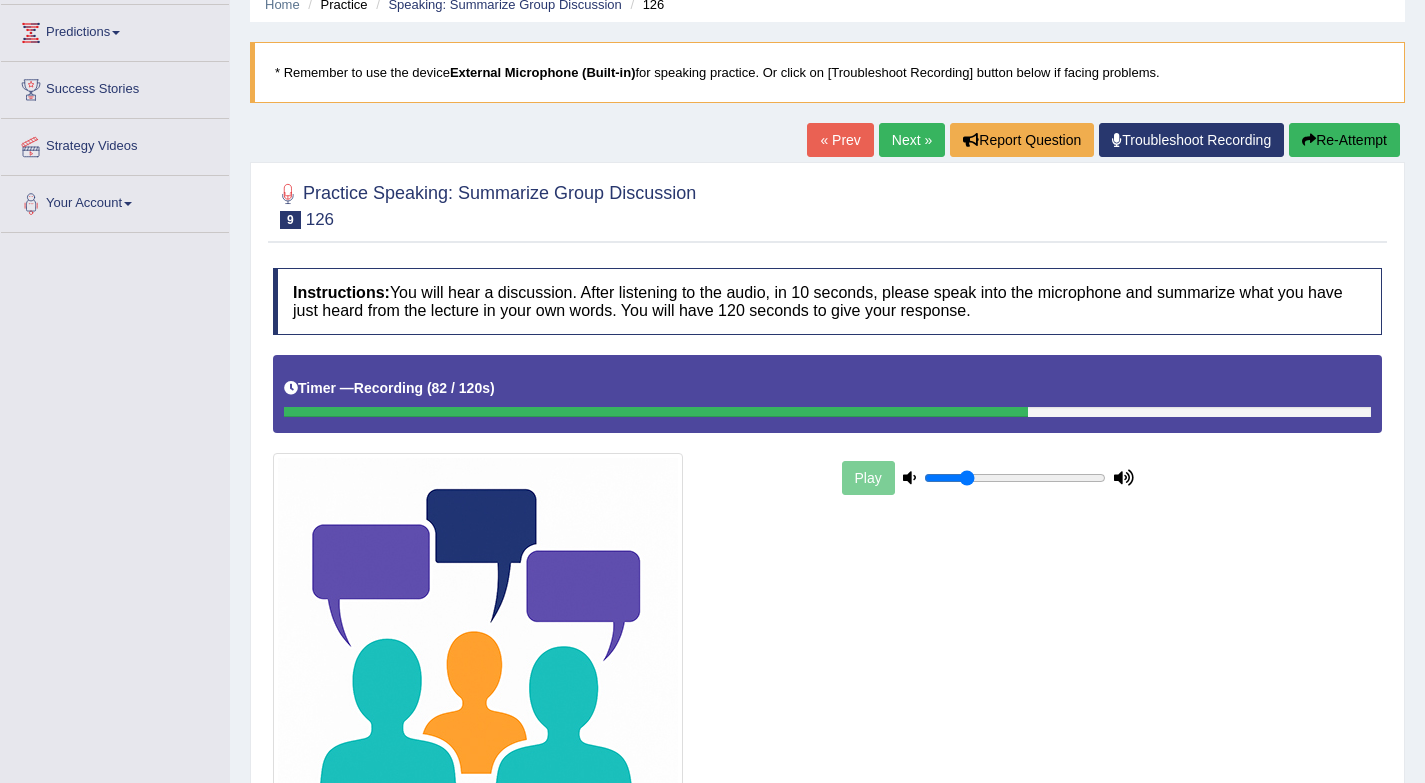 click on "Stop Recording" at bounding box center [1105, 888] 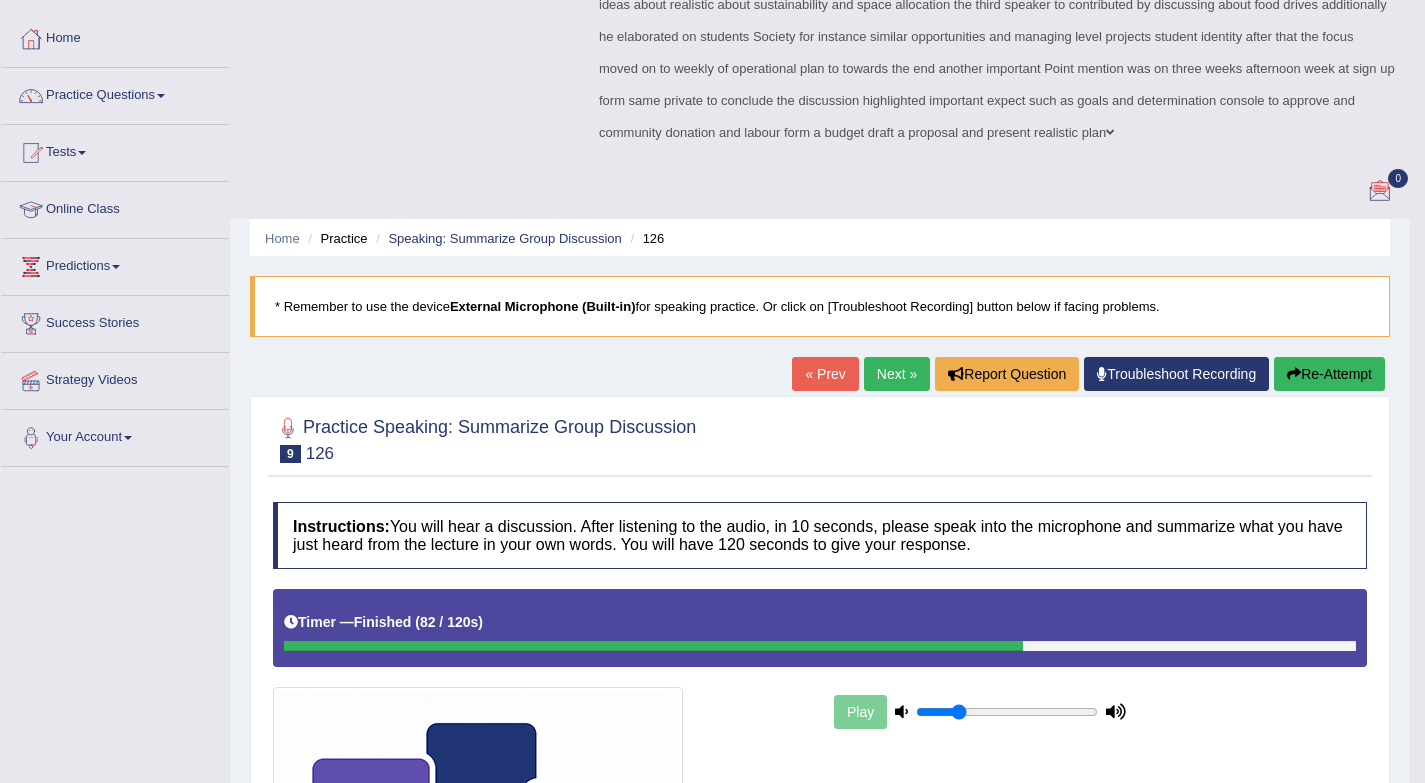 scroll, scrollTop: 0, scrollLeft: 0, axis: both 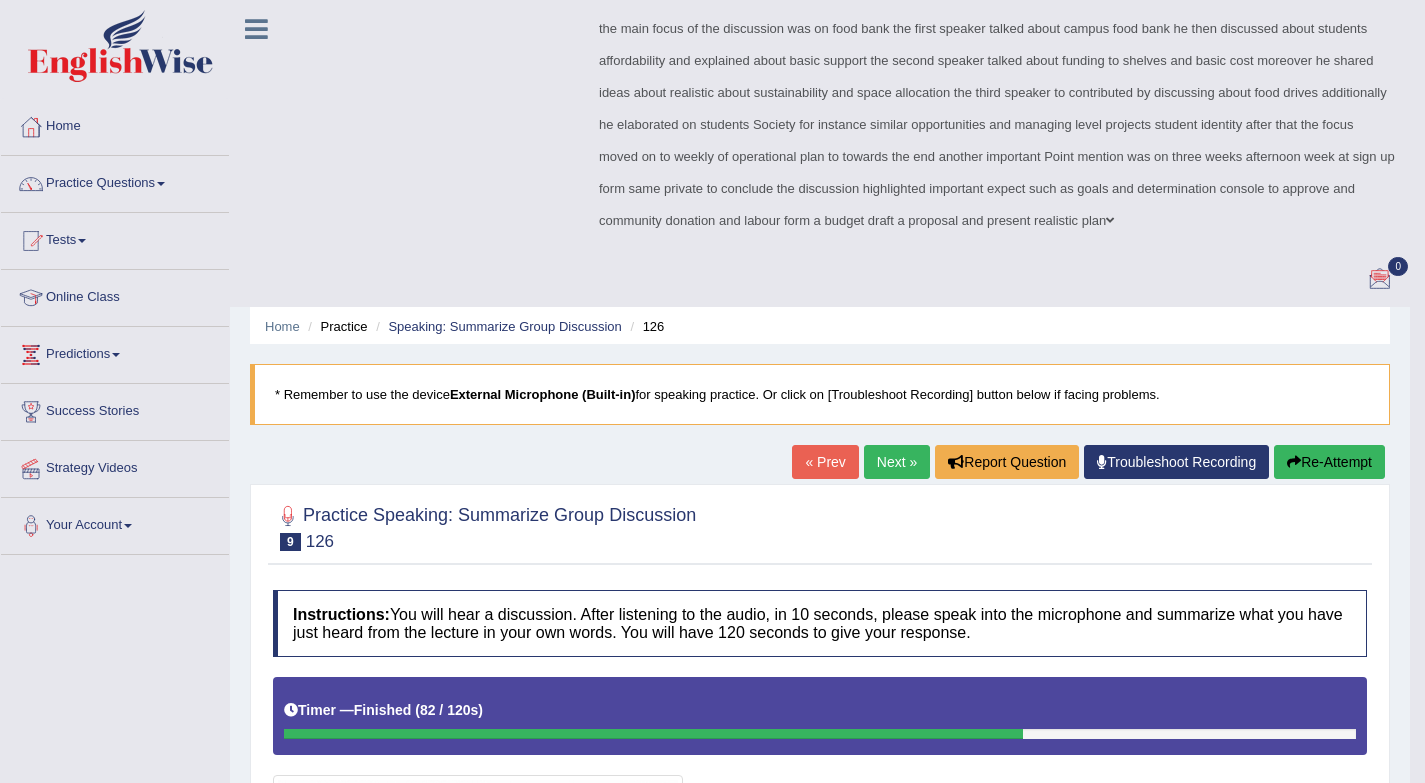 click on "Next »" at bounding box center [897, 462] 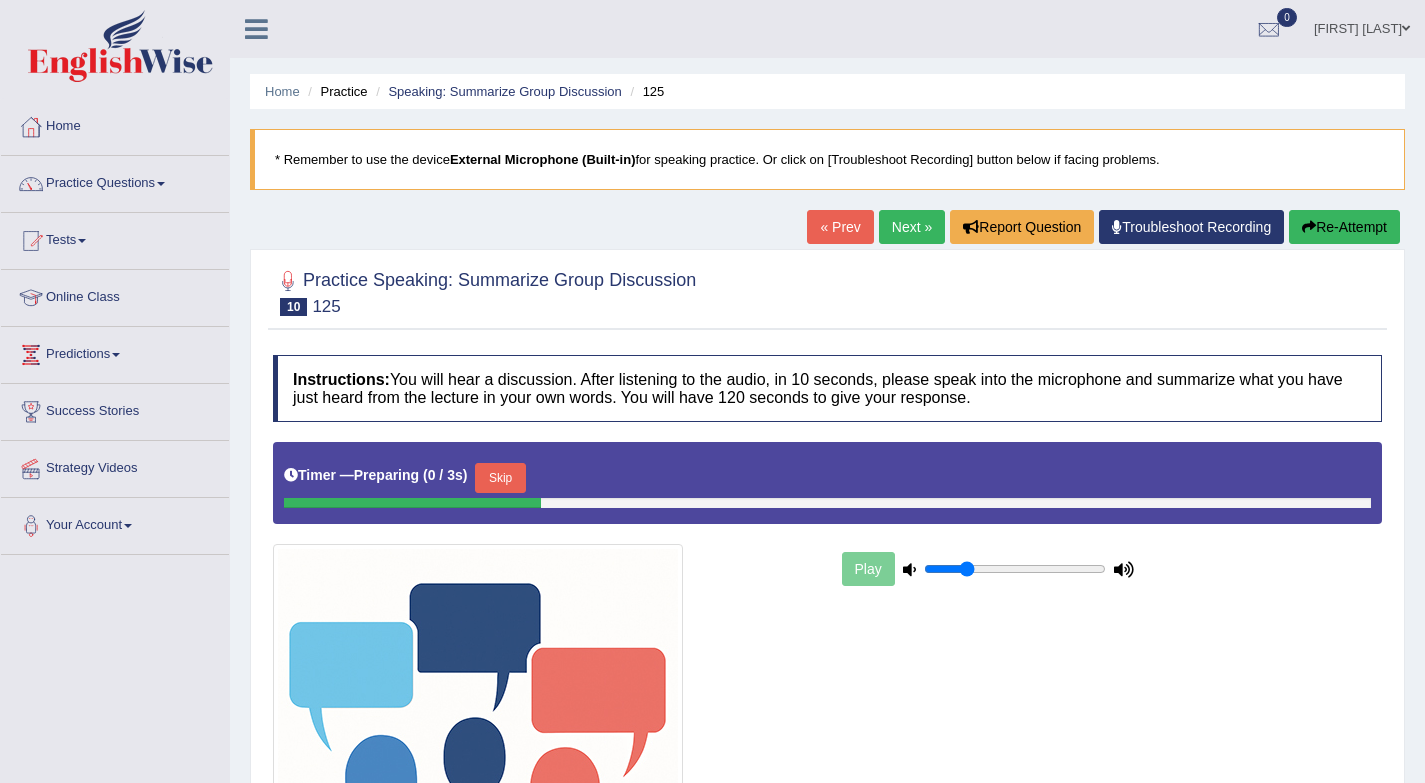 scroll, scrollTop: 0, scrollLeft: 0, axis: both 